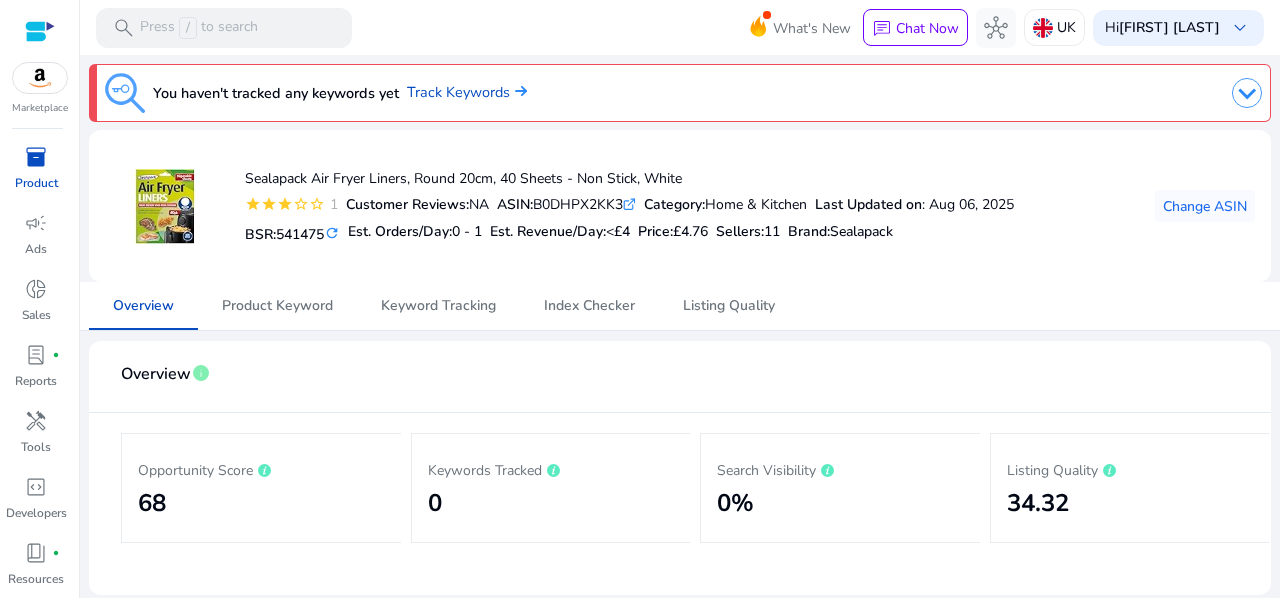 scroll, scrollTop: 0, scrollLeft: 0, axis: both 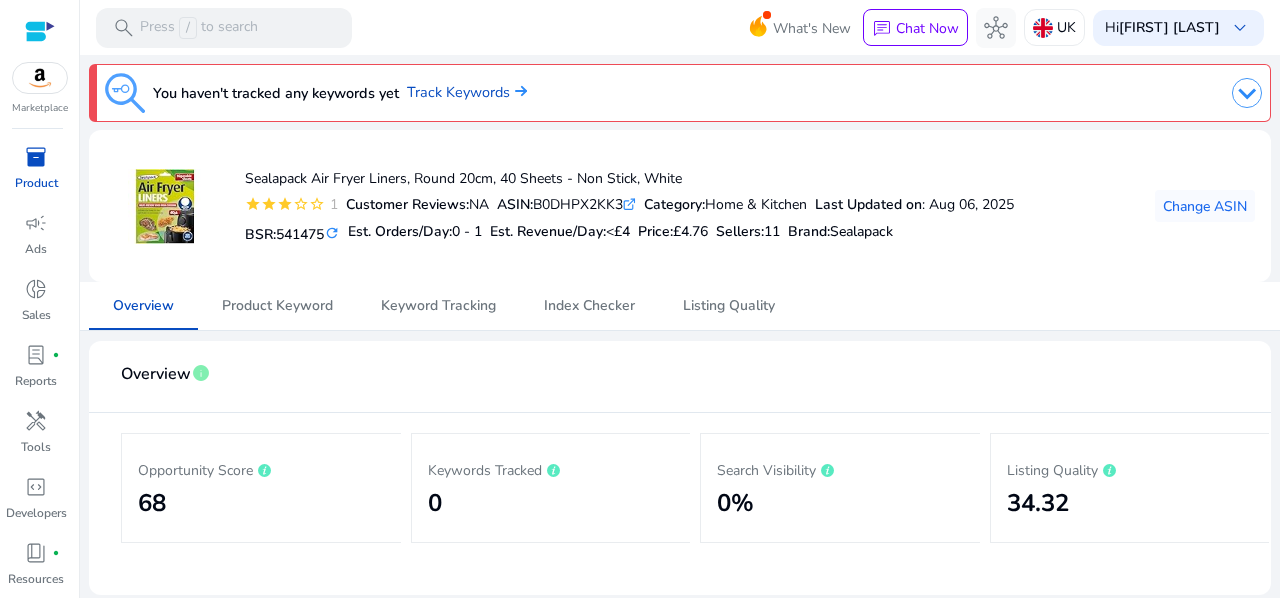 click on "Product" at bounding box center (36, 183) 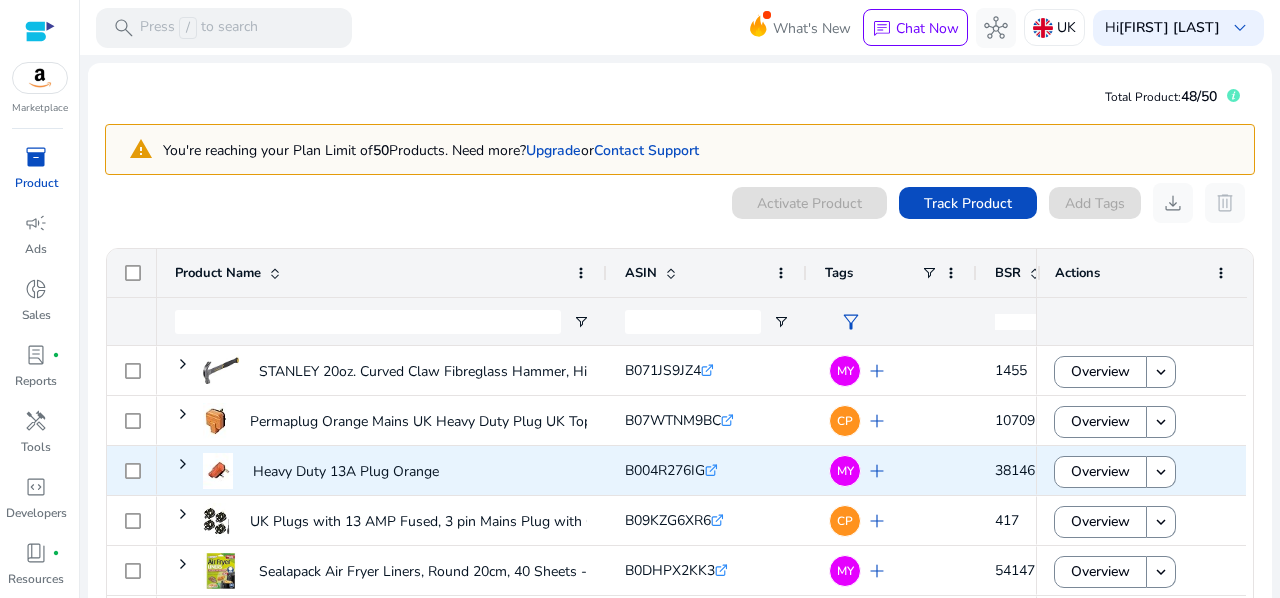 scroll, scrollTop: 43, scrollLeft: 0, axis: vertical 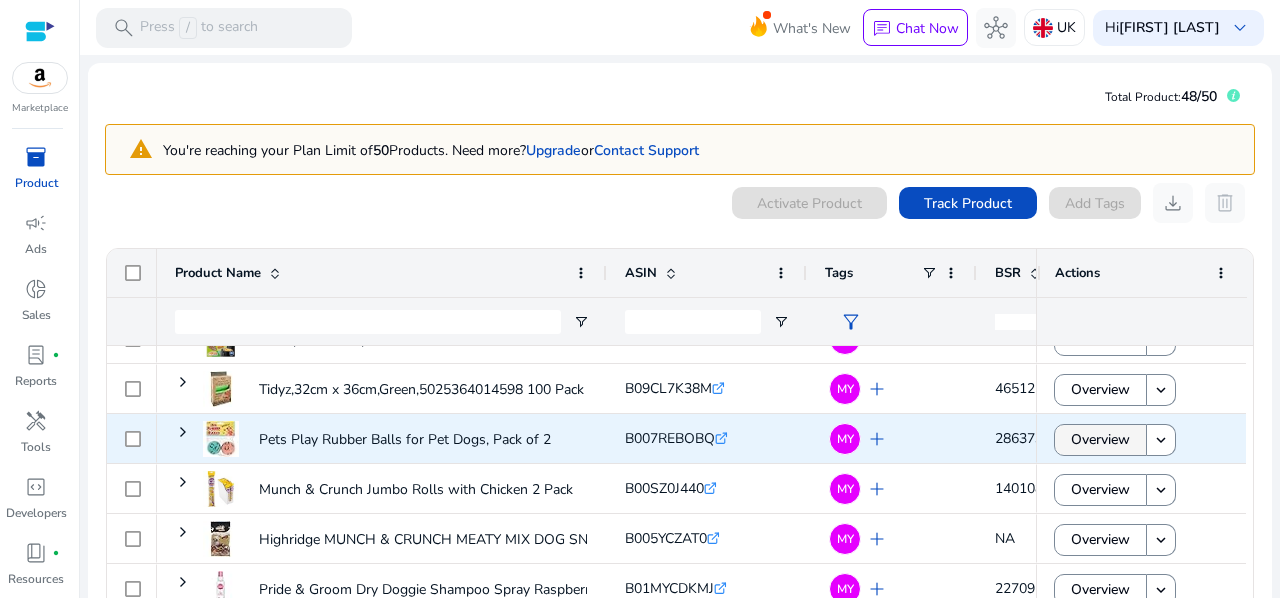 click on "Overview" 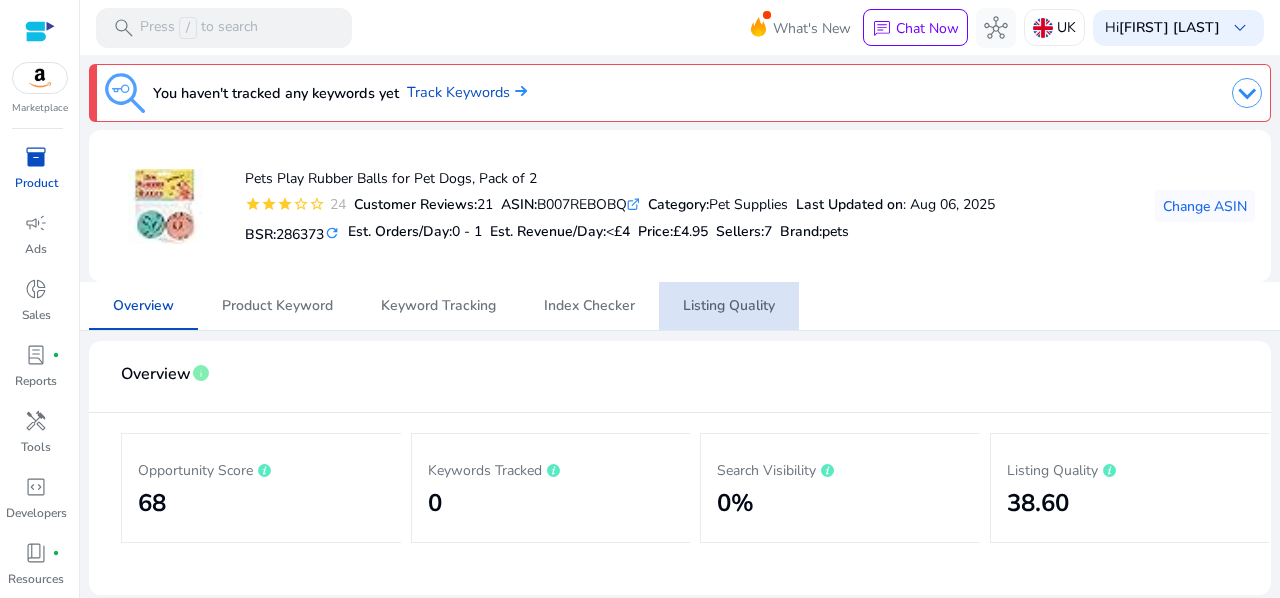 click on "Listing Quality" at bounding box center [729, 306] 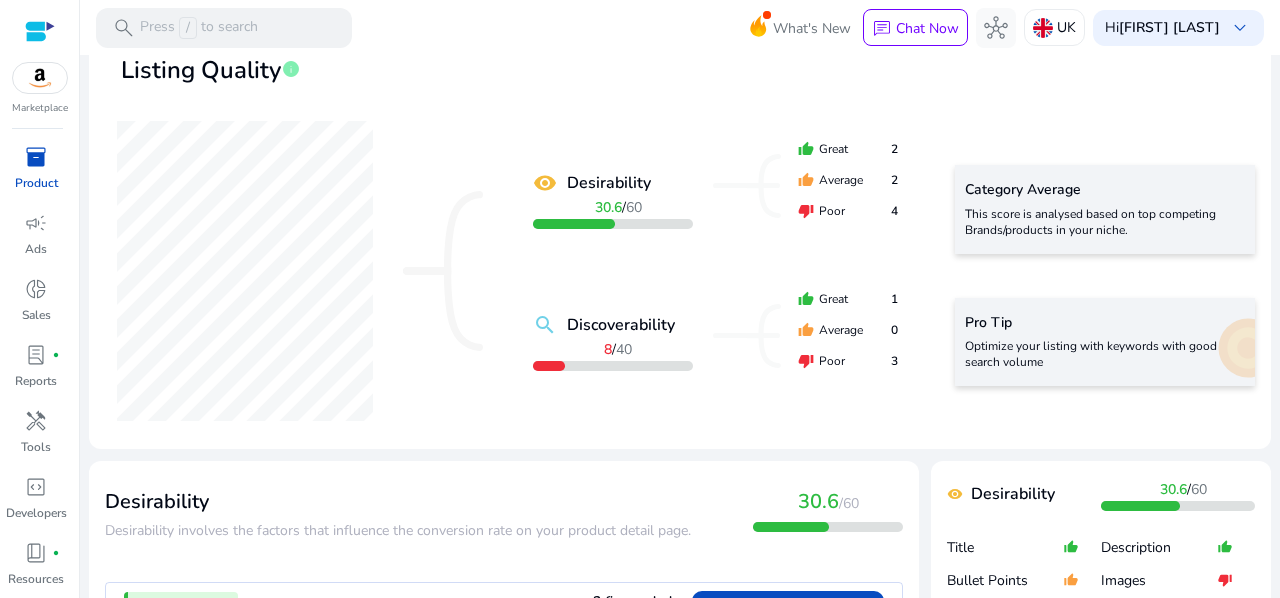 scroll, scrollTop: 0, scrollLeft: 0, axis: both 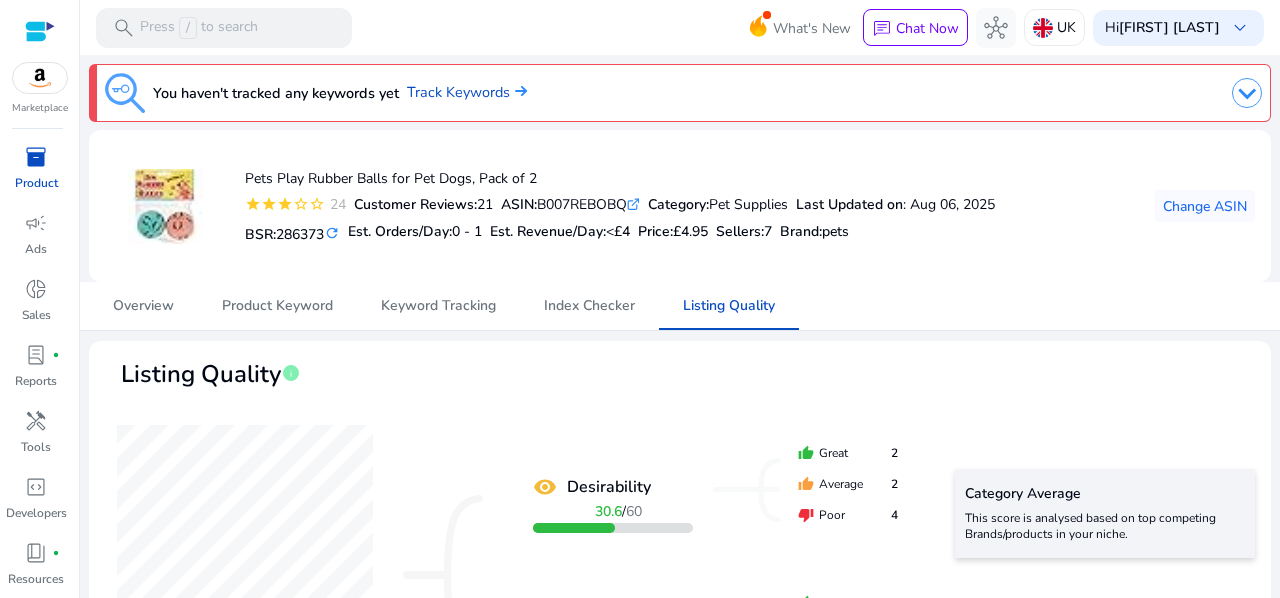 click on "inventory_2" at bounding box center (36, 157) 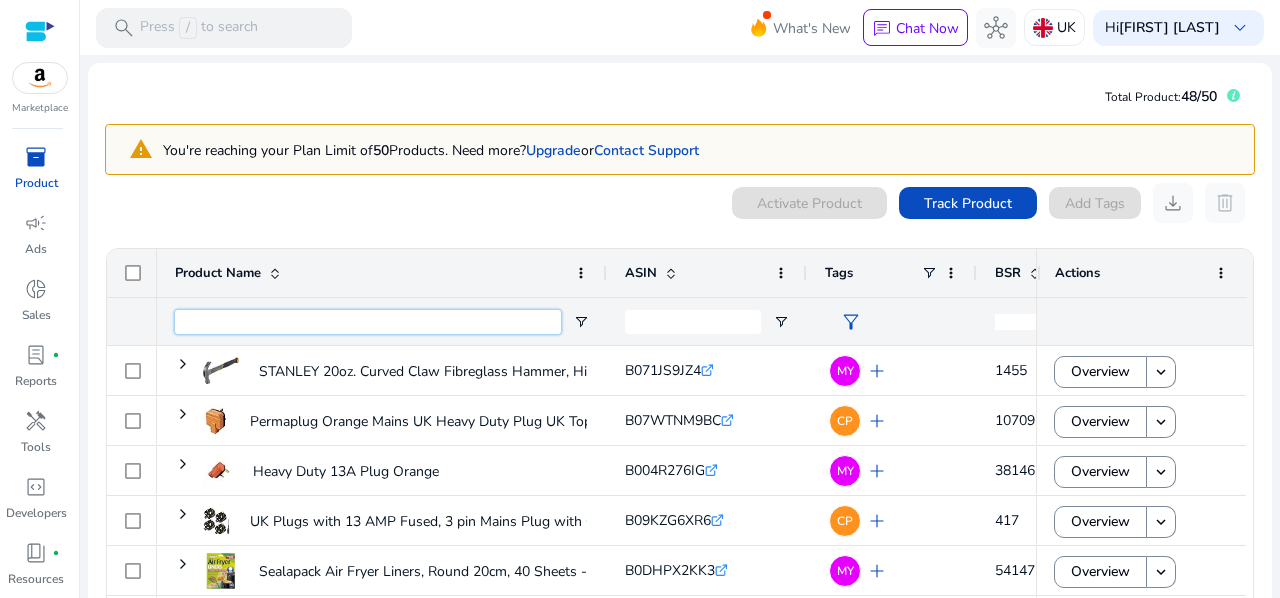 click at bounding box center [368, 322] 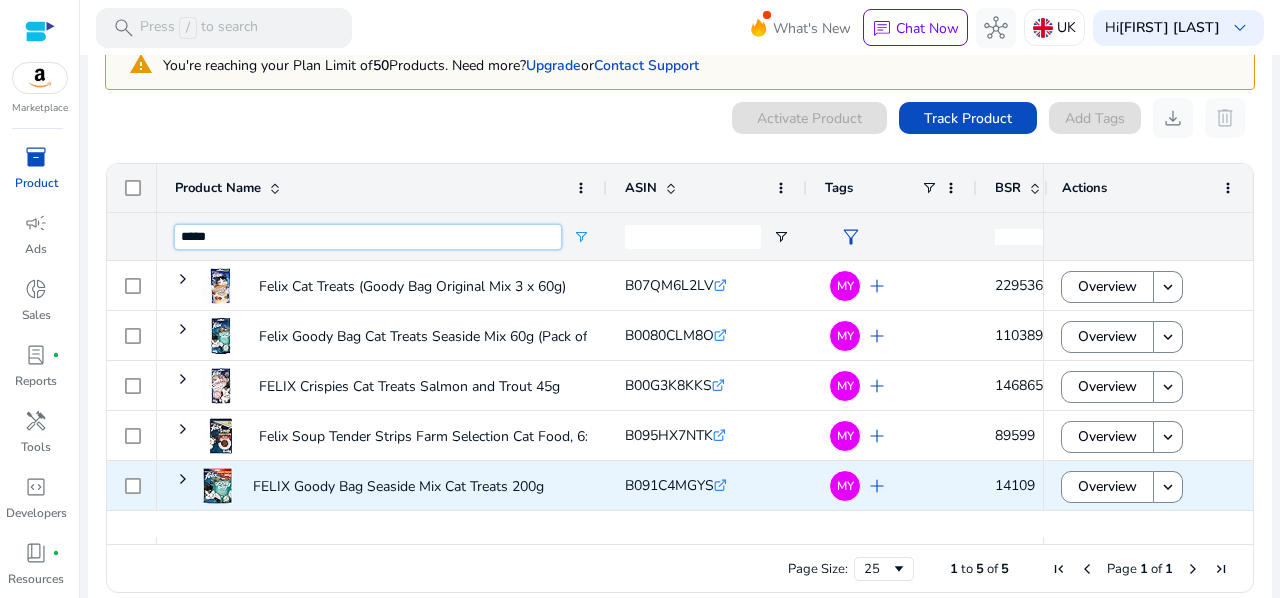 scroll, scrollTop: 104, scrollLeft: 0, axis: vertical 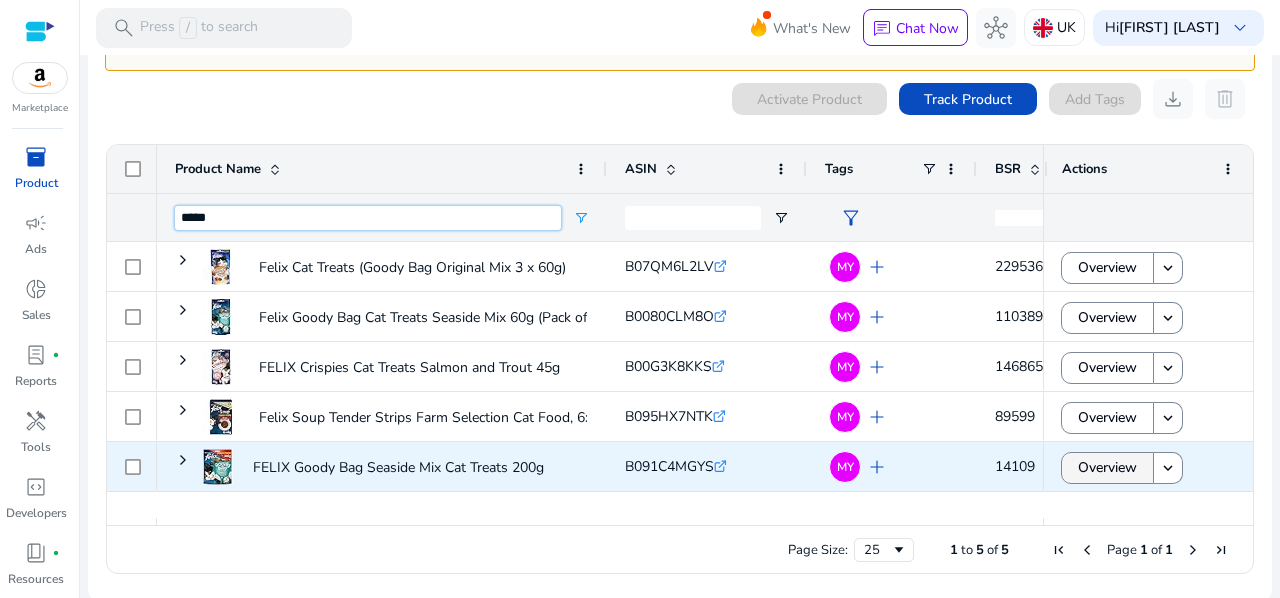type on "*****" 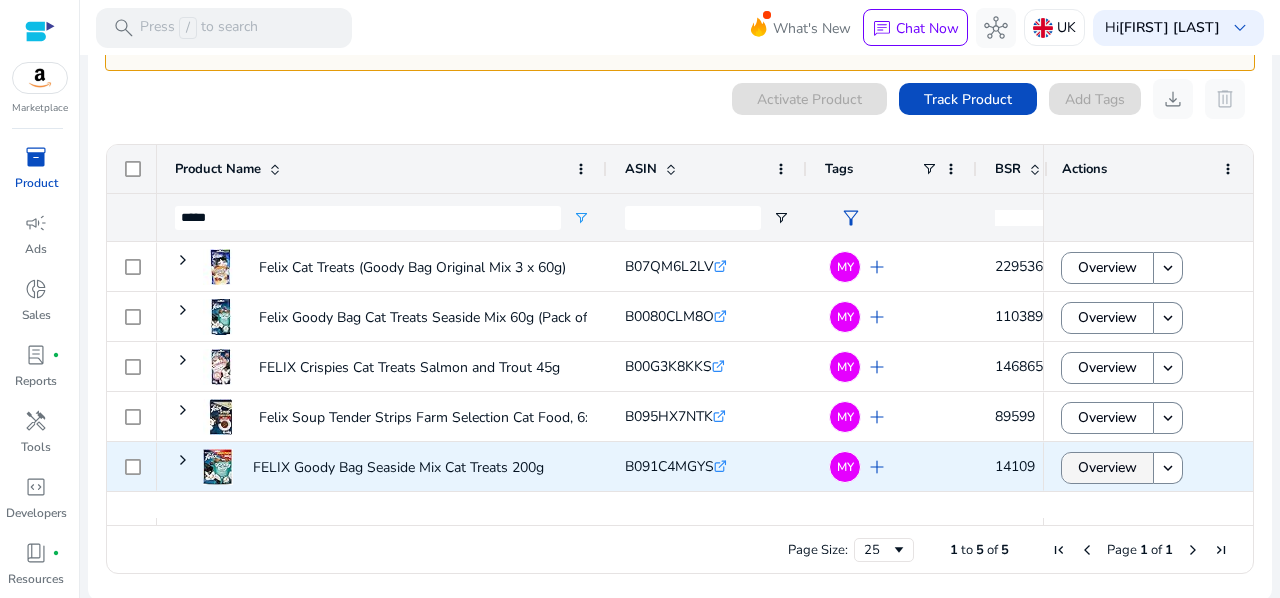 click 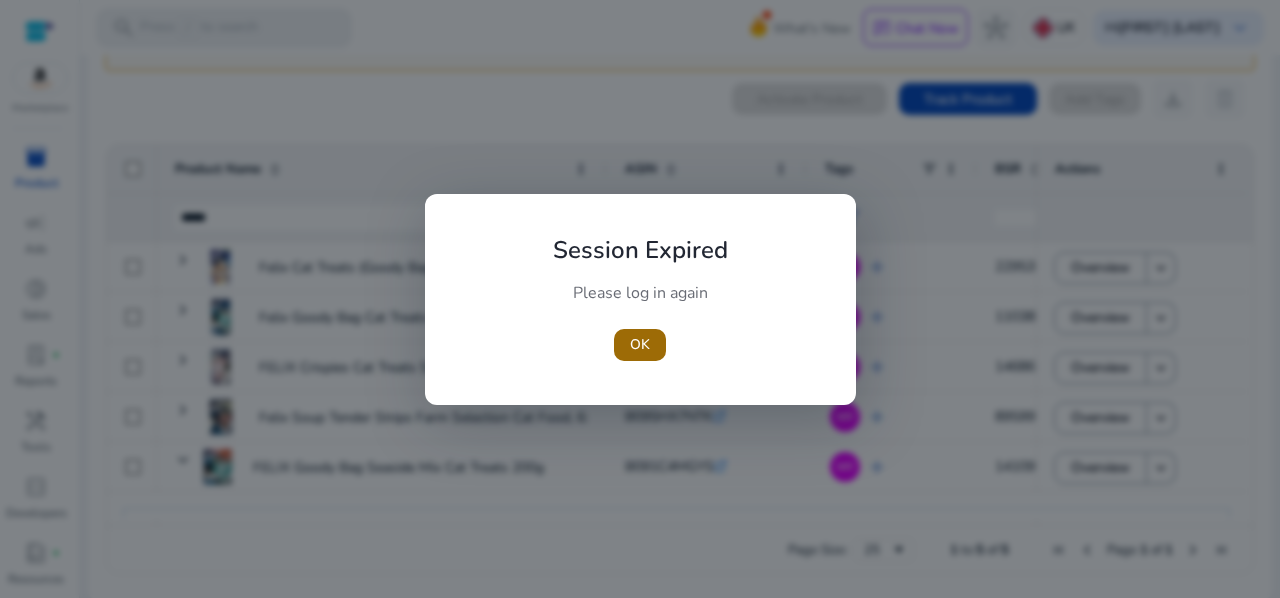 click at bounding box center [640, 345] 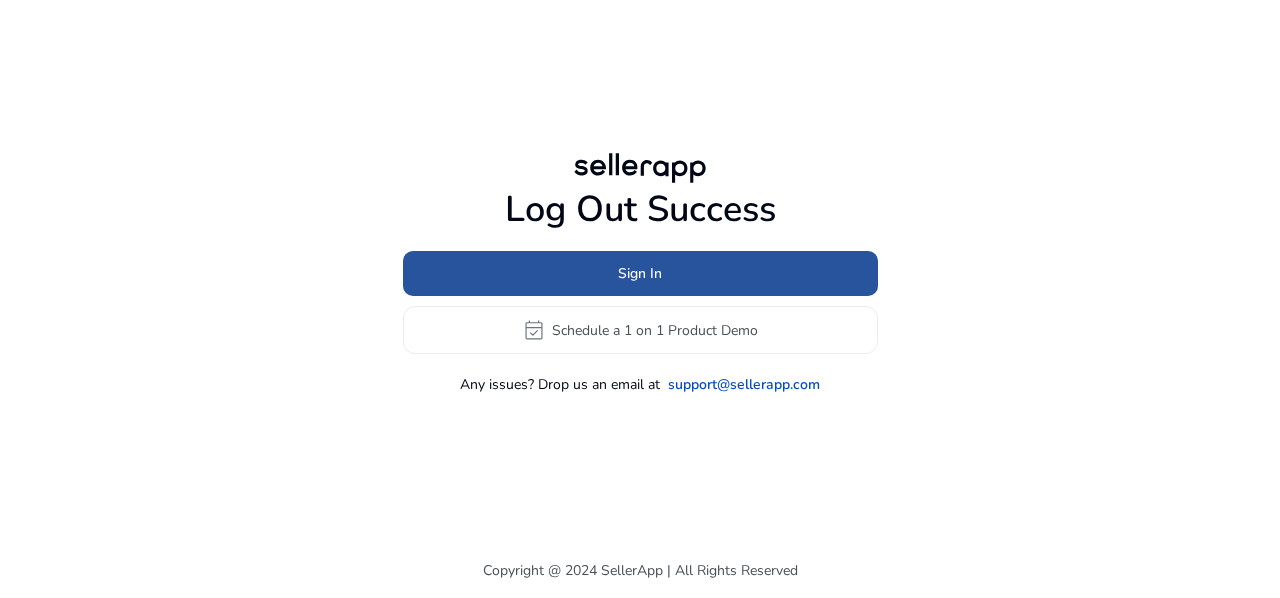 click 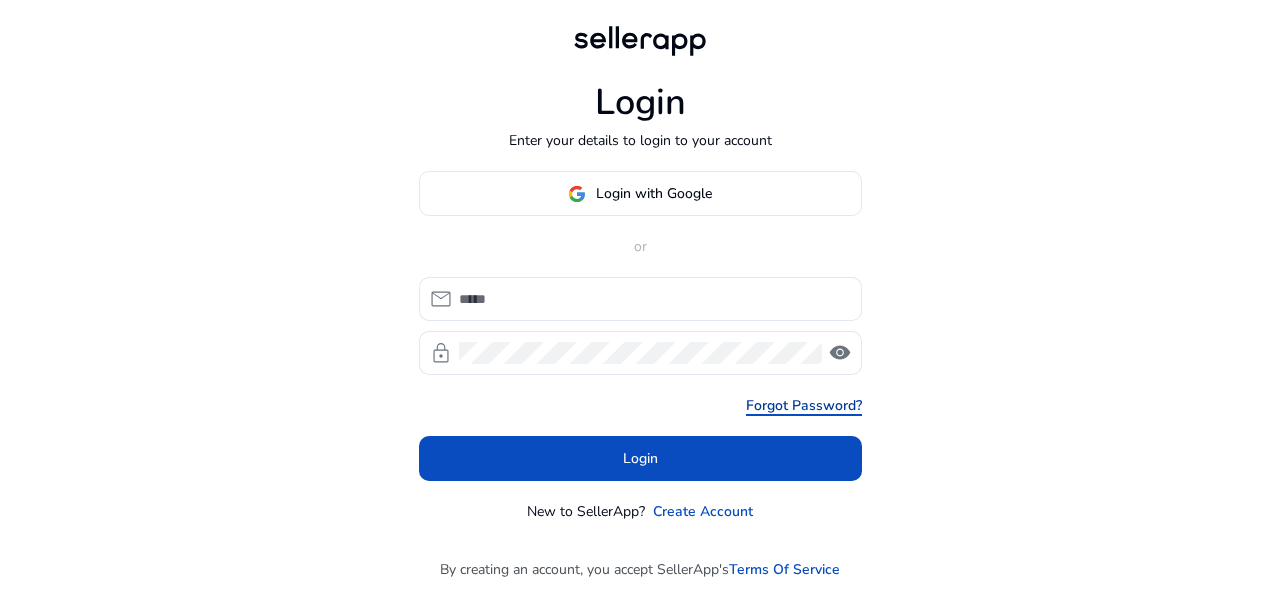 type on "**********" 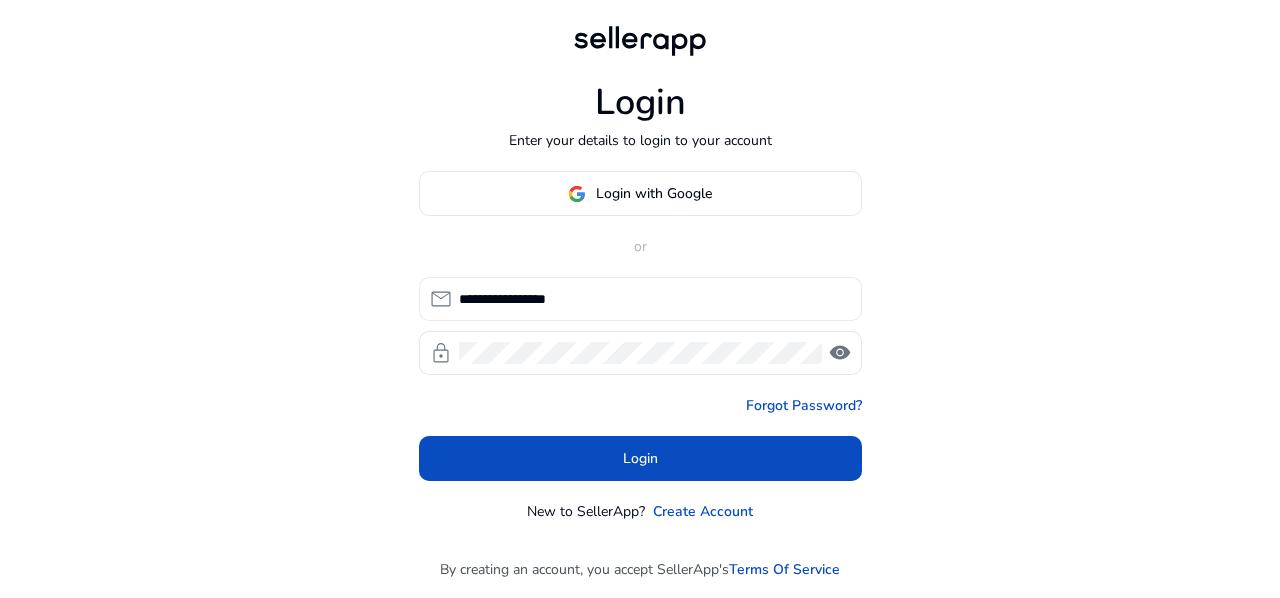 click on "**********" at bounding box center [652, 299] 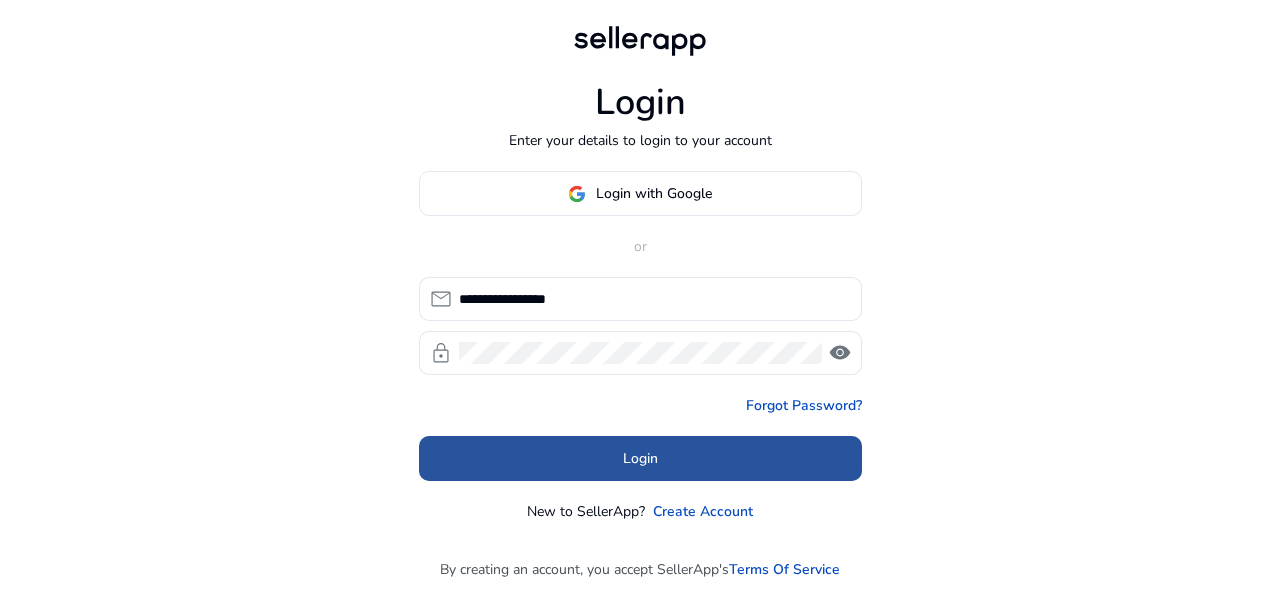 click at bounding box center [640, 459] 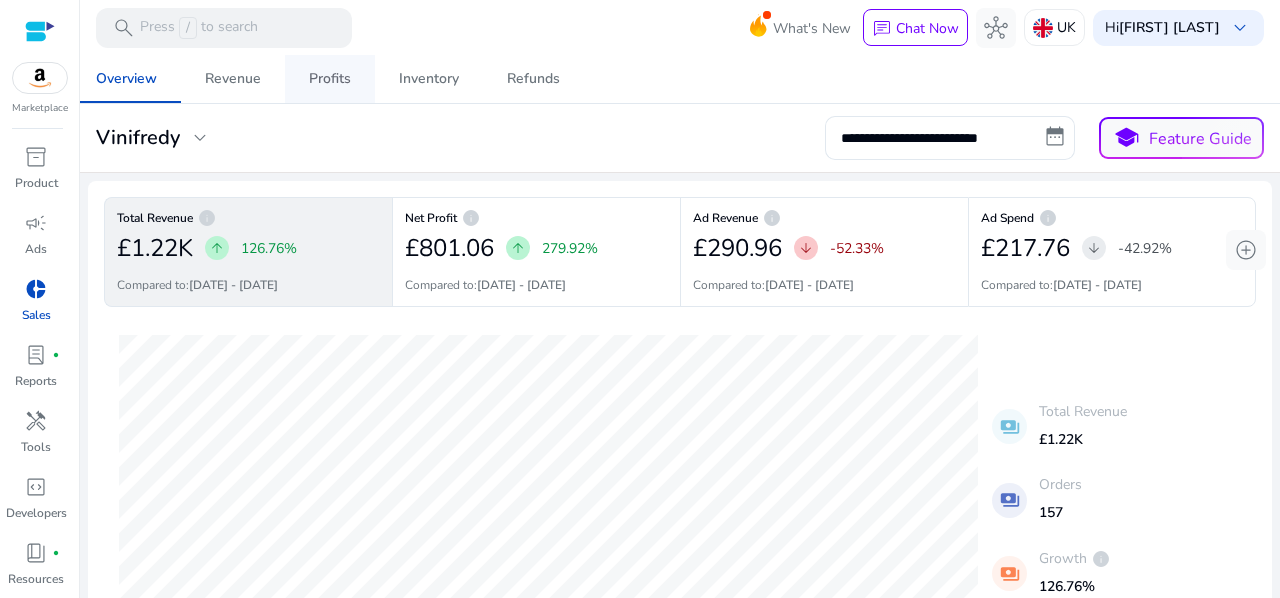 click on "Profits" at bounding box center [330, 79] 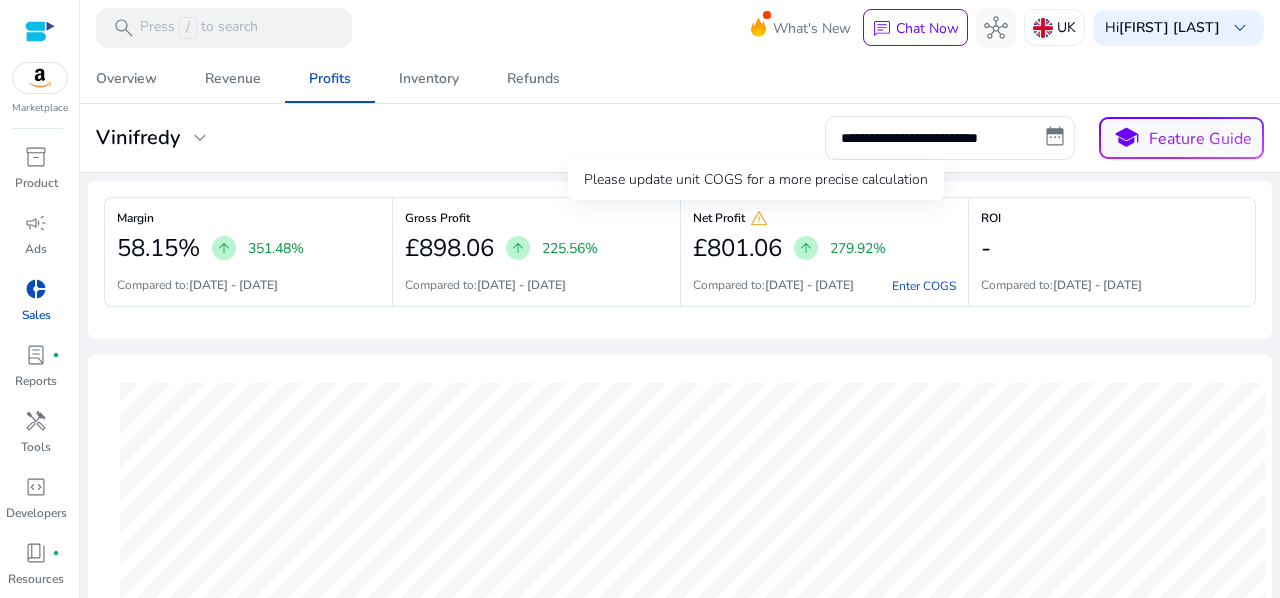 click on "warning" 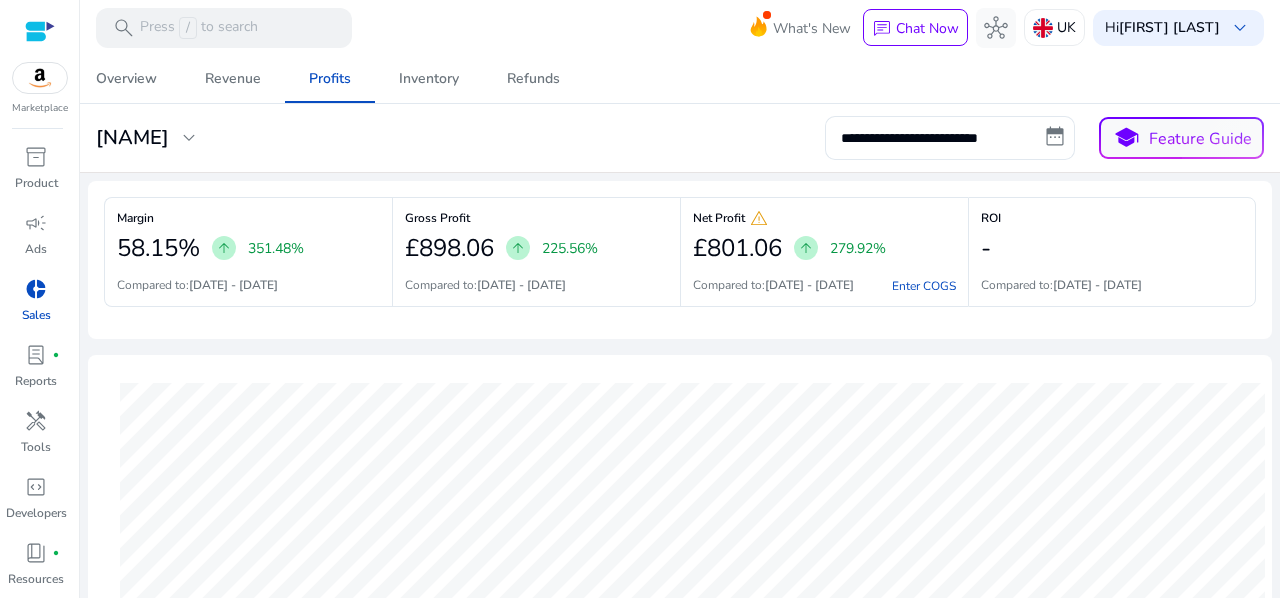 scroll, scrollTop: 0, scrollLeft: 0, axis: both 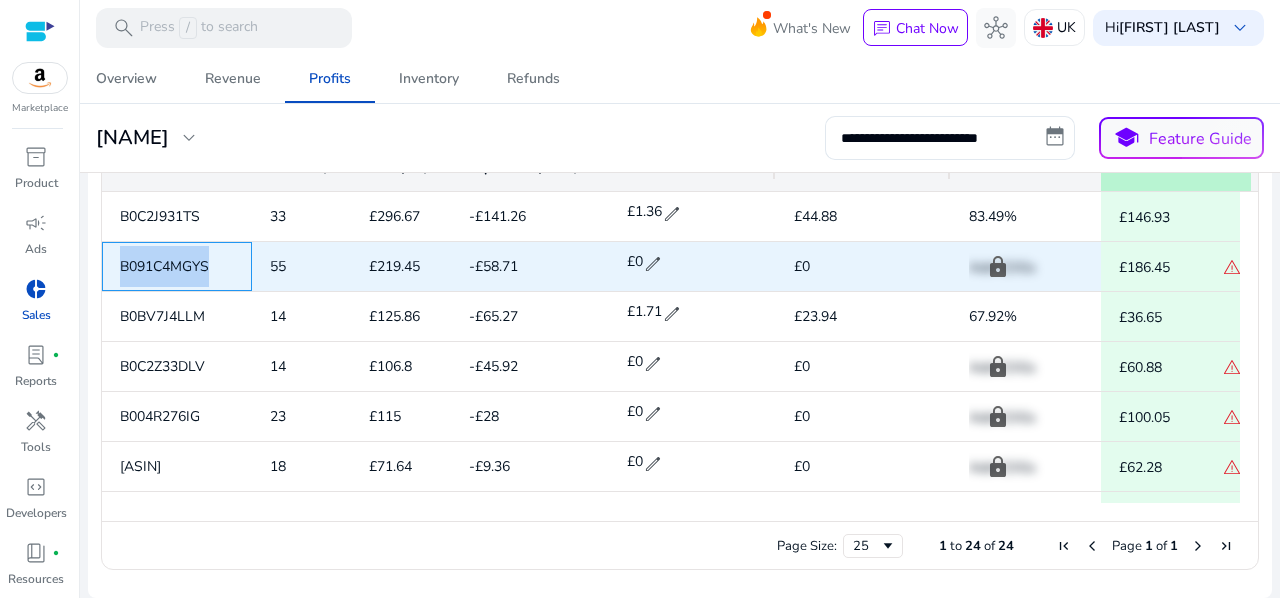 drag, startPoint x: 214, startPoint y: 265, endPoint x: 116, endPoint y: 264, distance: 98.005104 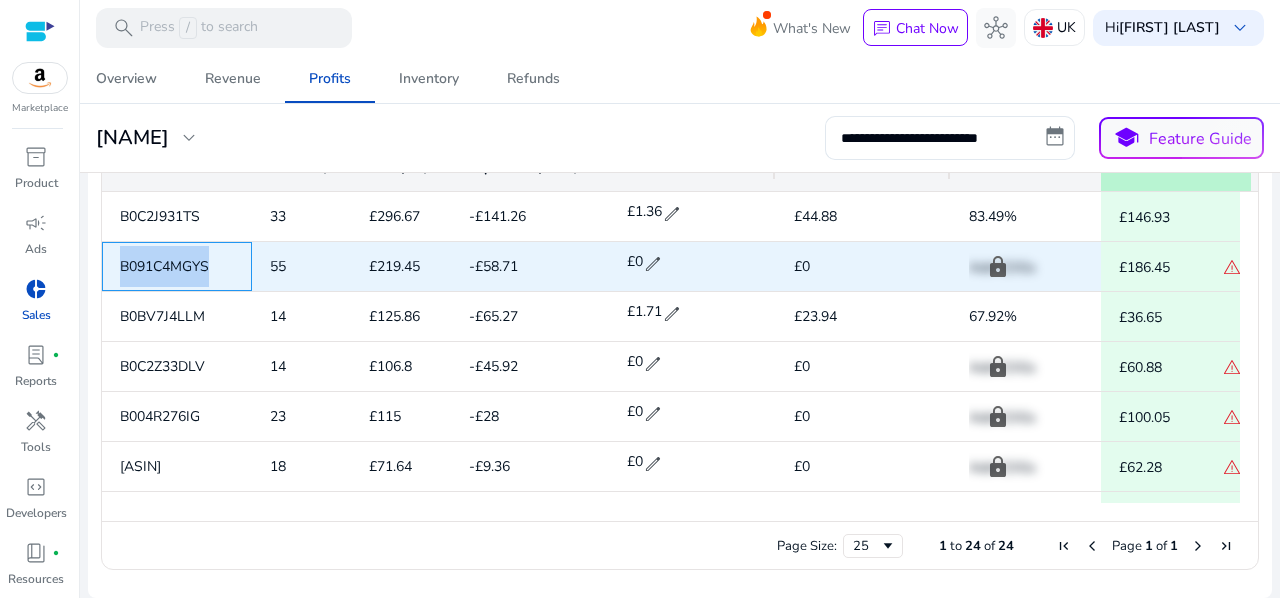 copy on "B091C4MGYS" 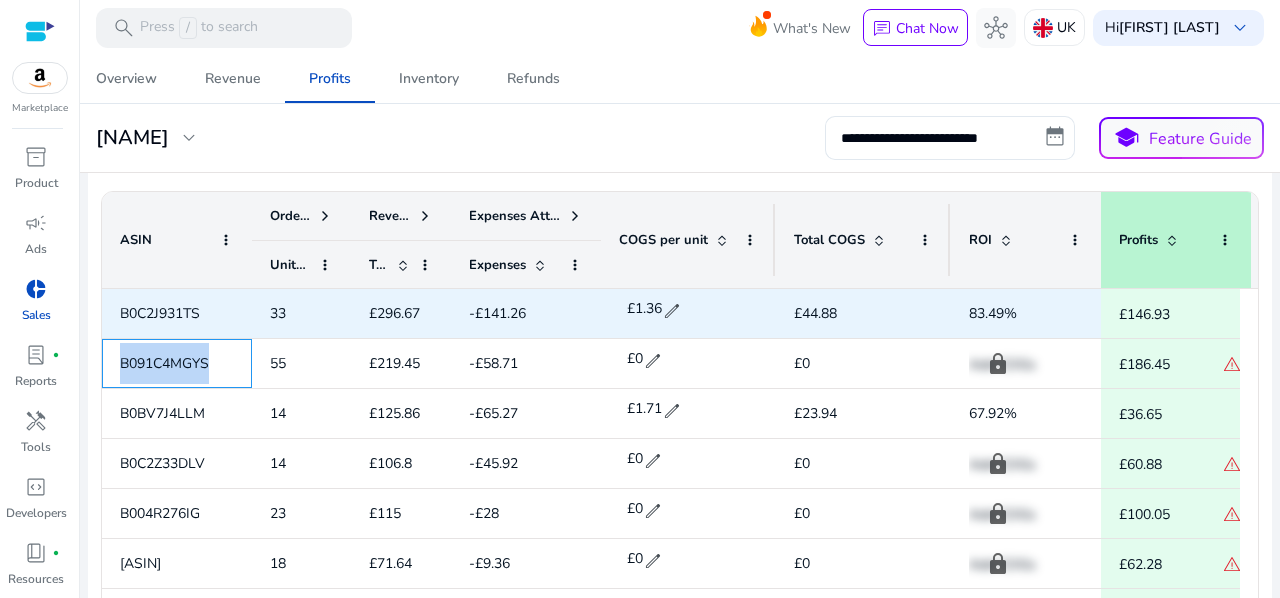 scroll, scrollTop: 839, scrollLeft: 0, axis: vertical 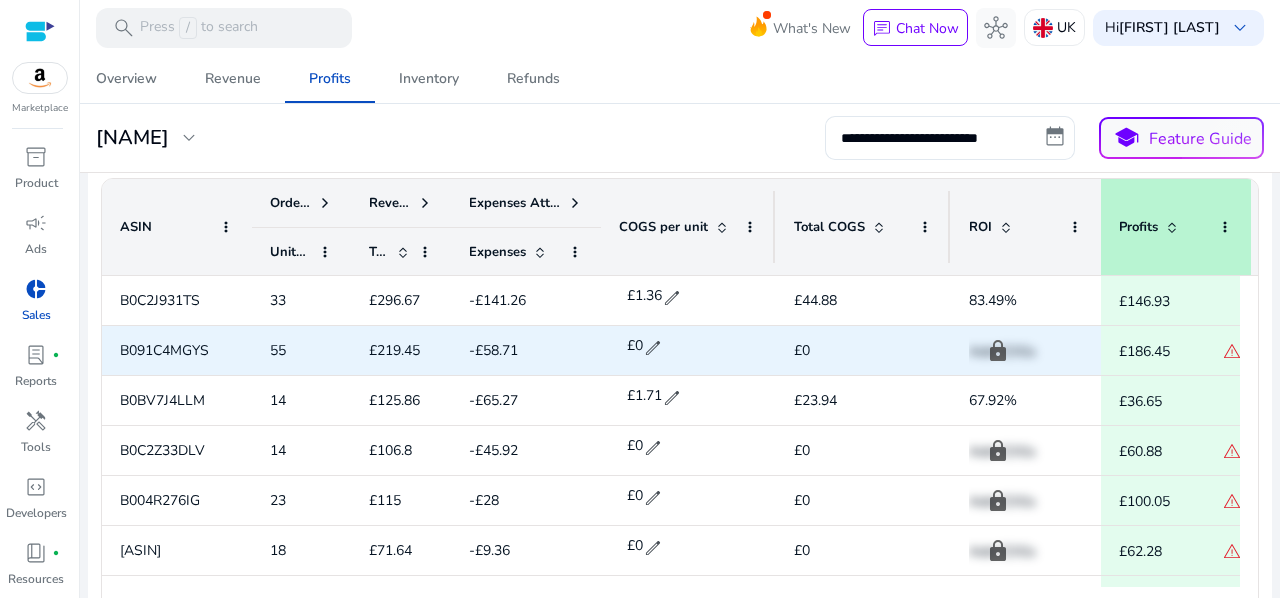 click on "edit" 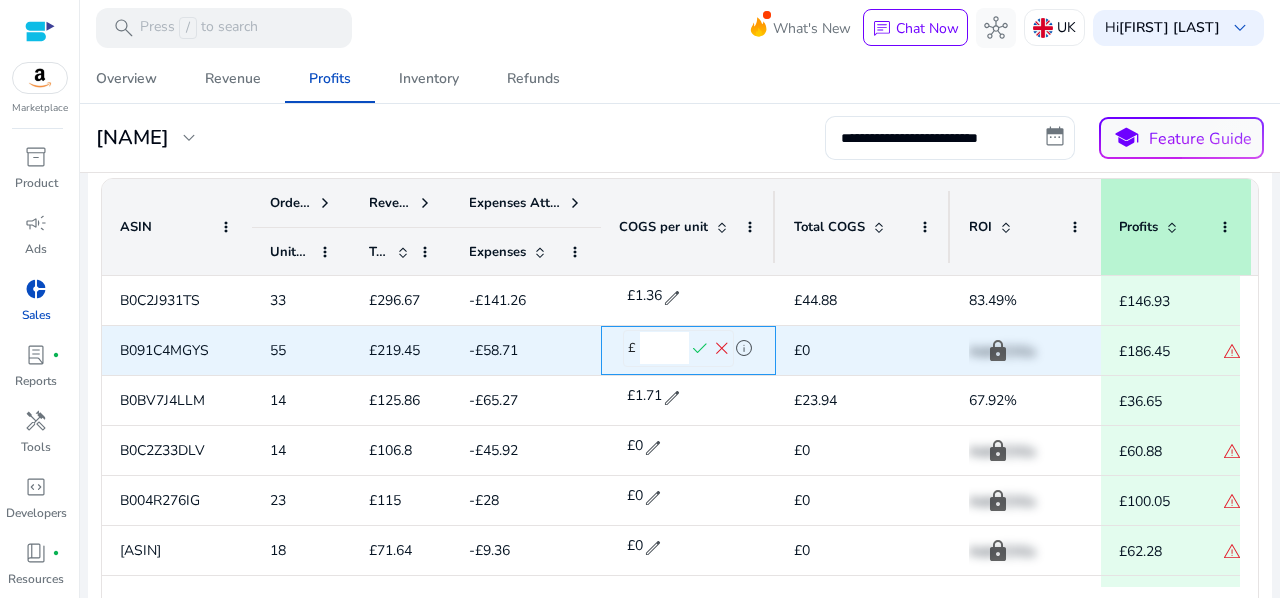 drag, startPoint x: 668, startPoint y: 349, endPoint x: 645, endPoint y: 345, distance: 23.345236 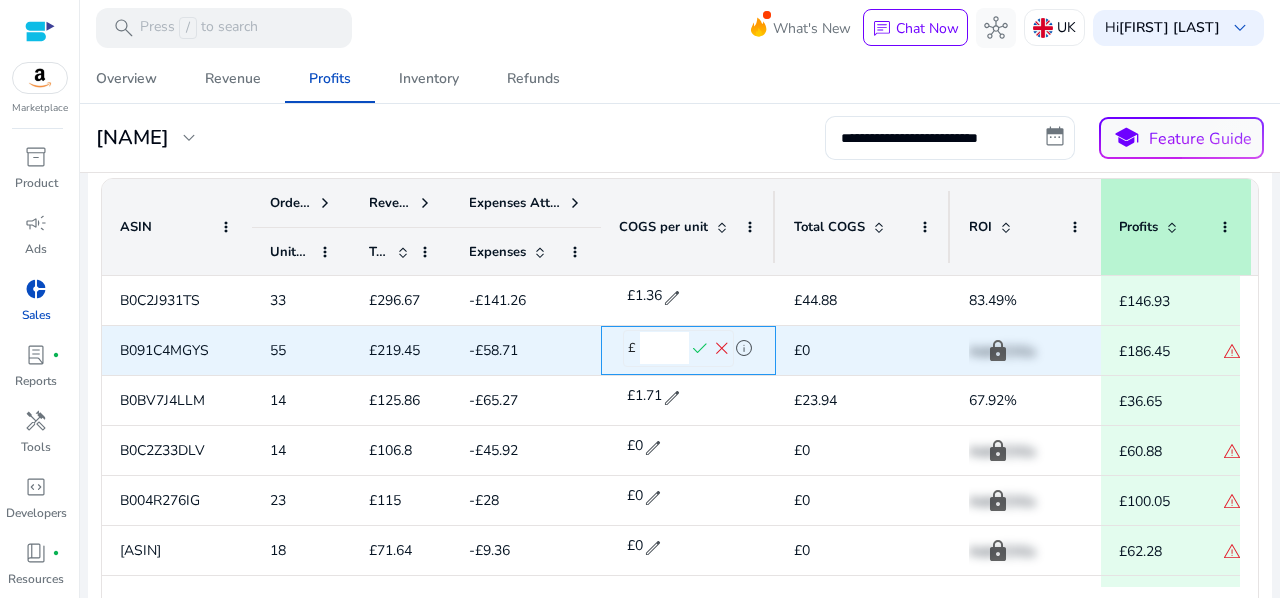 type on "****" 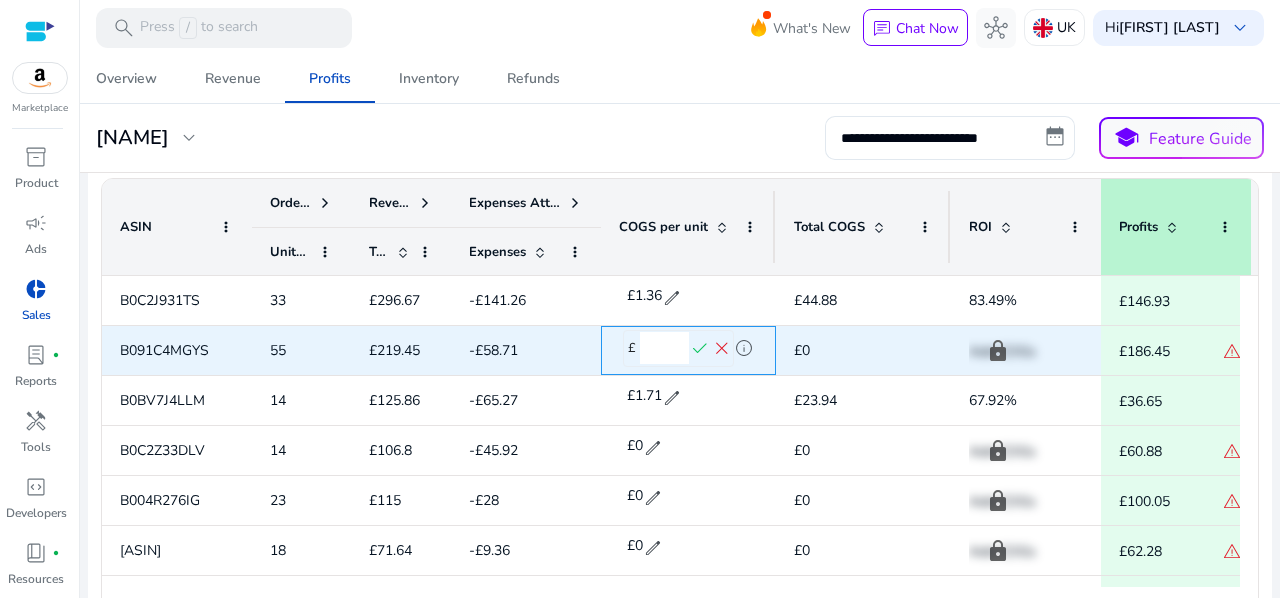 click on "check" 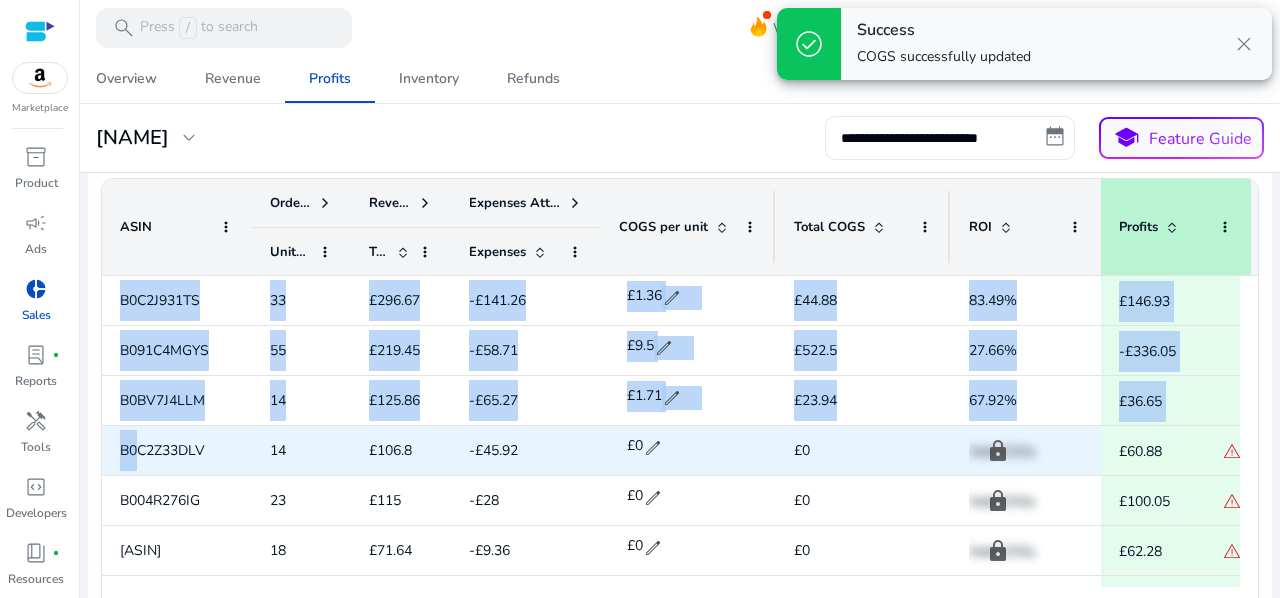drag, startPoint x: 213, startPoint y: 456, endPoint x: 134, endPoint y: 446, distance: 79.630394 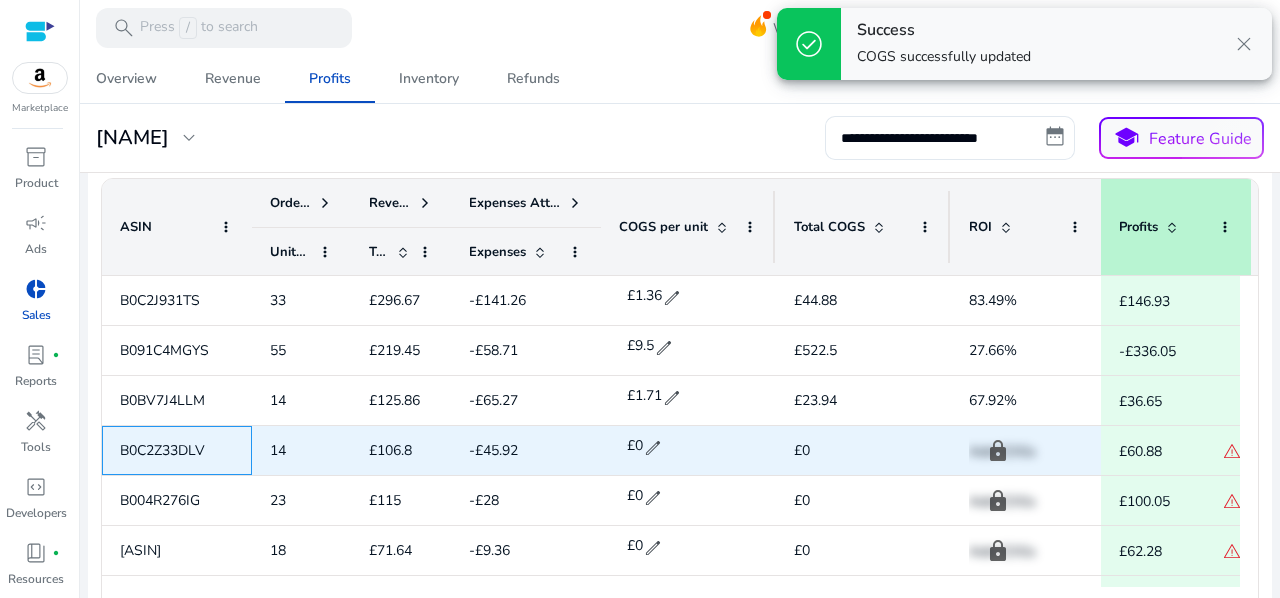 click on "B0C2Z33DLV" 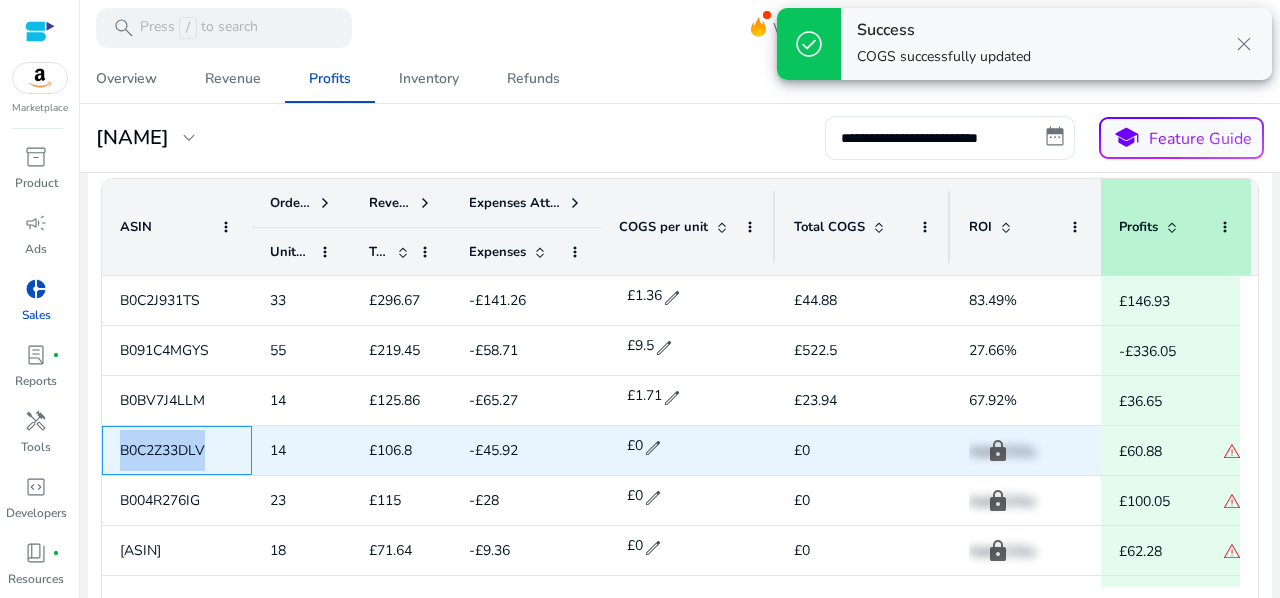 drag, startPoint x: 225, startPoint y: 451, endPoint x: 122, endPoint y: 445, distance: 103.17461 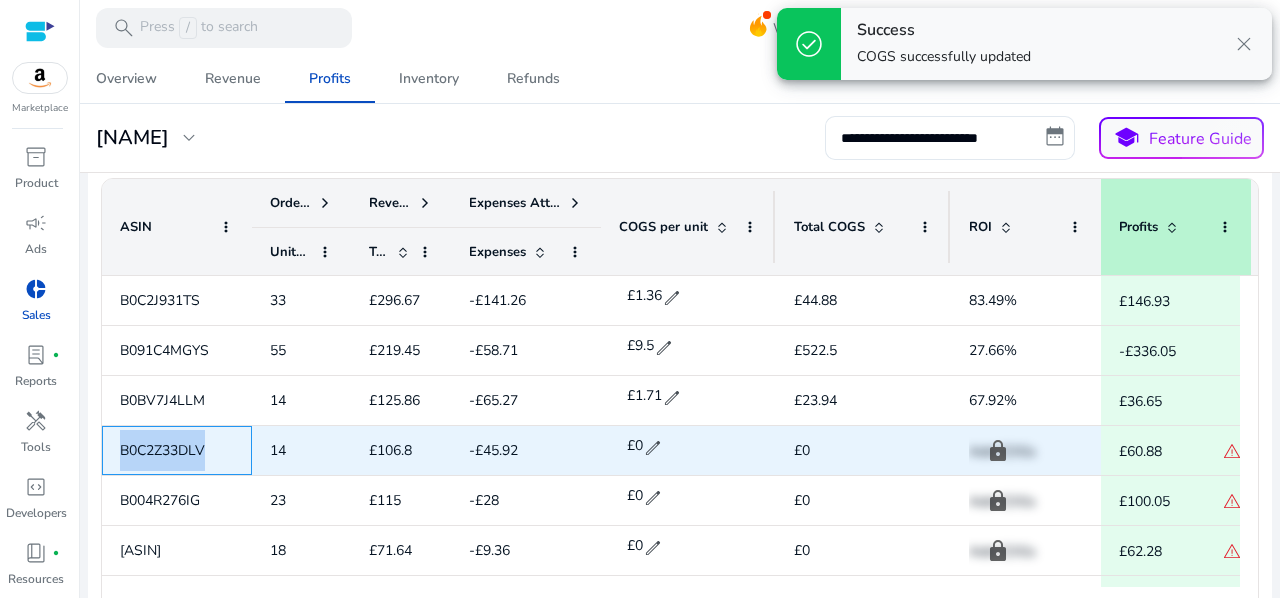 copy on "B0C2Z33DLV" 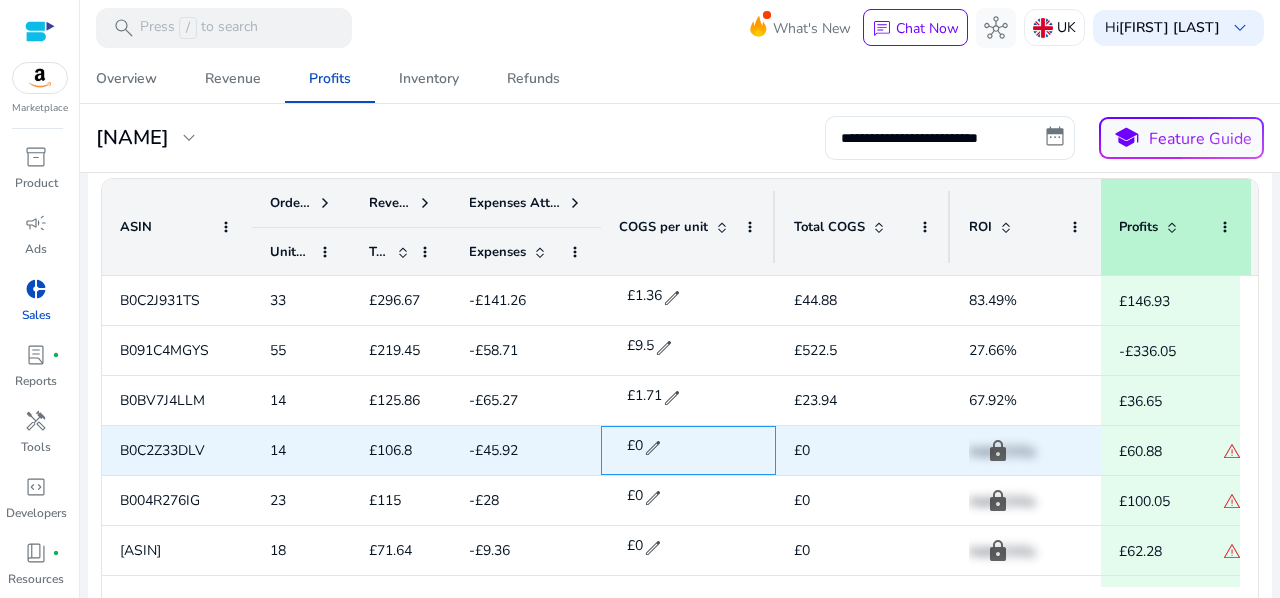 click on "edit" 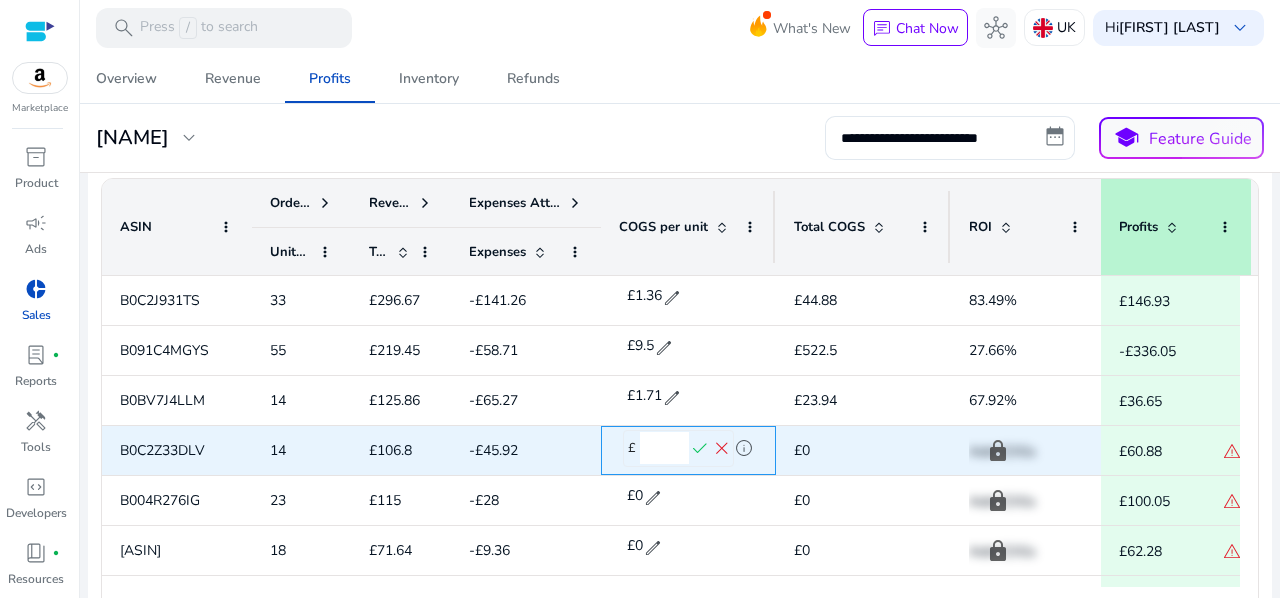 drag, startPoint x: 665, startPoint y: 448, endPoint x: 644, endPoint y: 448, distance: 21 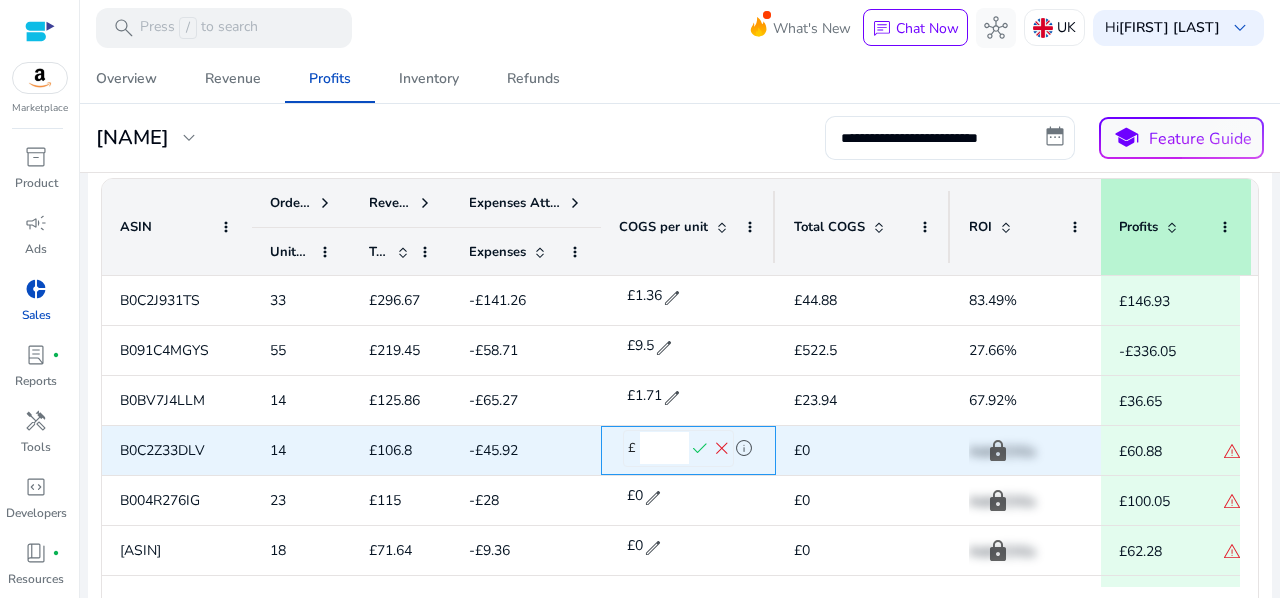 type on "****" 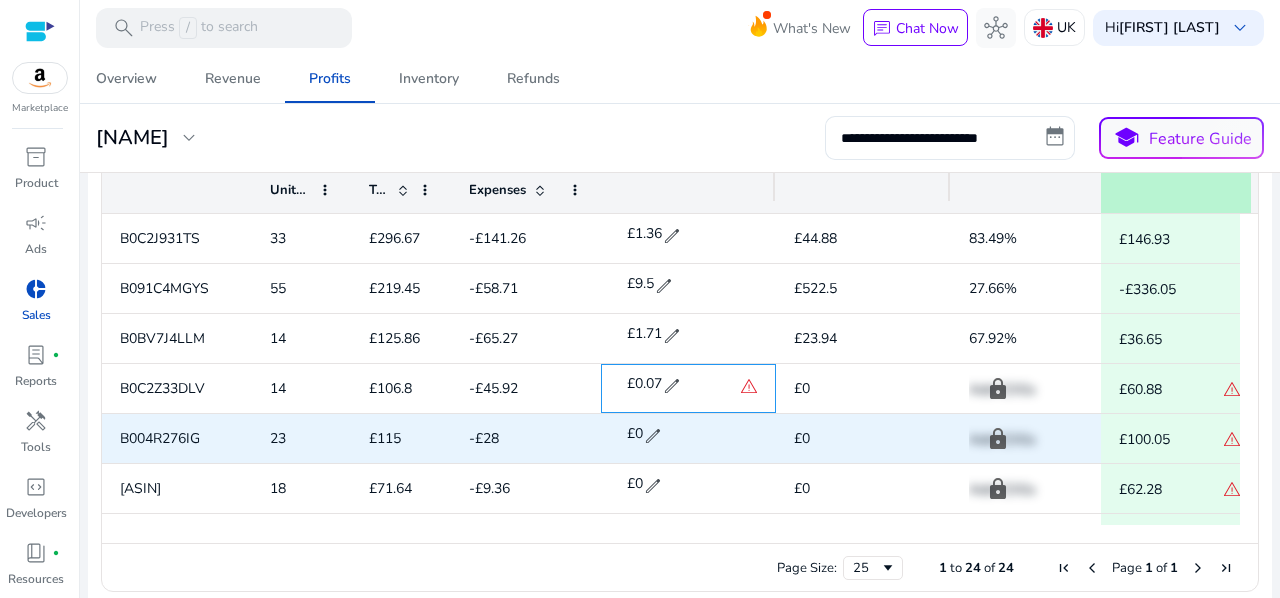 scroll, scrollTop: 910, scrollLeft: 0, axis: vertical 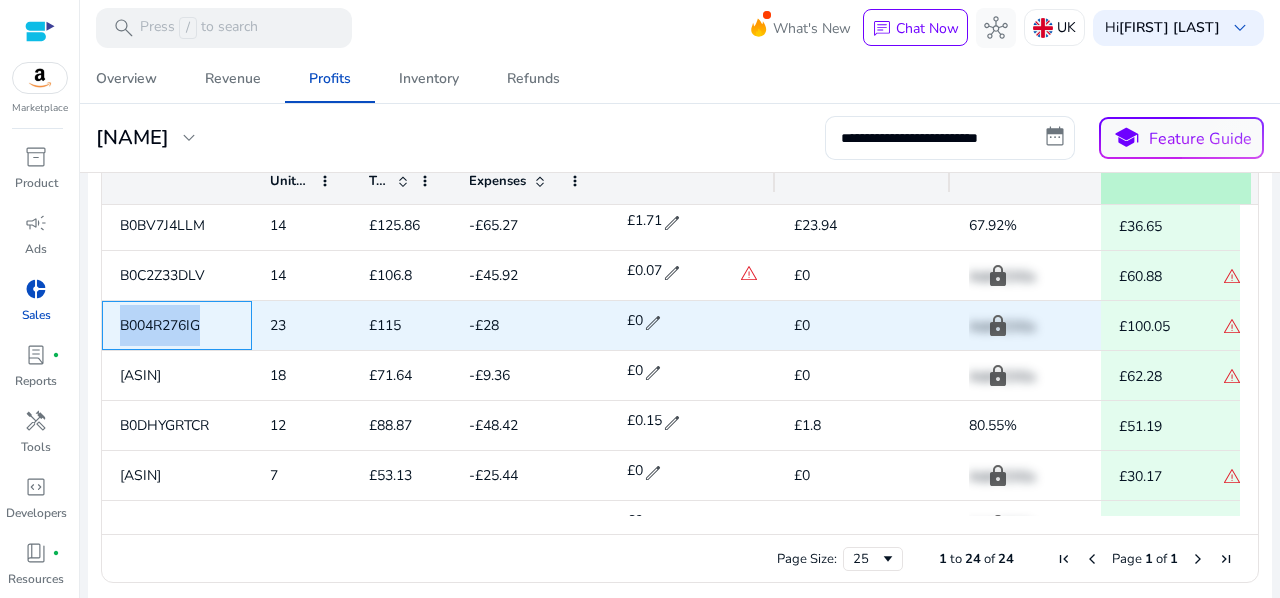 drag, startPoint x: 213, startPoint y: 324, endPoint x: 121, endPoint y: 323, distance: 92.00543 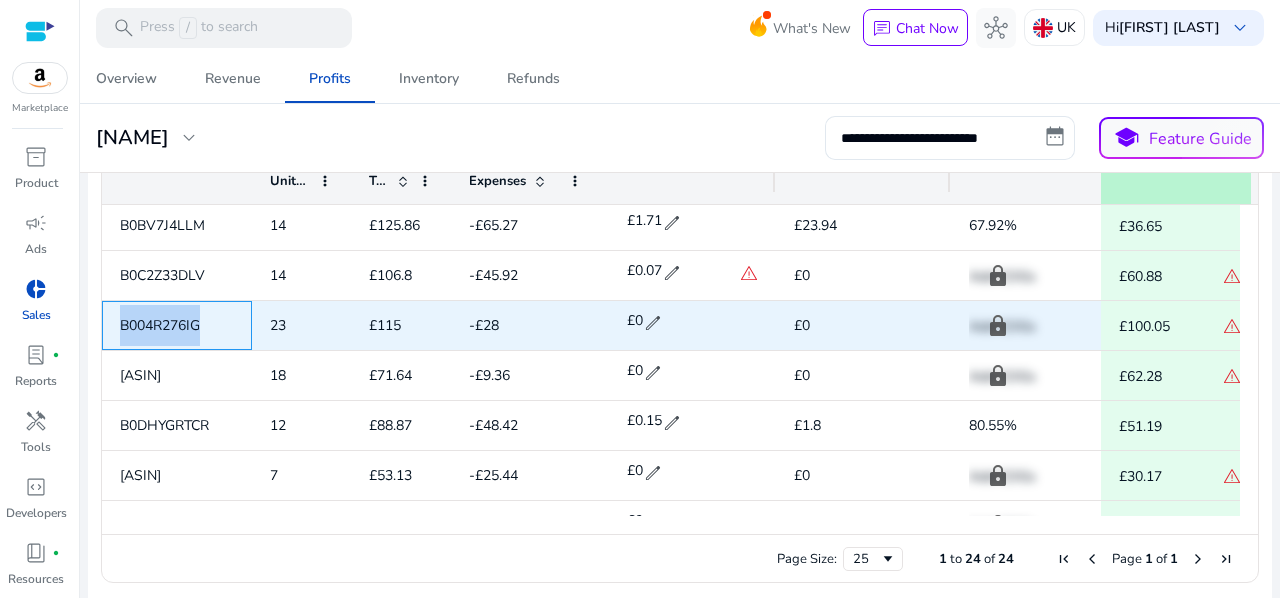 copy on "B004R276IG" 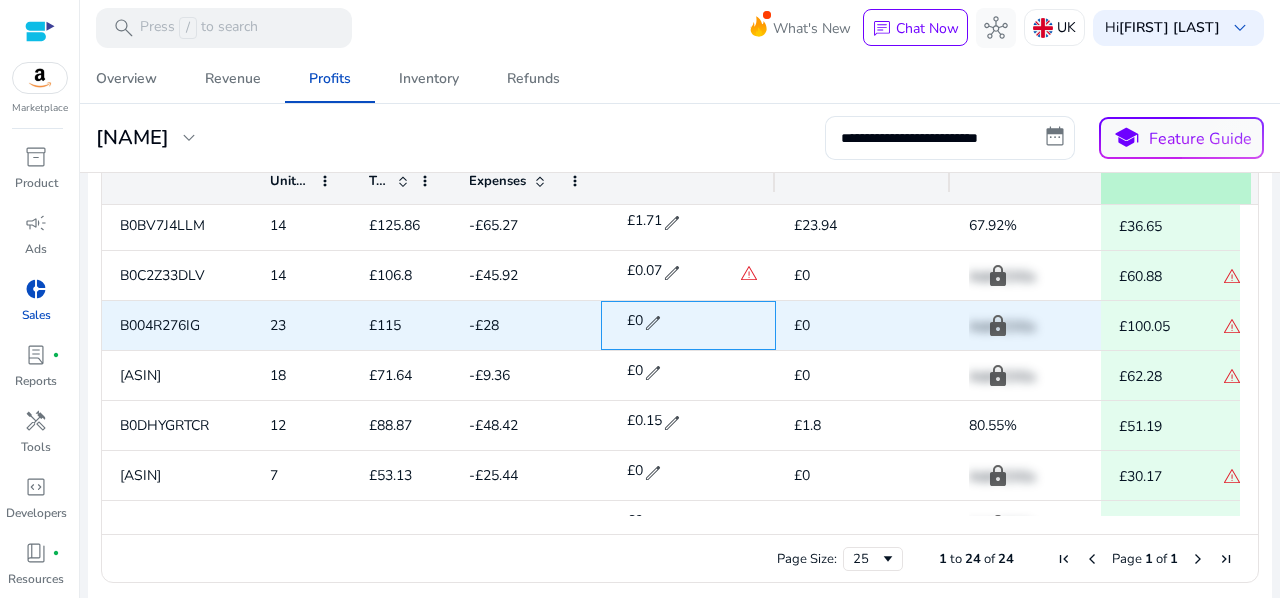 click on "edit" 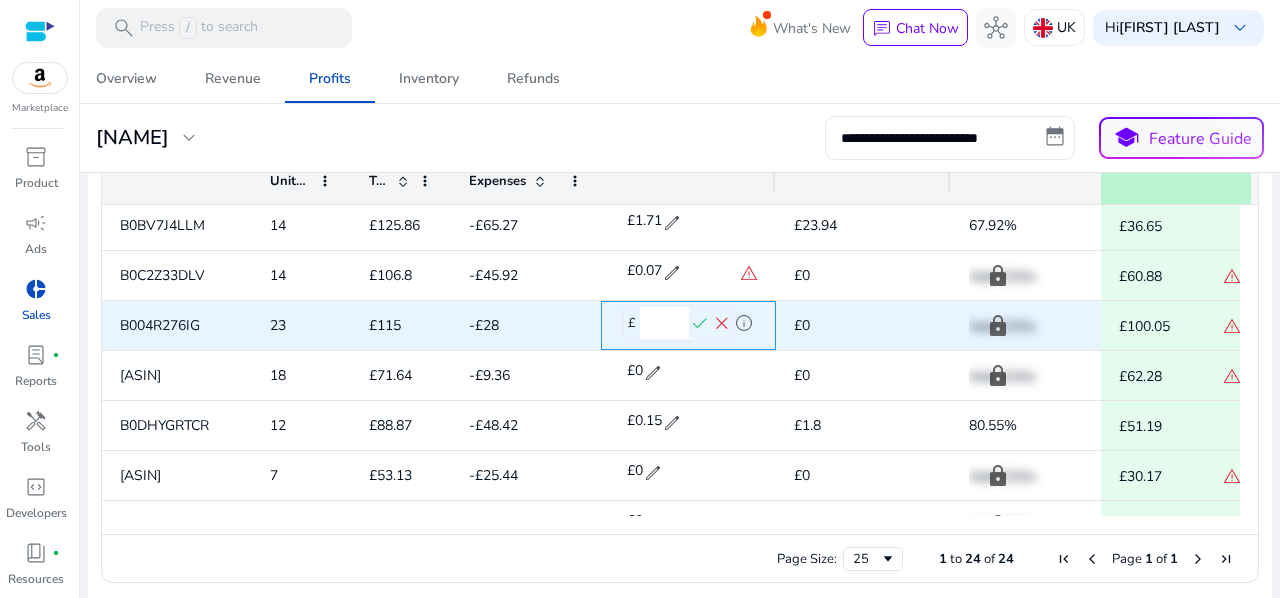 drag, startPoint x: 663, startPoint y: 324, endPoint x: 630, endPoint y: 323, distance: 33.01515 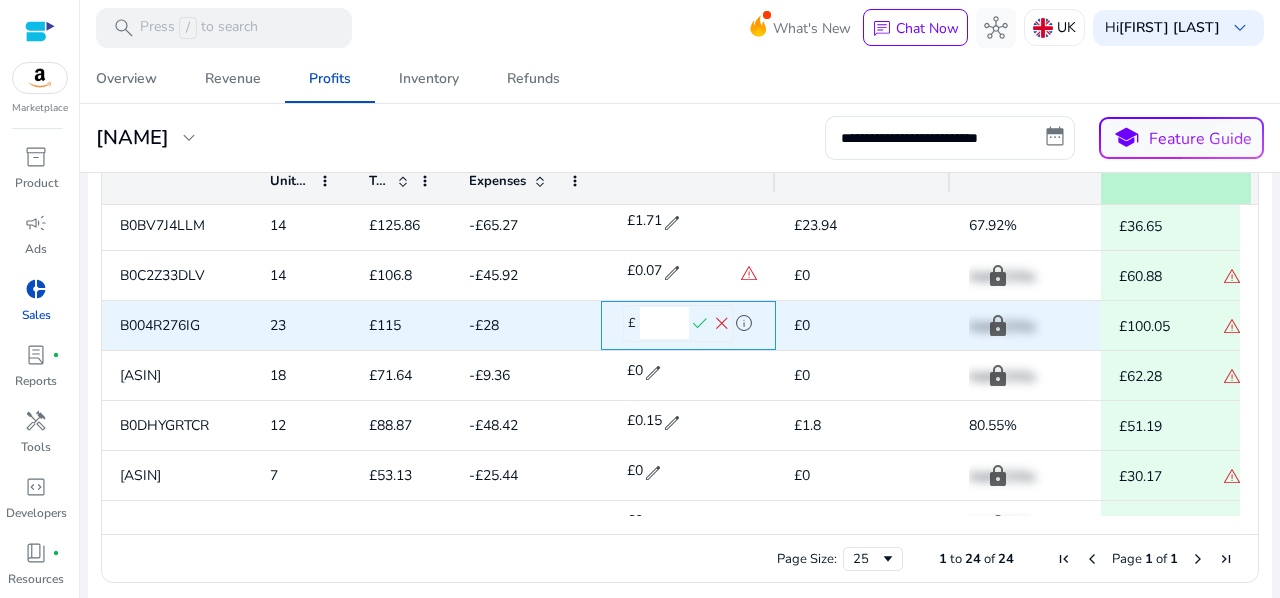 type on "****" 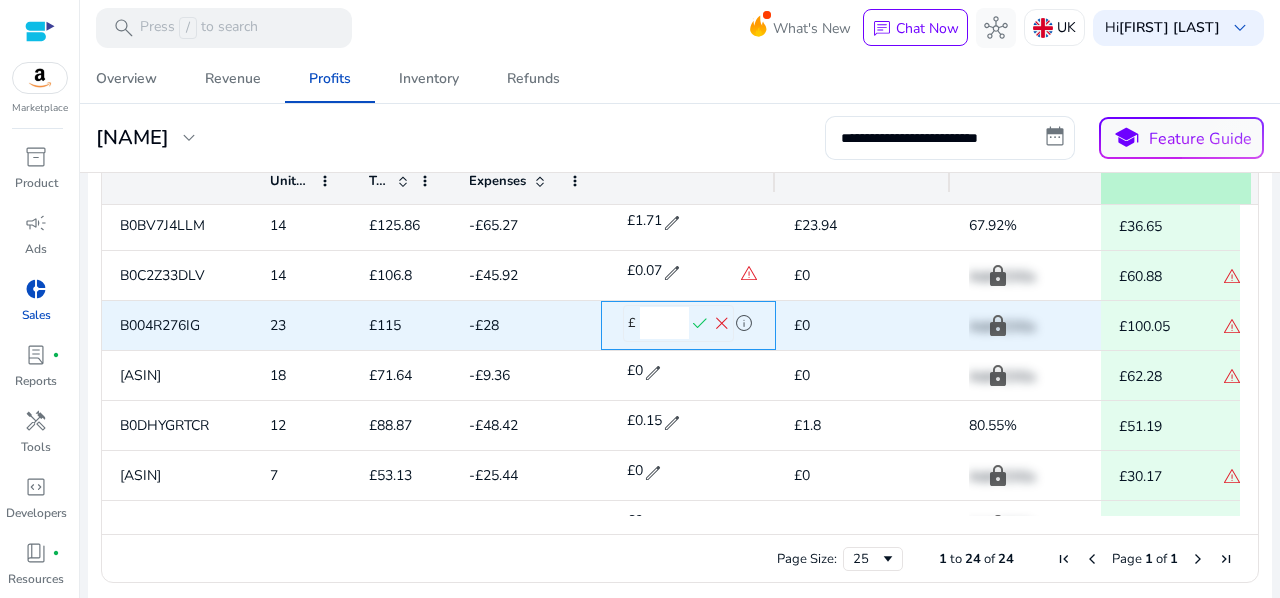 click on "check" 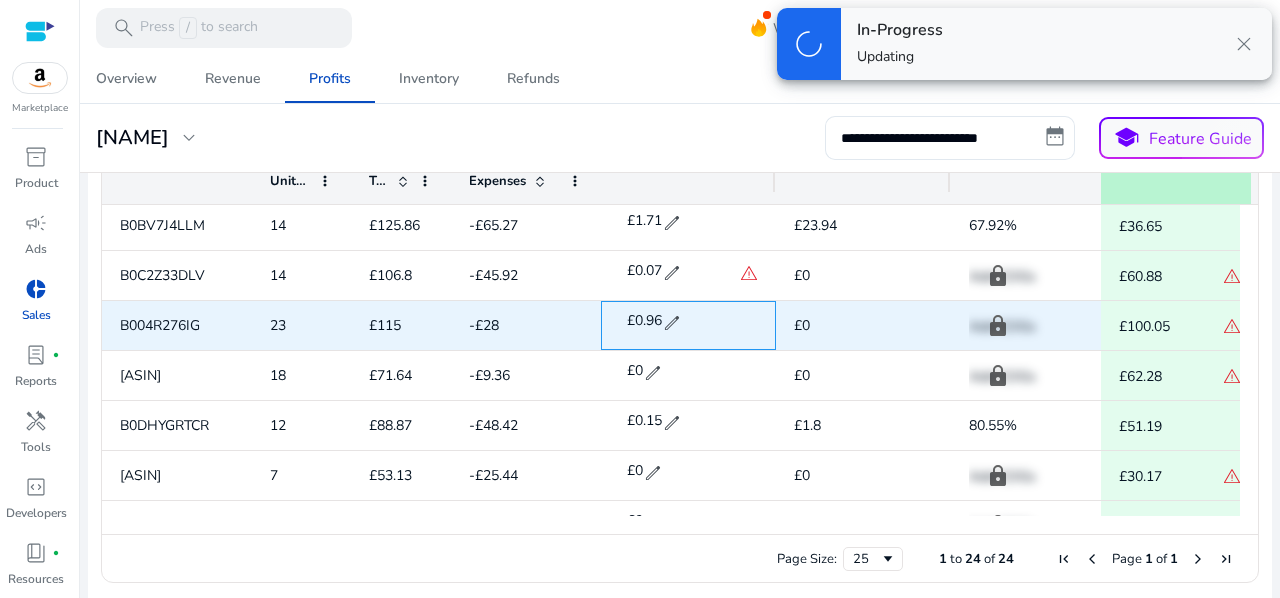 scroll, scrollTop: 4, scrollLeft: 0, axis: vertical 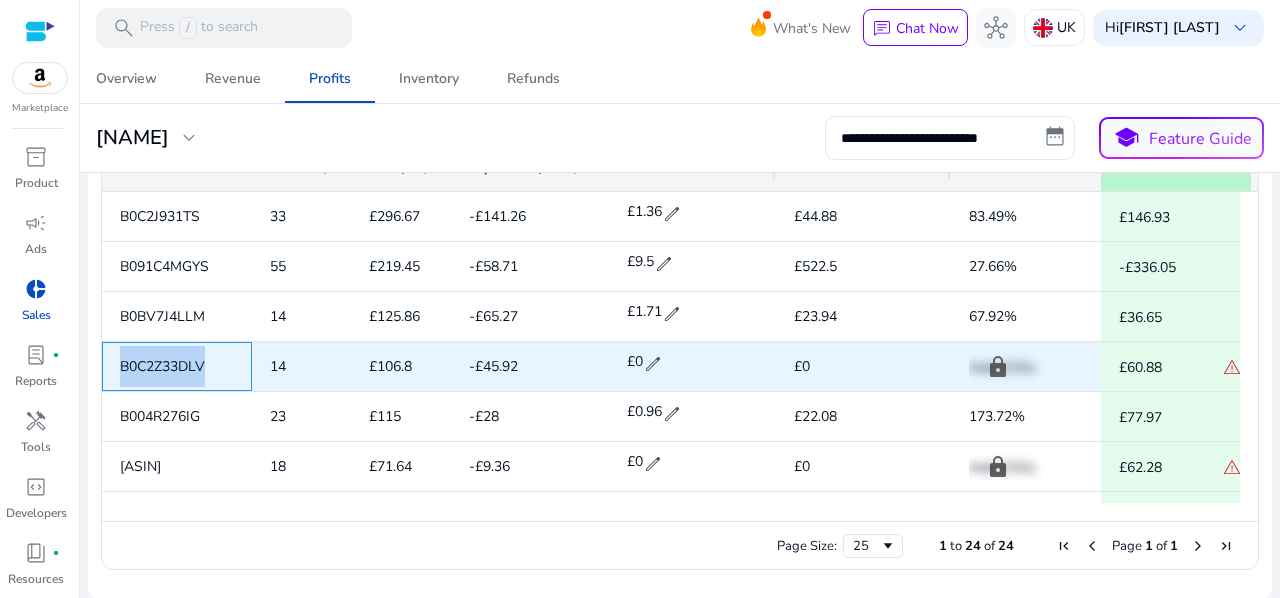 drag, startPoint x: 212, startPoint y: 363, endPoint x: 122, endPoint y: 362, distance: 90.005554 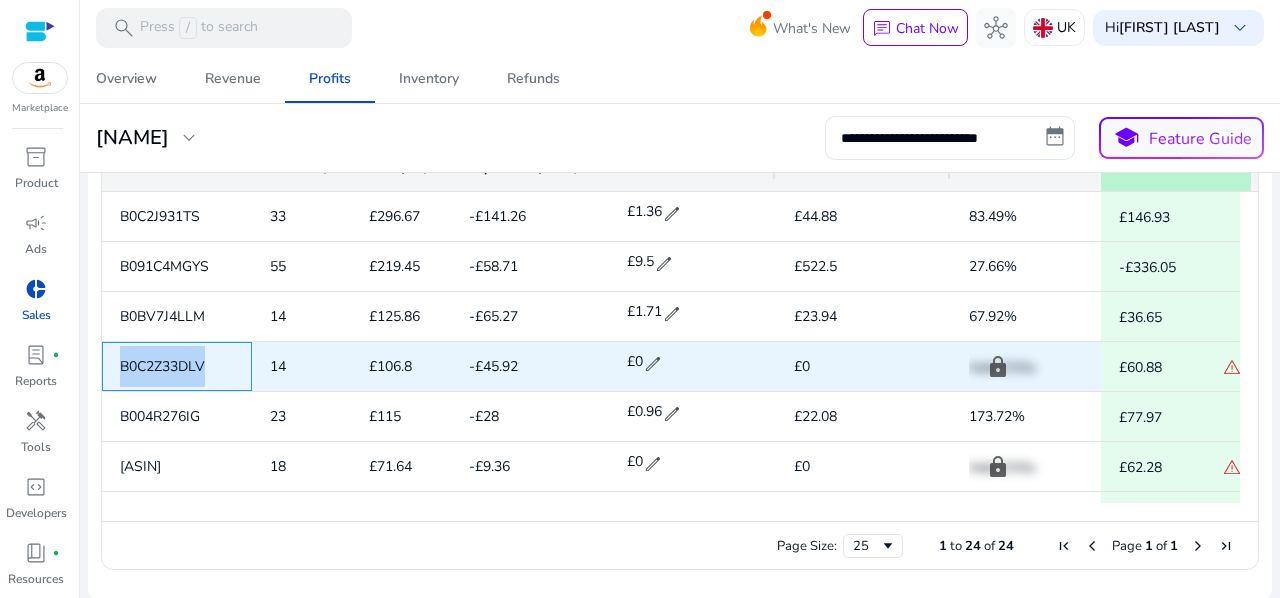 copy on "B0C2Z33DLV" 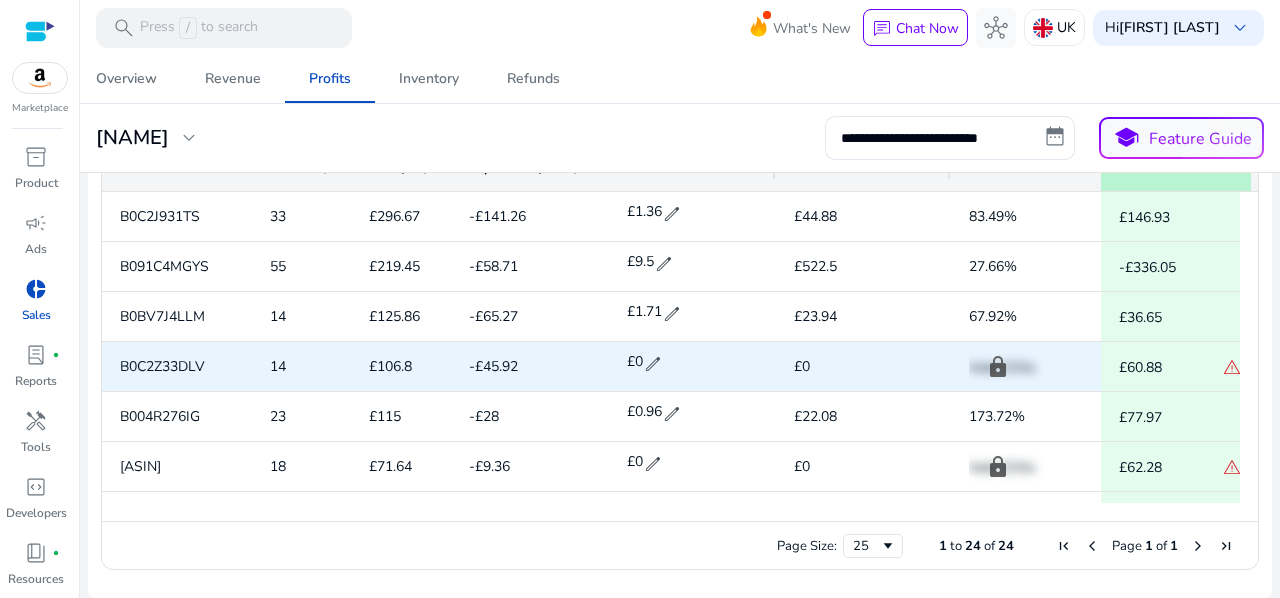 click on "£0" 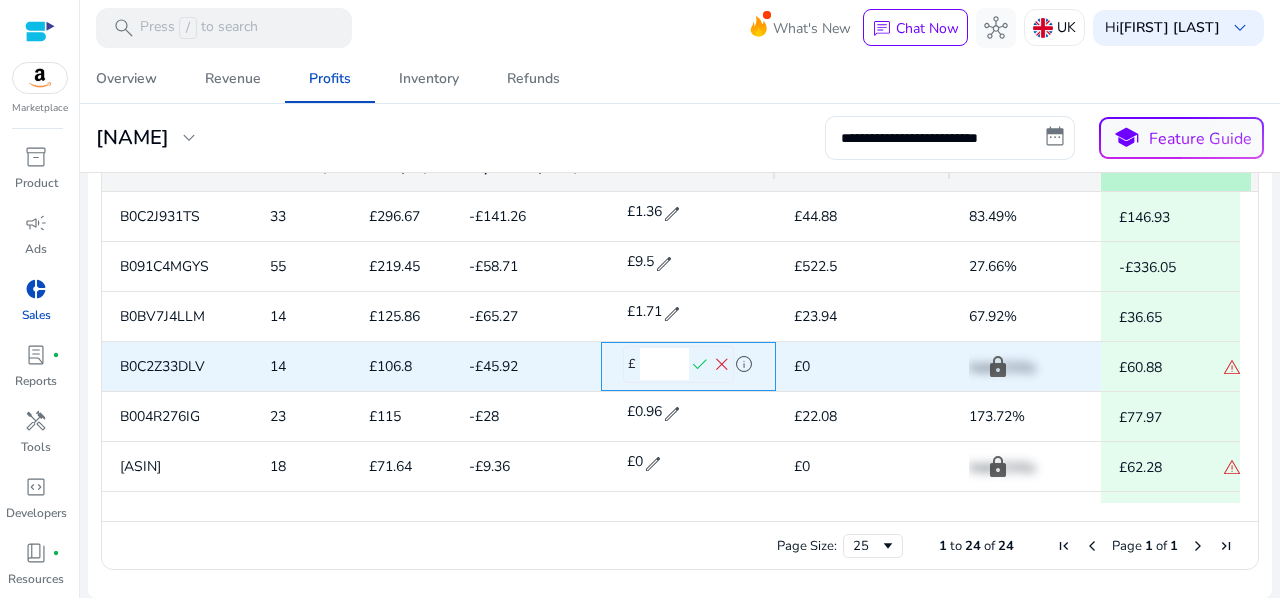 drag, startPoint x: 664, startPoint y: 360, endPoint x: 651, endPoint y: 360, distance: 13 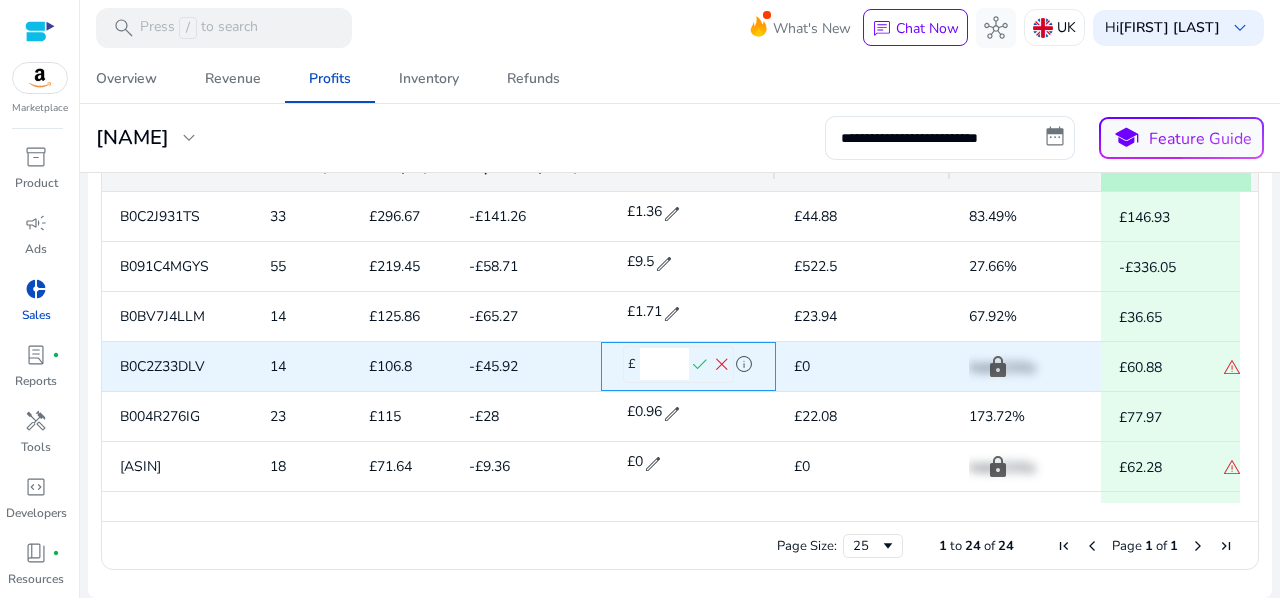 type on "****" 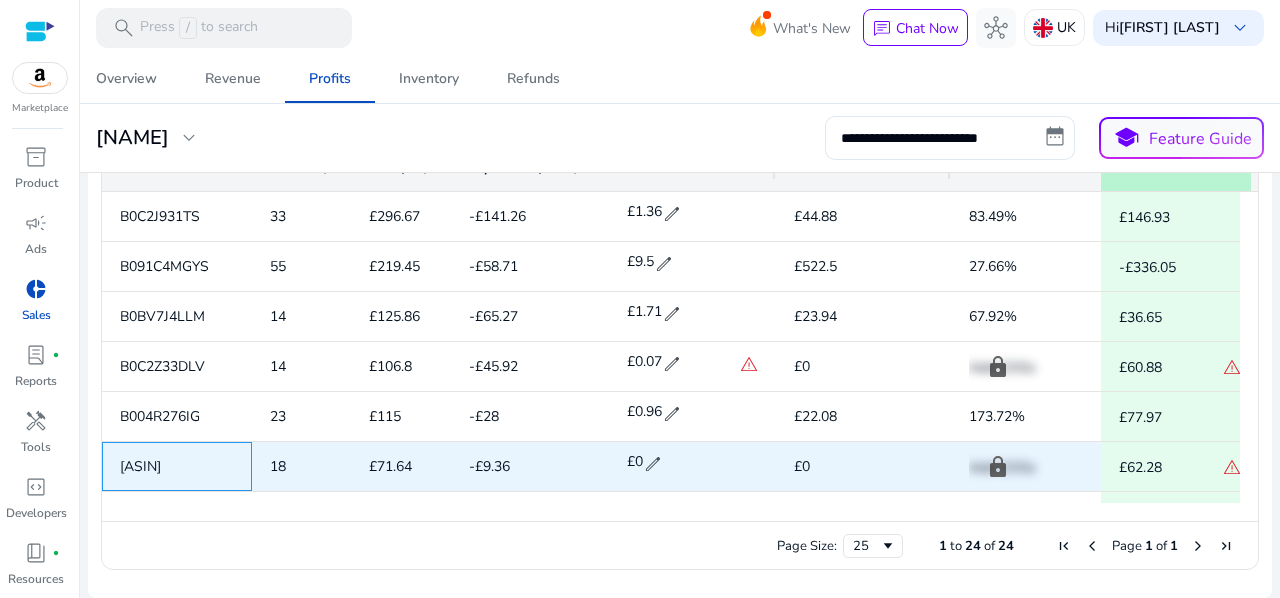 drag, startPoint x: 215, startPoint y: 468, endPoint x: 118, endPoint y: 462, distance: 97.18539 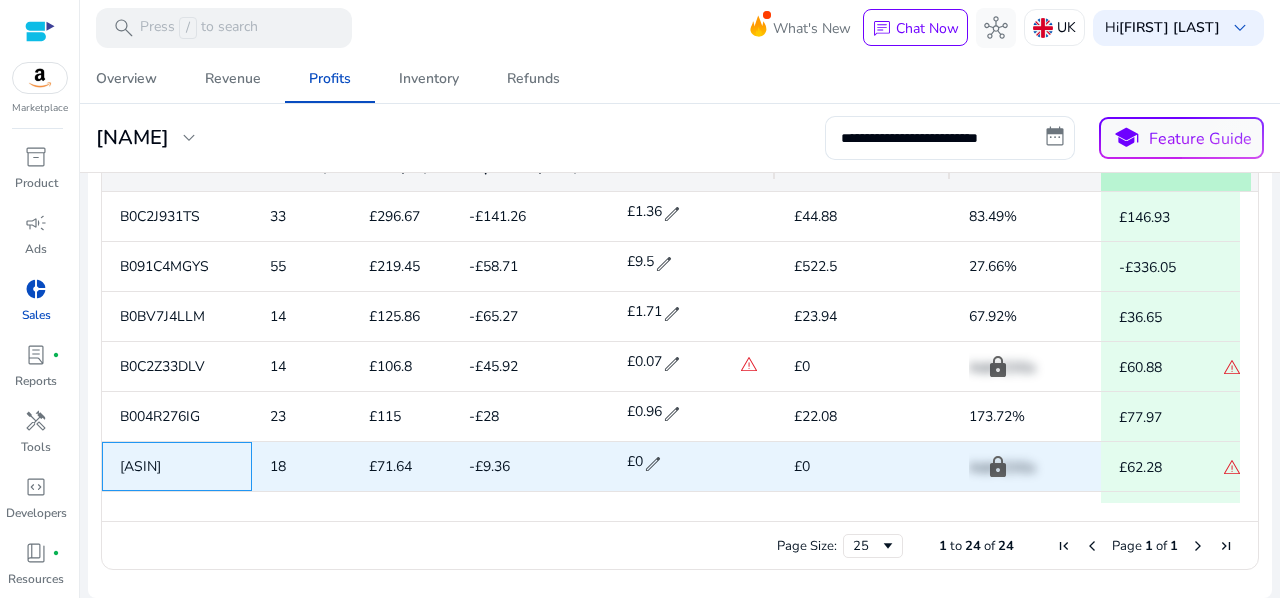 copy on "B003CT4XT0" 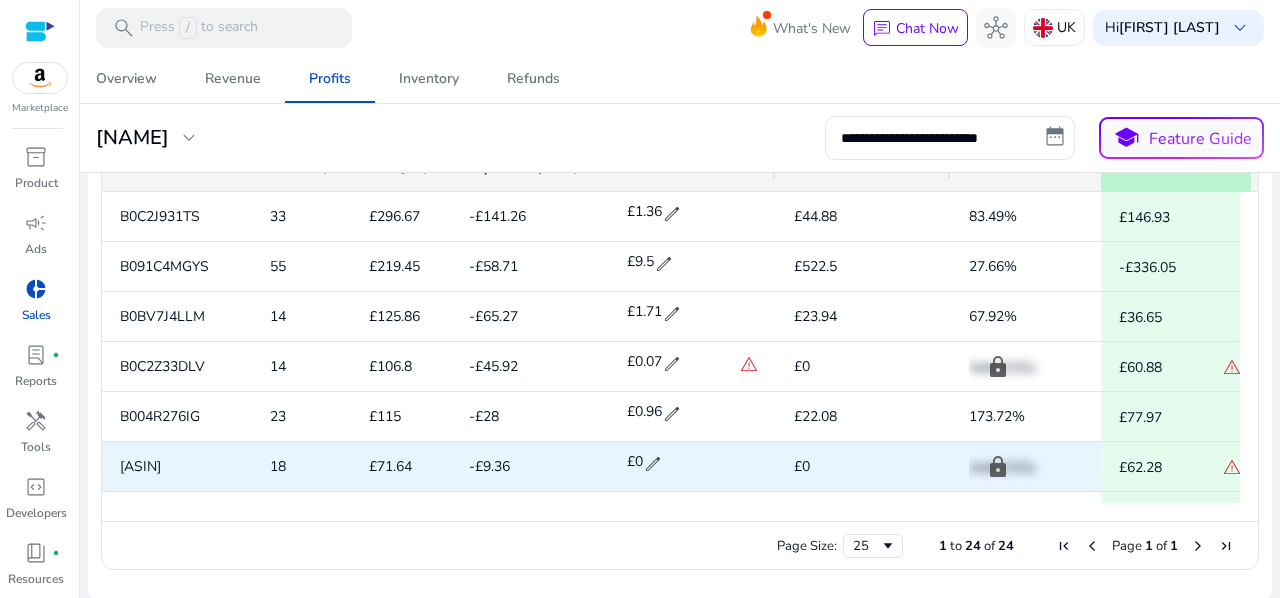click on "edit" 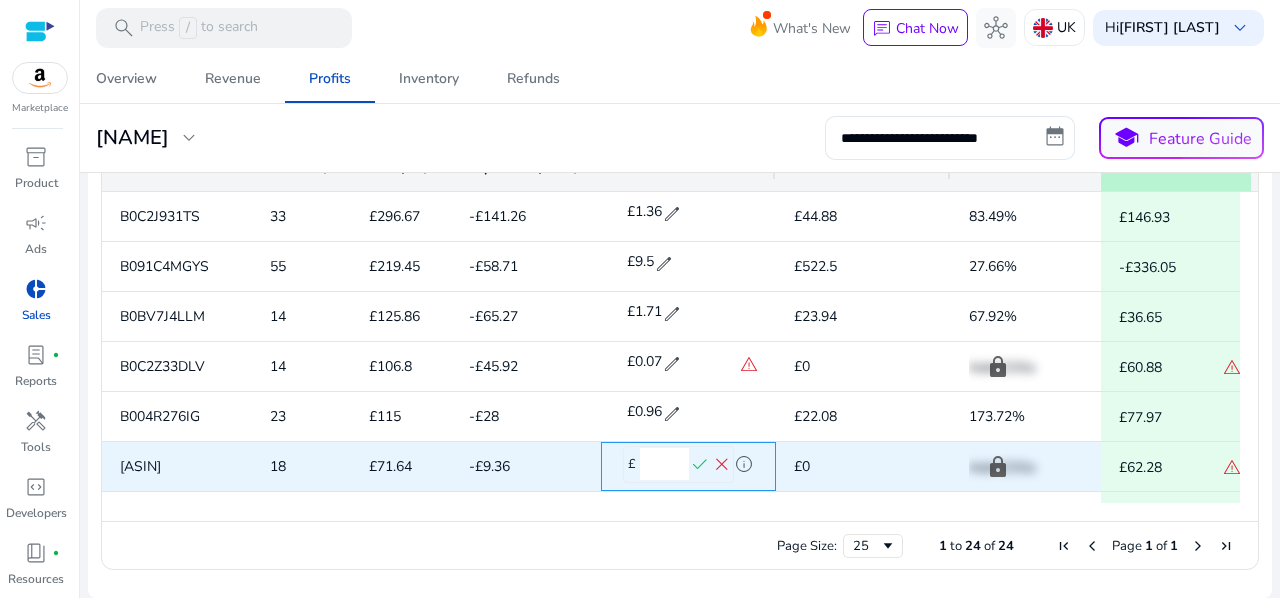 drag, startPoint x: 665, startPoint y: 475, endPoint x: 634, endPoint y: 457, distance: 35.846897 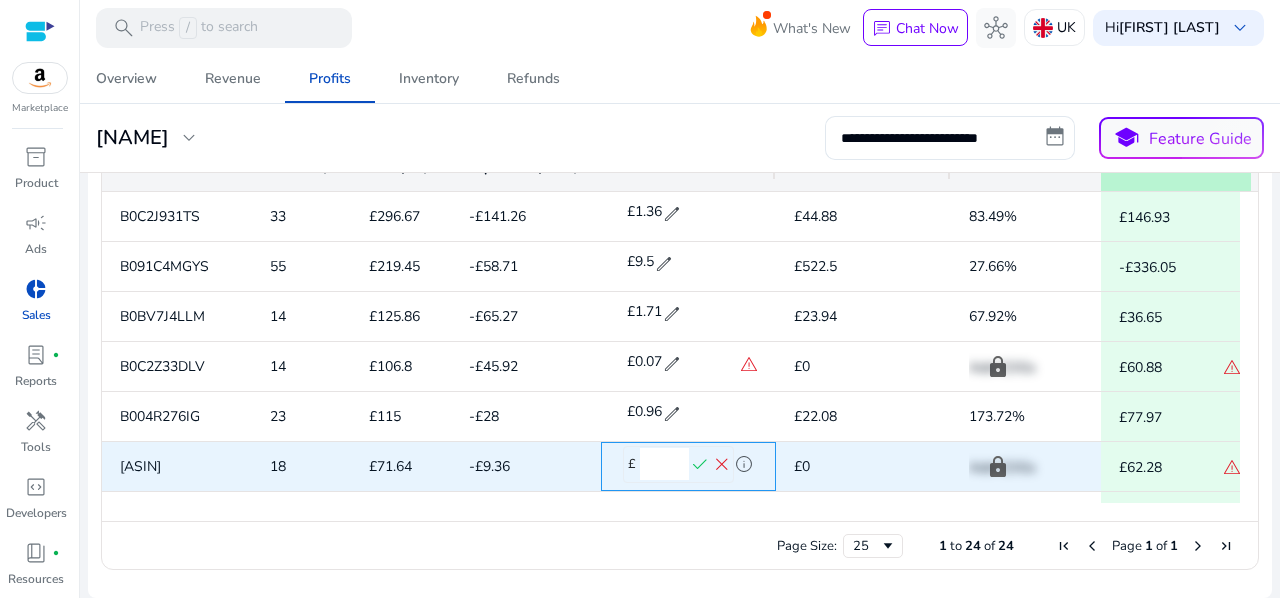 type on "****" 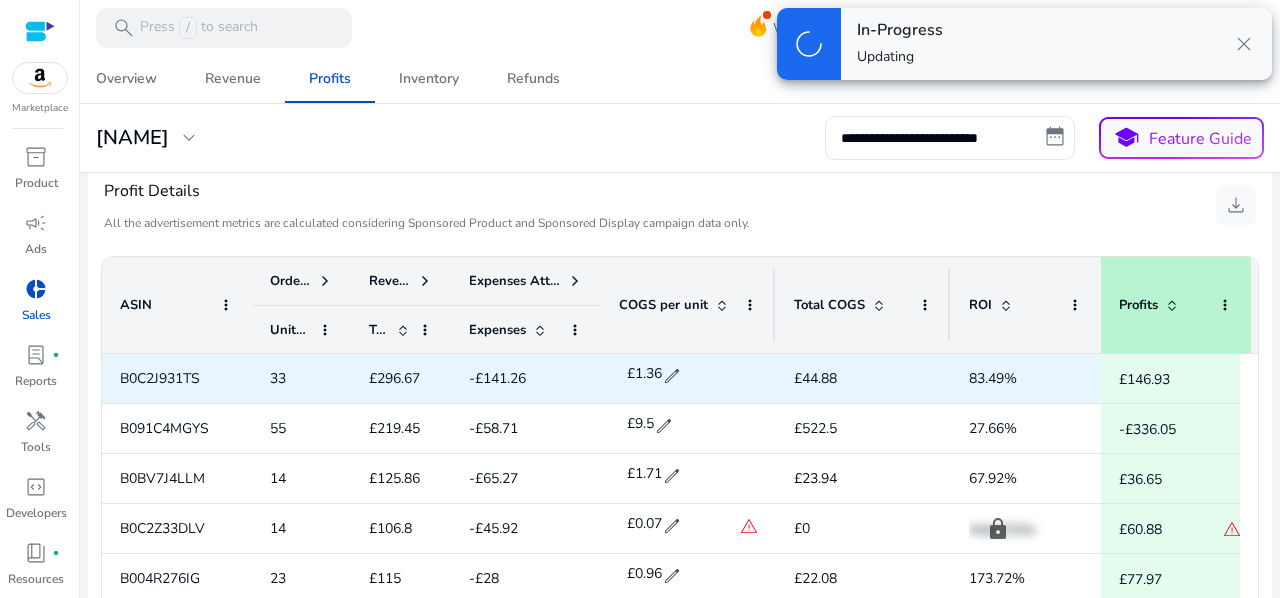 scroll, scrollTop: 772, scrollLeft: 0, axis: vertical 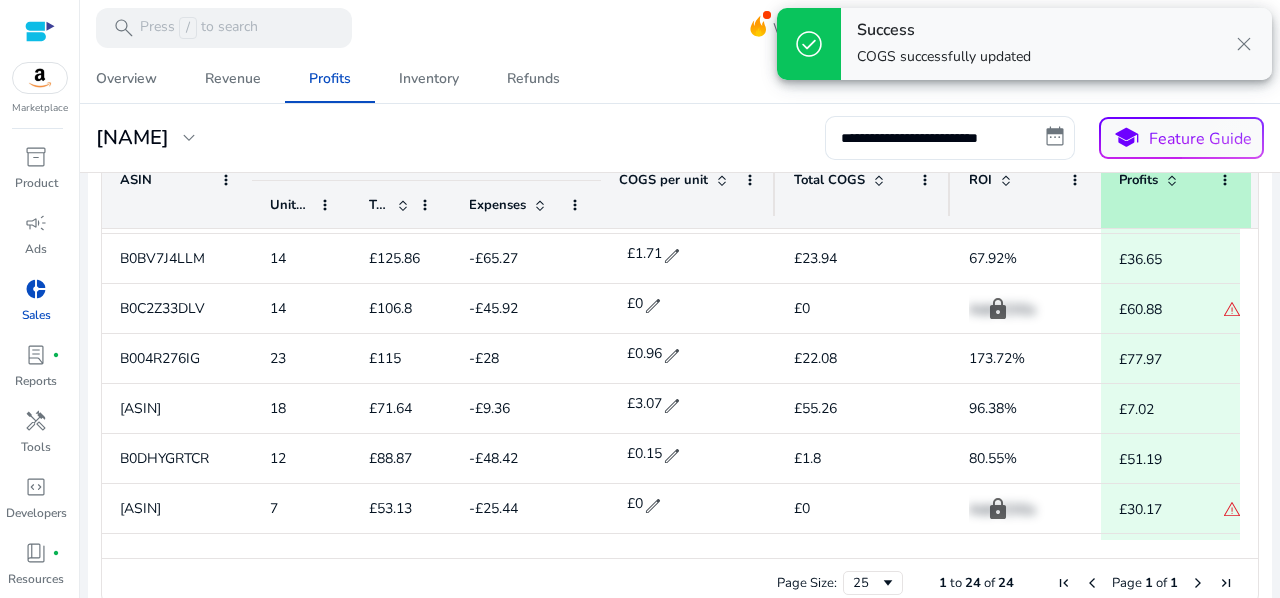 click on "COGS per unit" 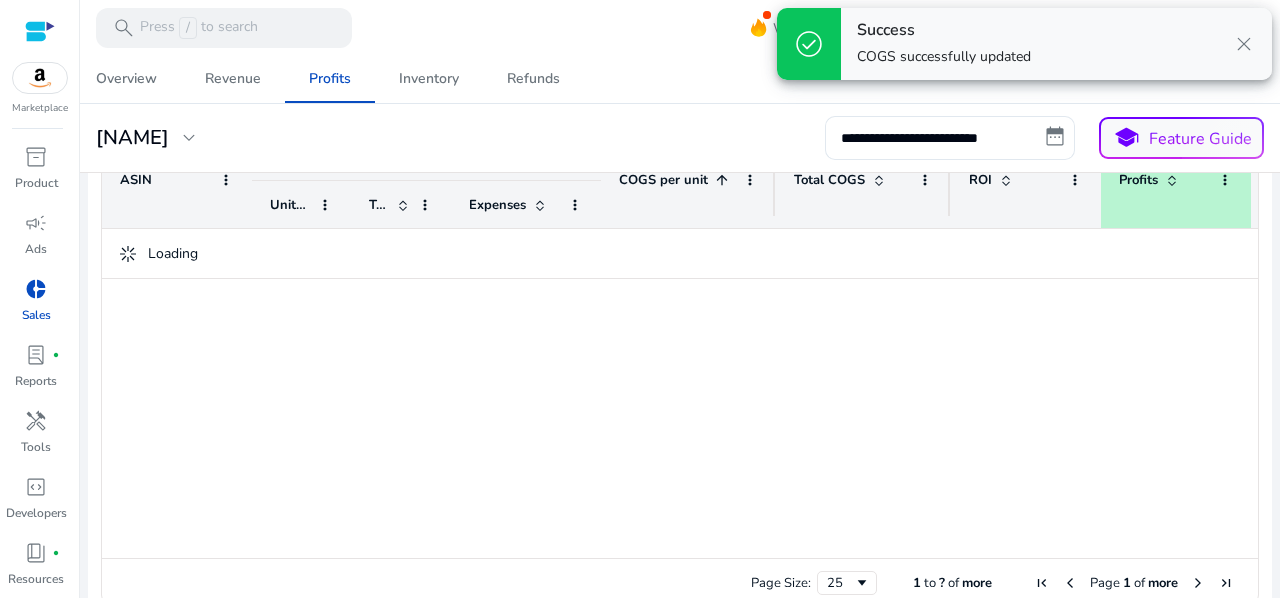 scroll, scrollTop: 0, scrollLeft: 0, axis: both 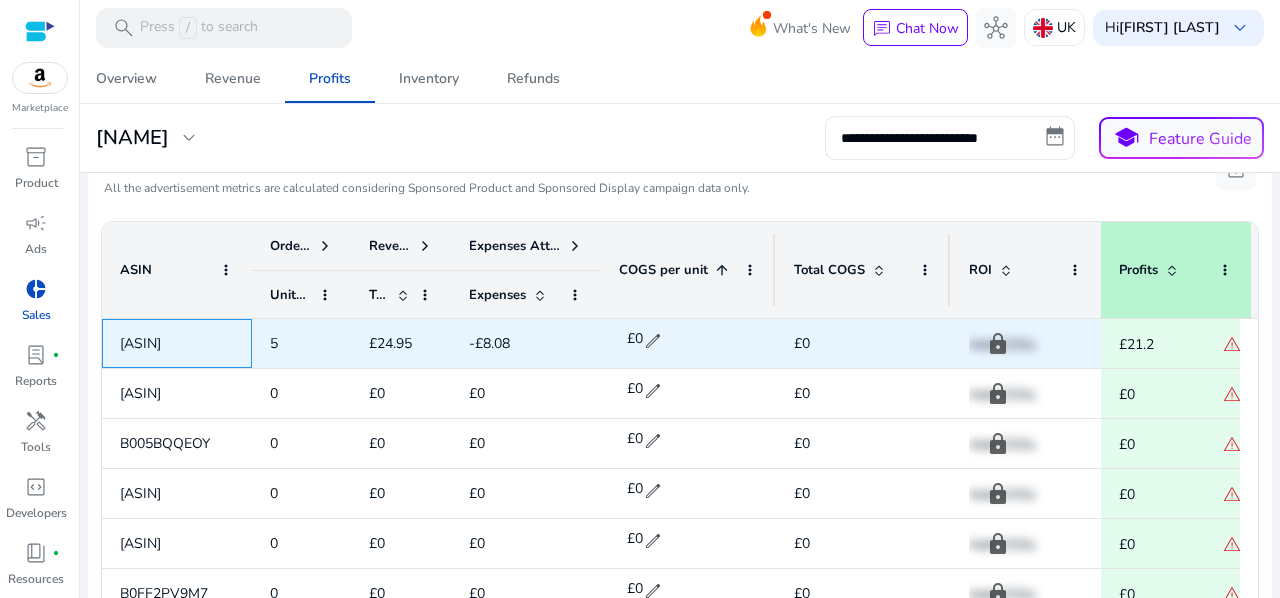 drag, startPoint x: 214, startPoint y: 346, endPoint x: 123, endPoint y: 344, distance: 91.02197 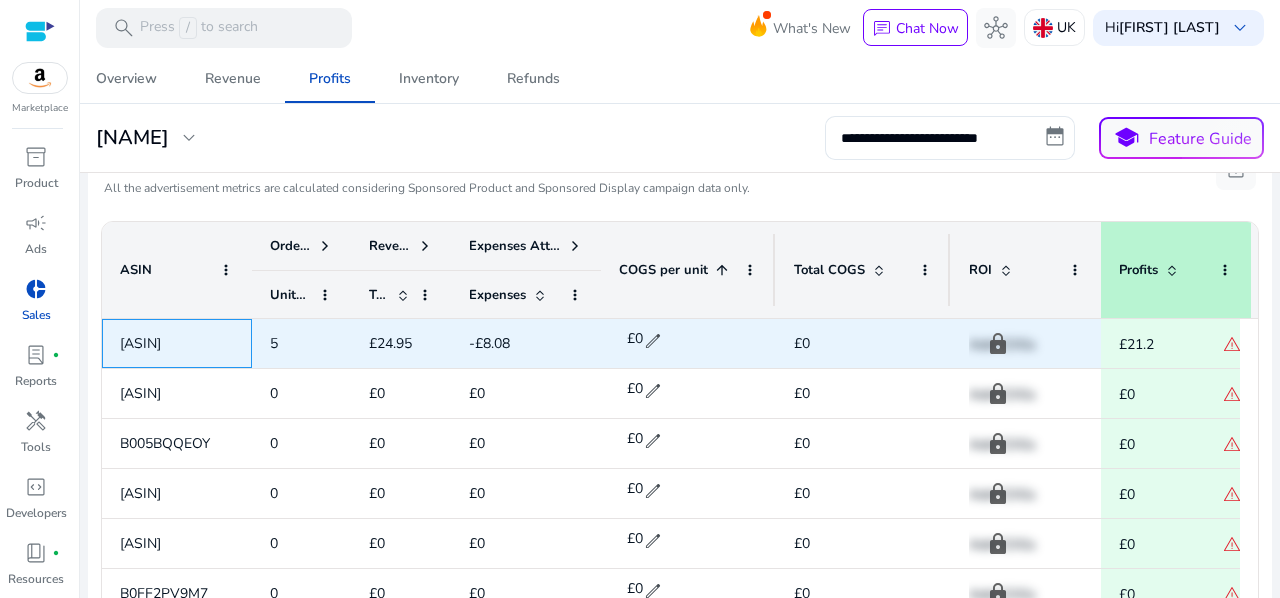 copy on "B0FHB7Q82M" 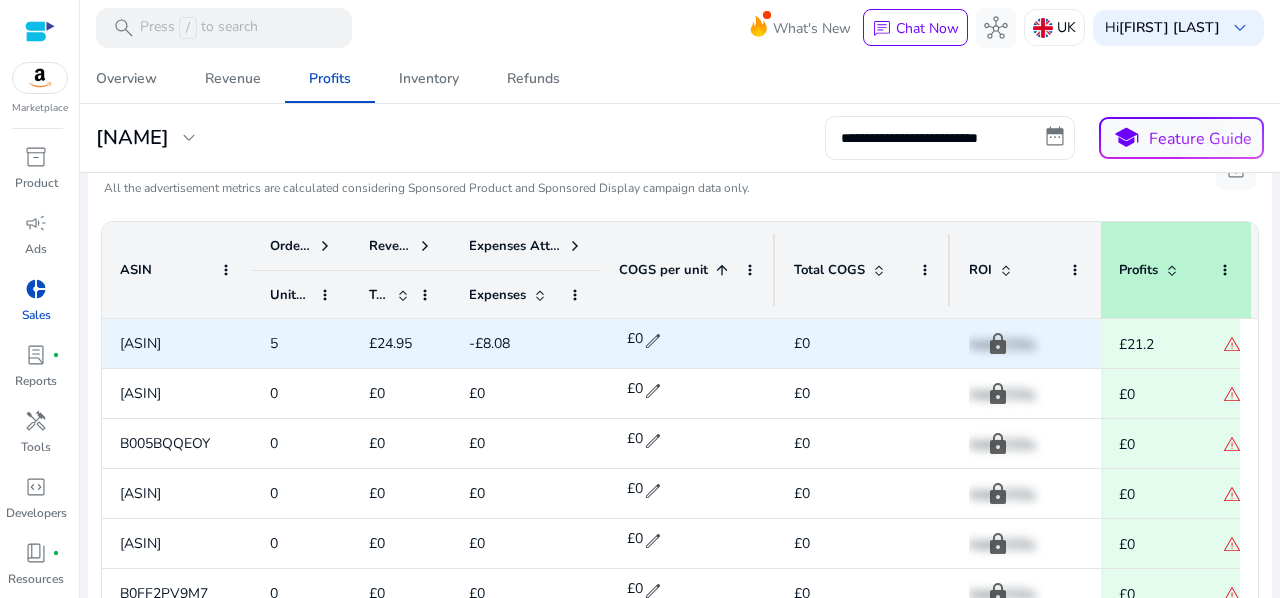 click on "£0" 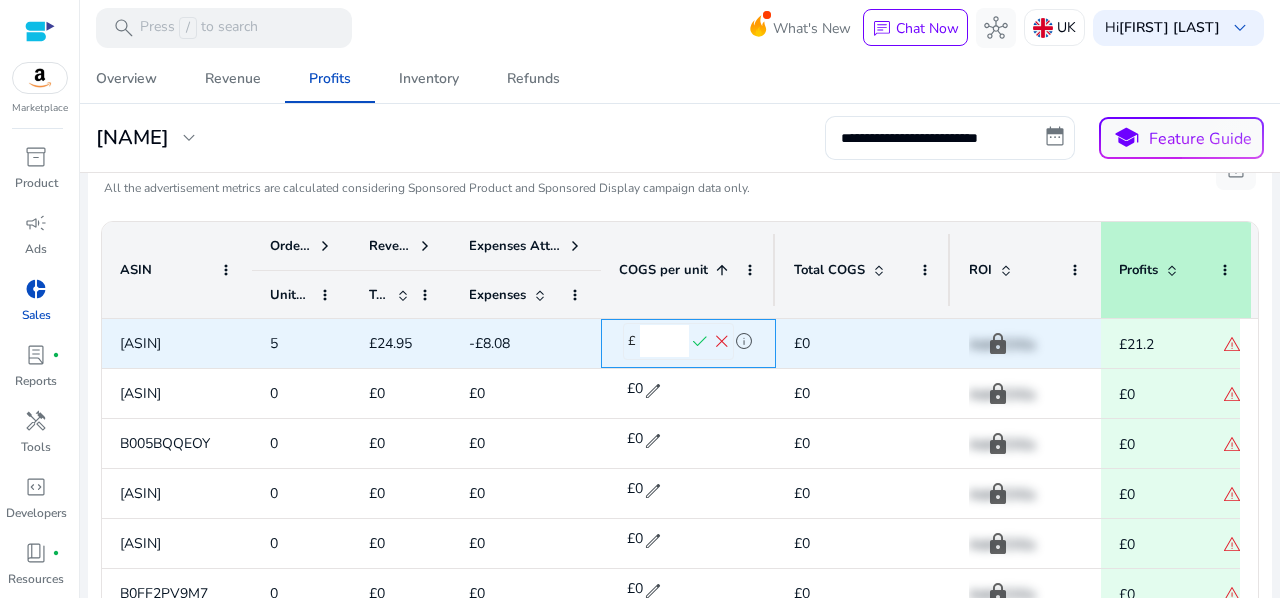 drag, startPoint x: 671, startPoint y: 346, endPoint x: 637, endPoint y: 343, distance: 34.132095 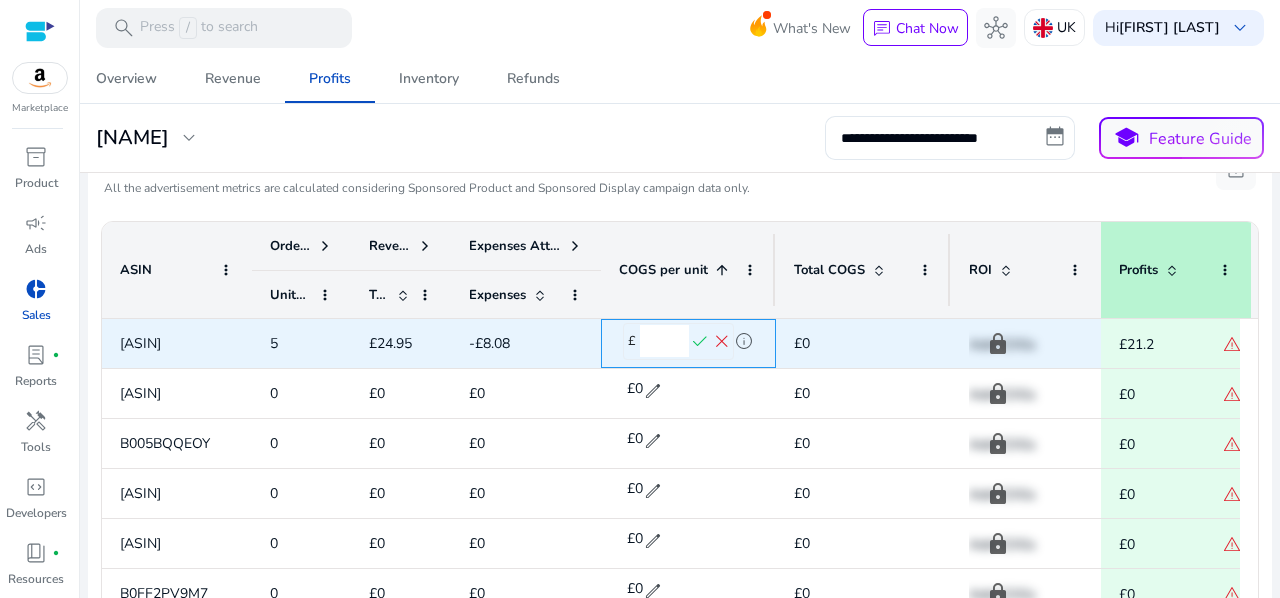 type on "****" 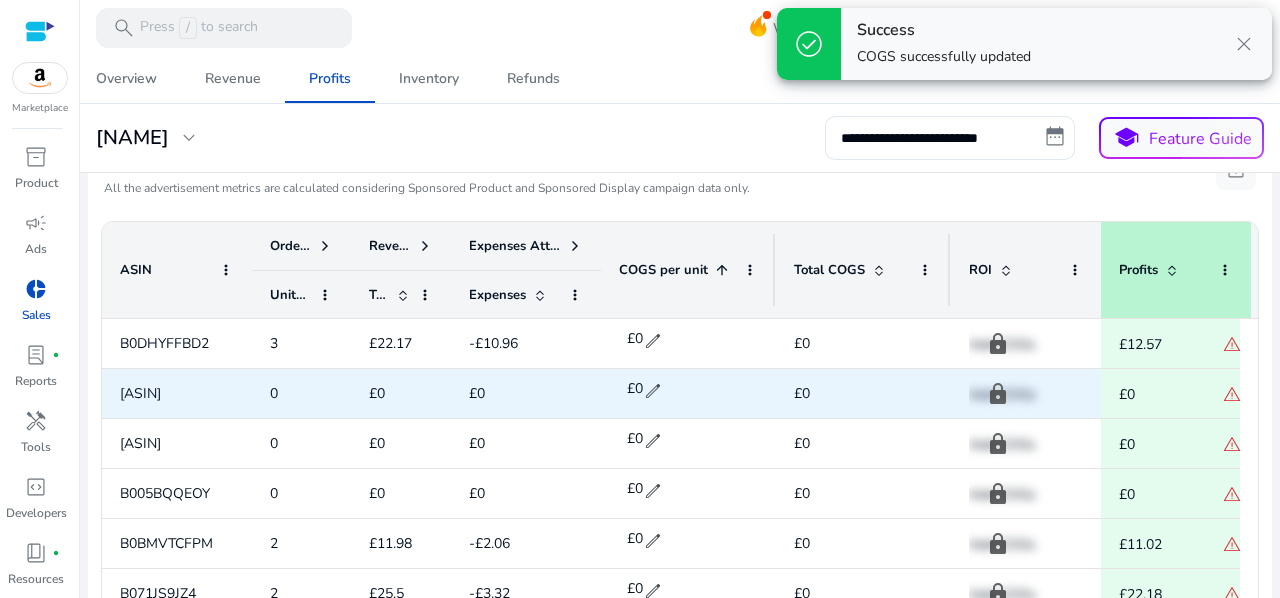 drag, startPoint x: 218, startPoint y: 390, endPoint x: 127, endPoint y: 386, distance: 91.08787 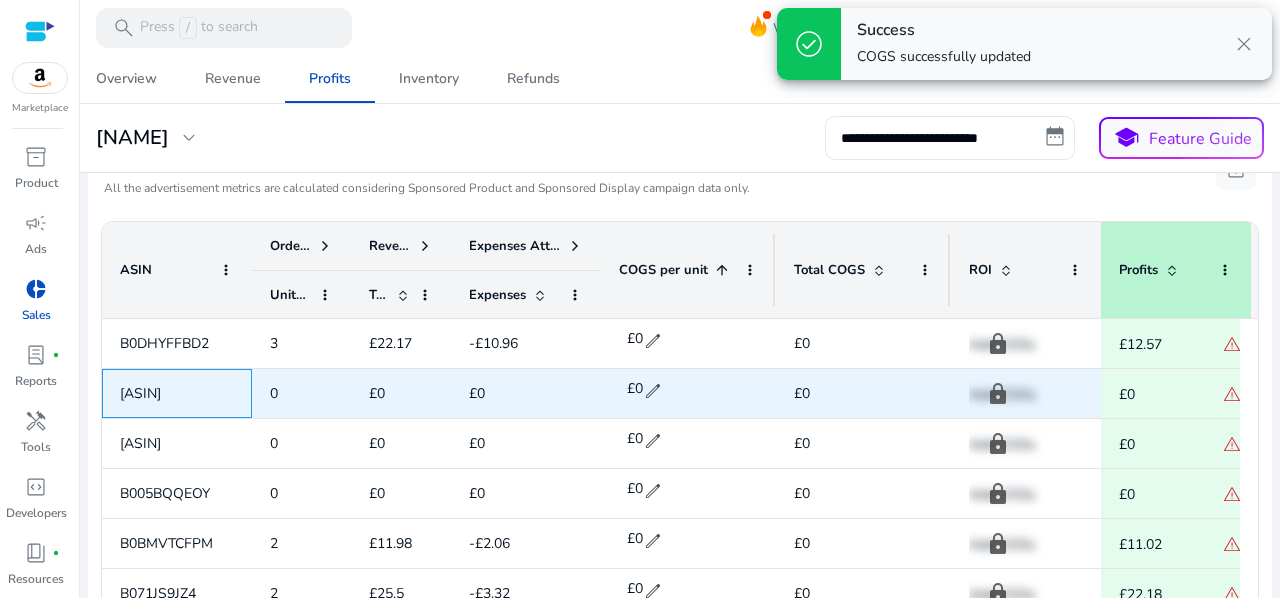 click on "B008CYS5RQ" 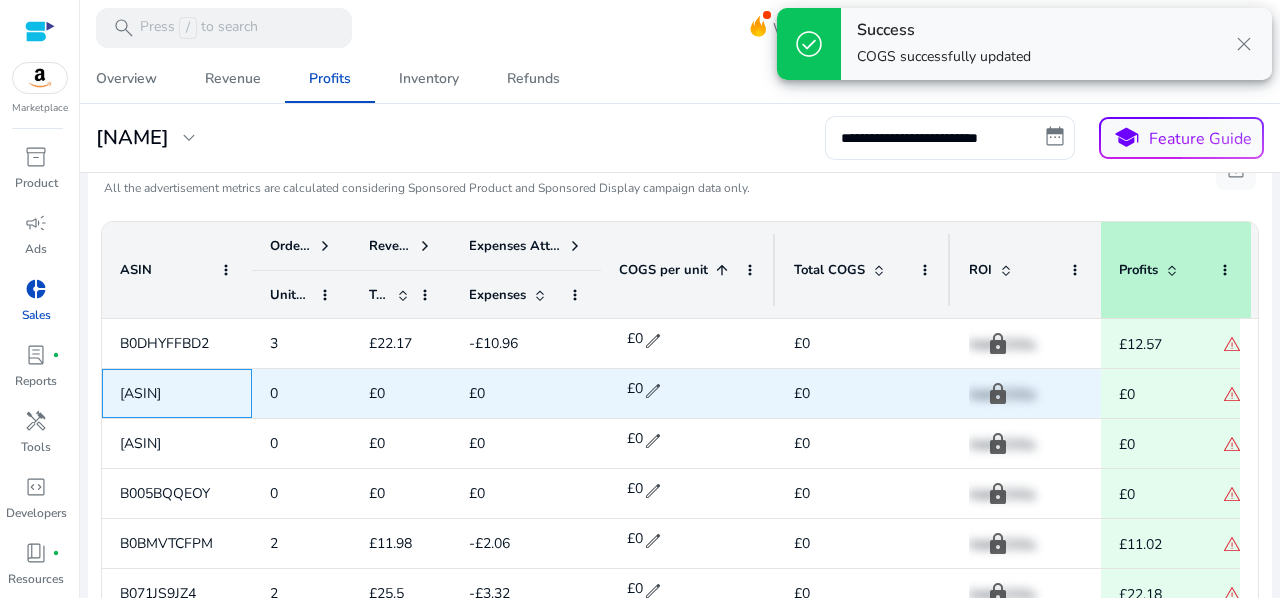 drag, startPoint x: 210, startPoint y: 390, endPoint x: 120, endPoint y: 390, distance: 90 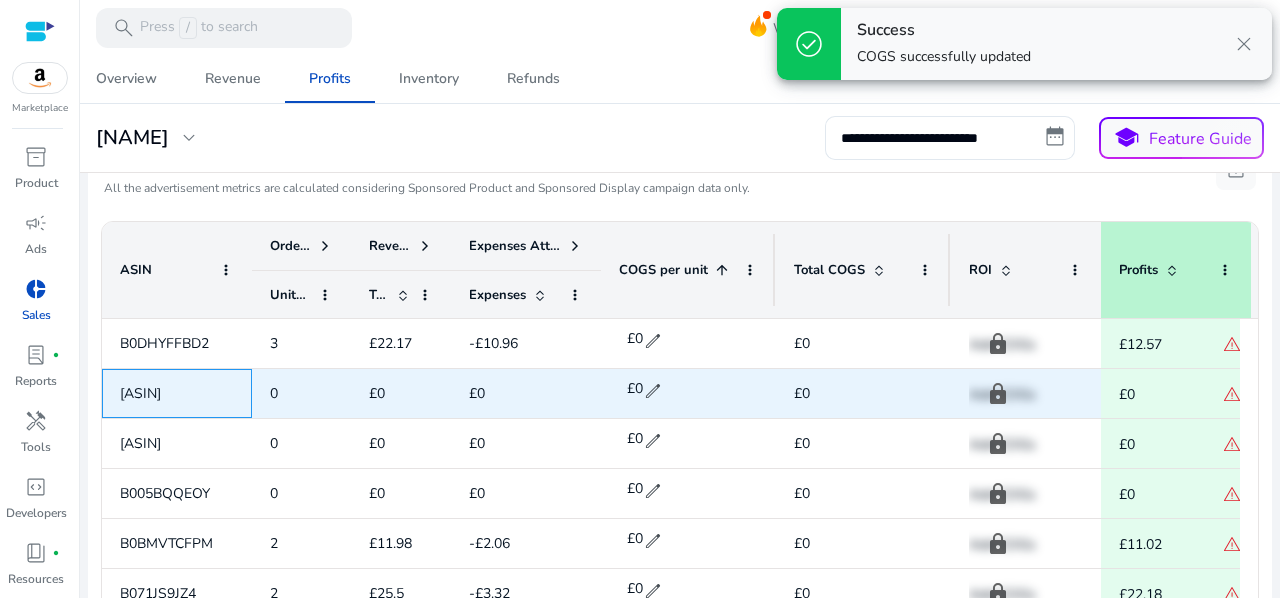 copy on "B008CYS5RQ" 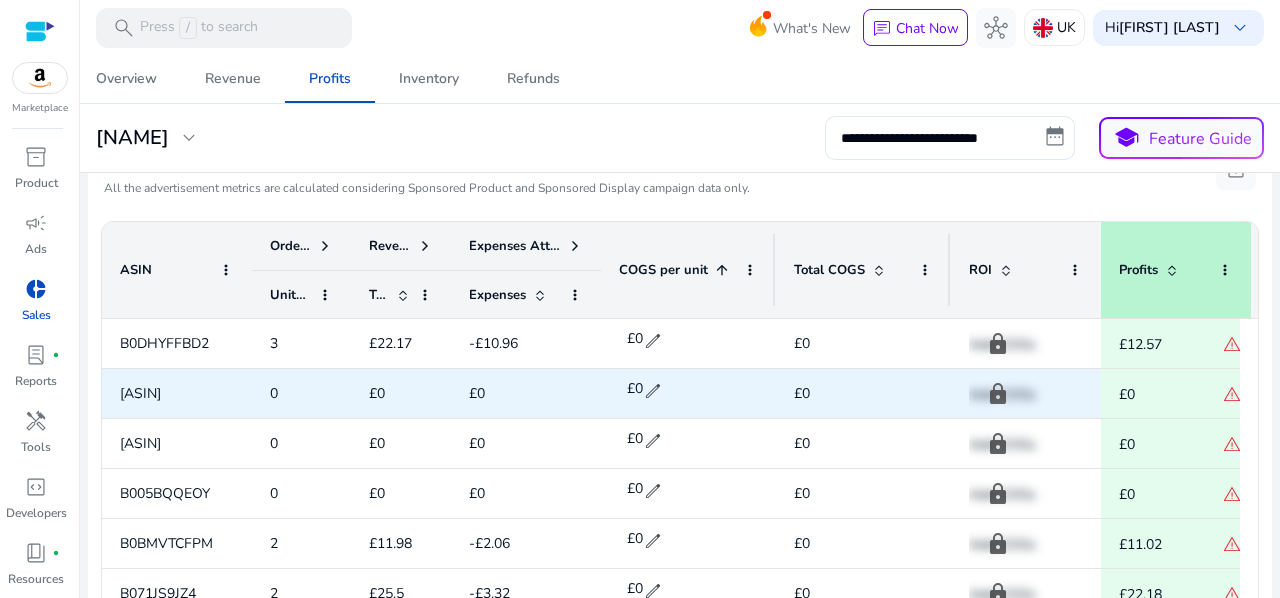 click on "edit" 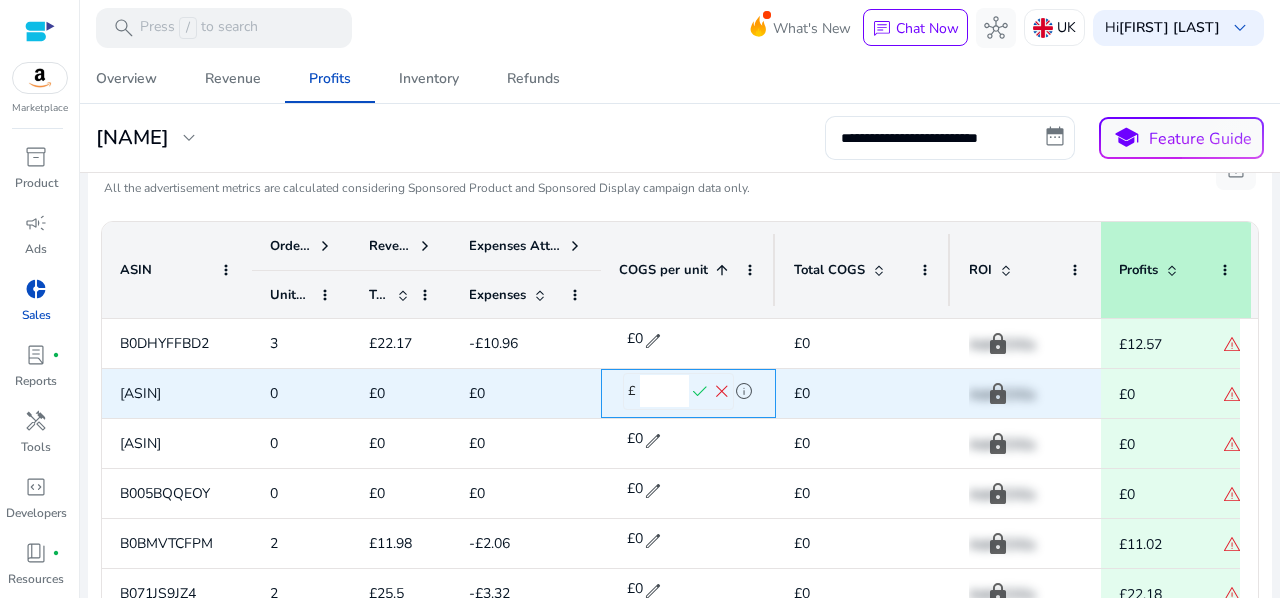 drag, startPoint x: 669, startPoint y: 394, endPoint x: 634, endPoint y: 385, distance: 36.138622 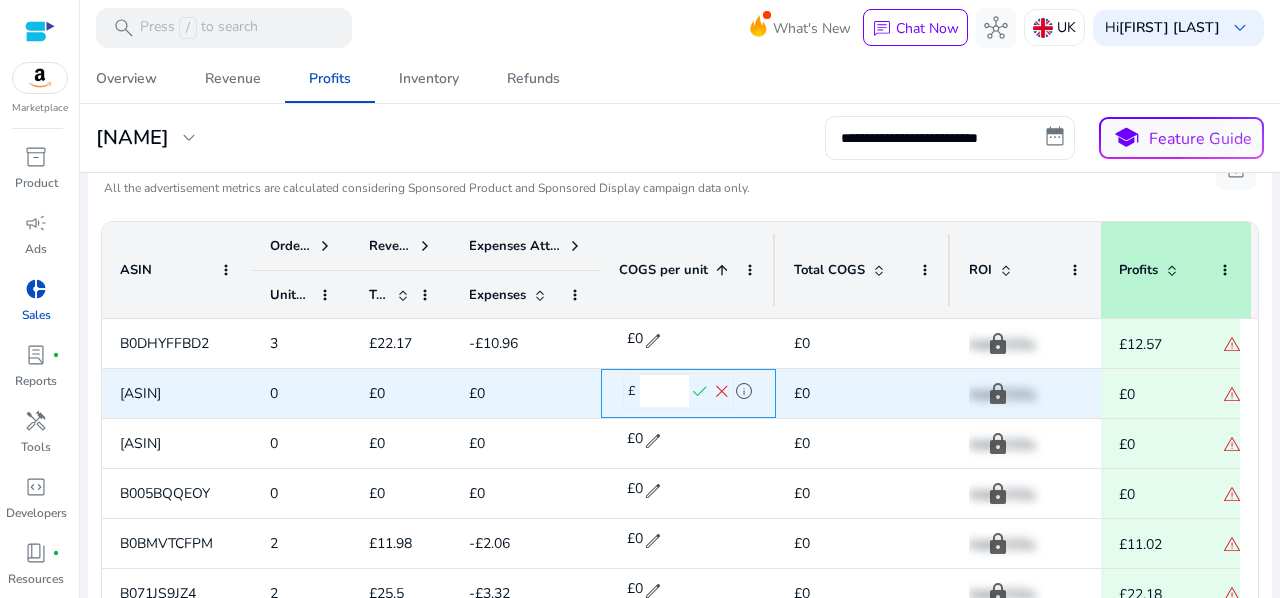 type on "****" 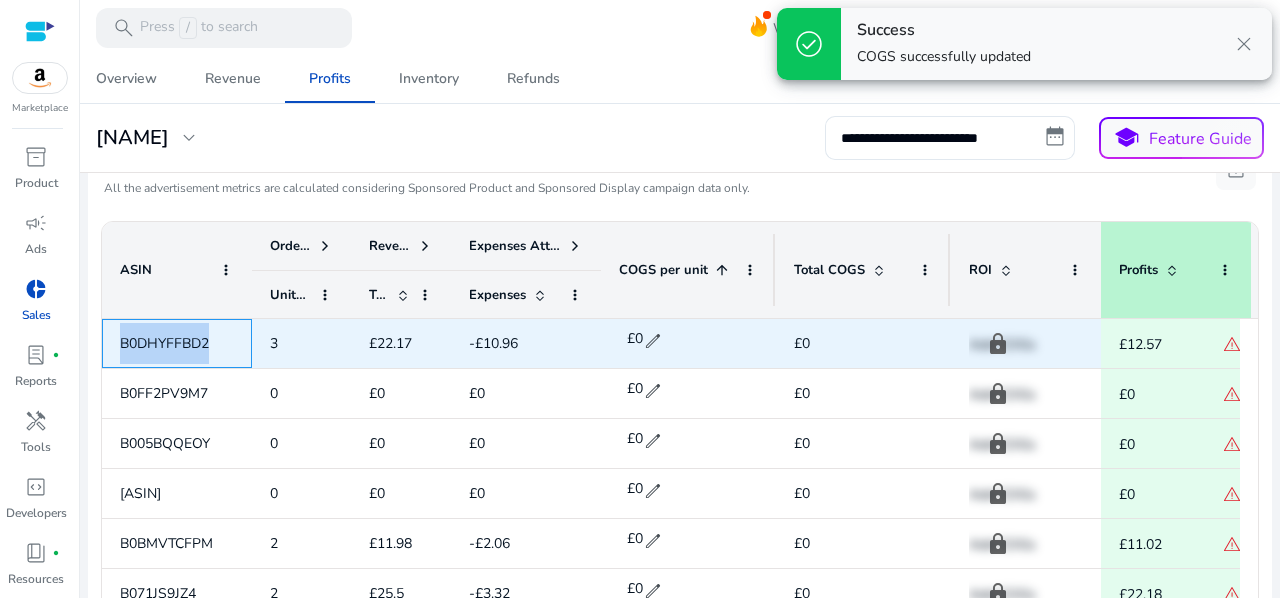 drag, startPoint x: 214, startPoint y: 341, endPoint x: 120, endPoint y: 337, distance: 94.08507 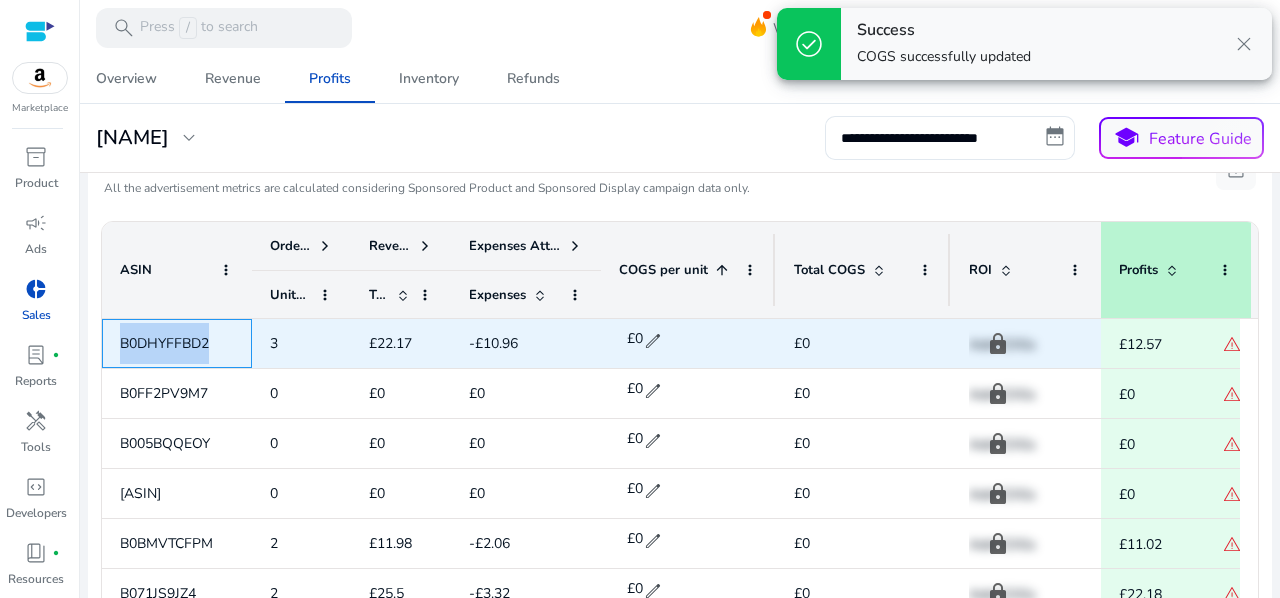 copy on "B0DHYFFBD2" 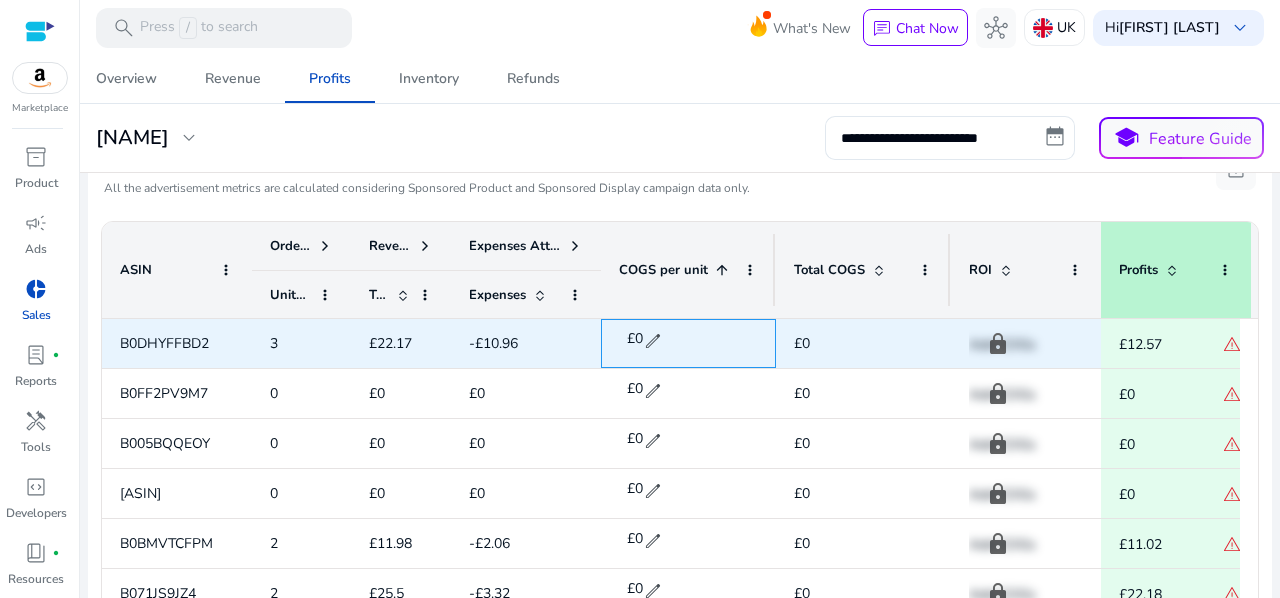 click on "edit" 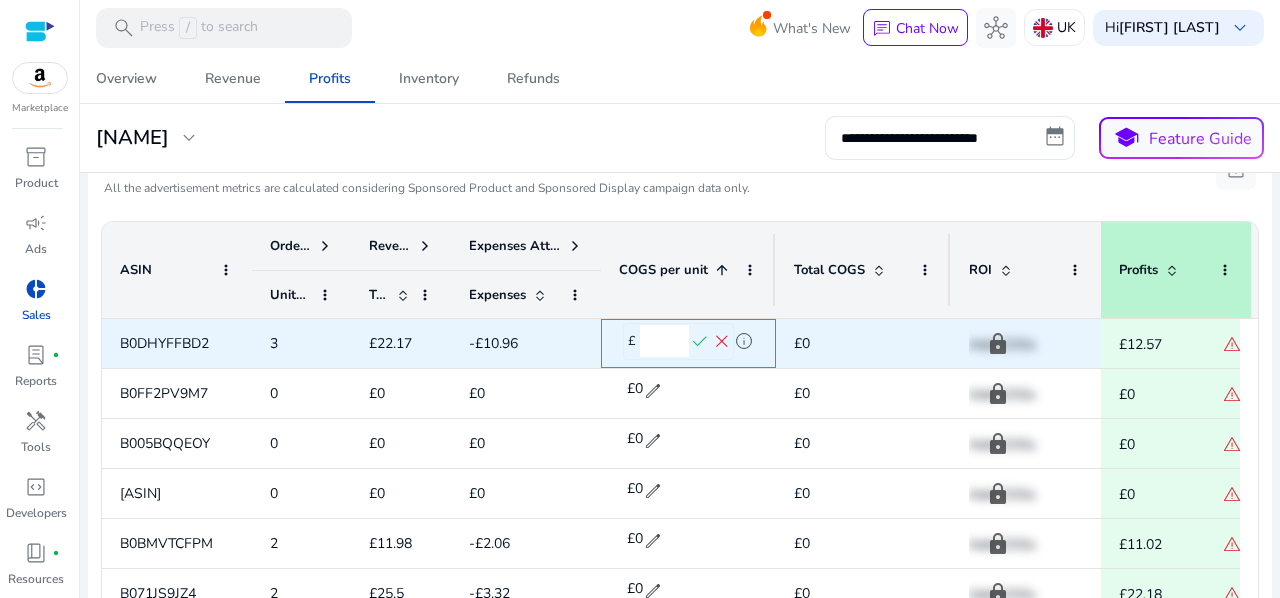 drag, startPoint x: 680, startPoint y: 343, endPoint x: 631, endPoint y: 341, distance: 49.0408 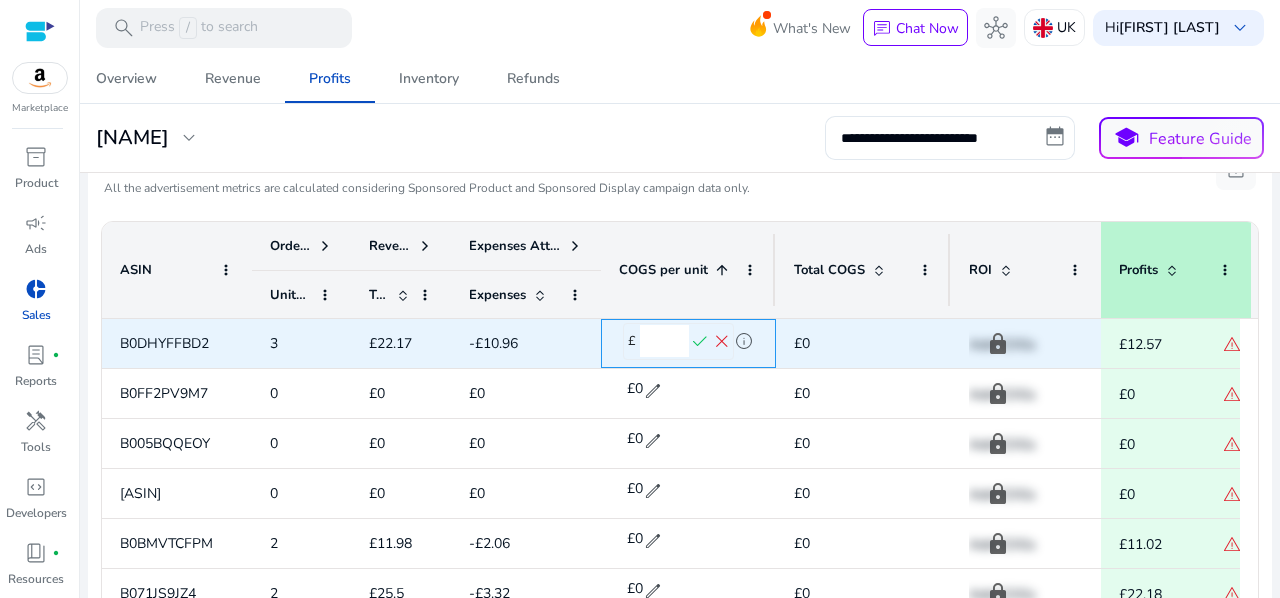 type on "****" 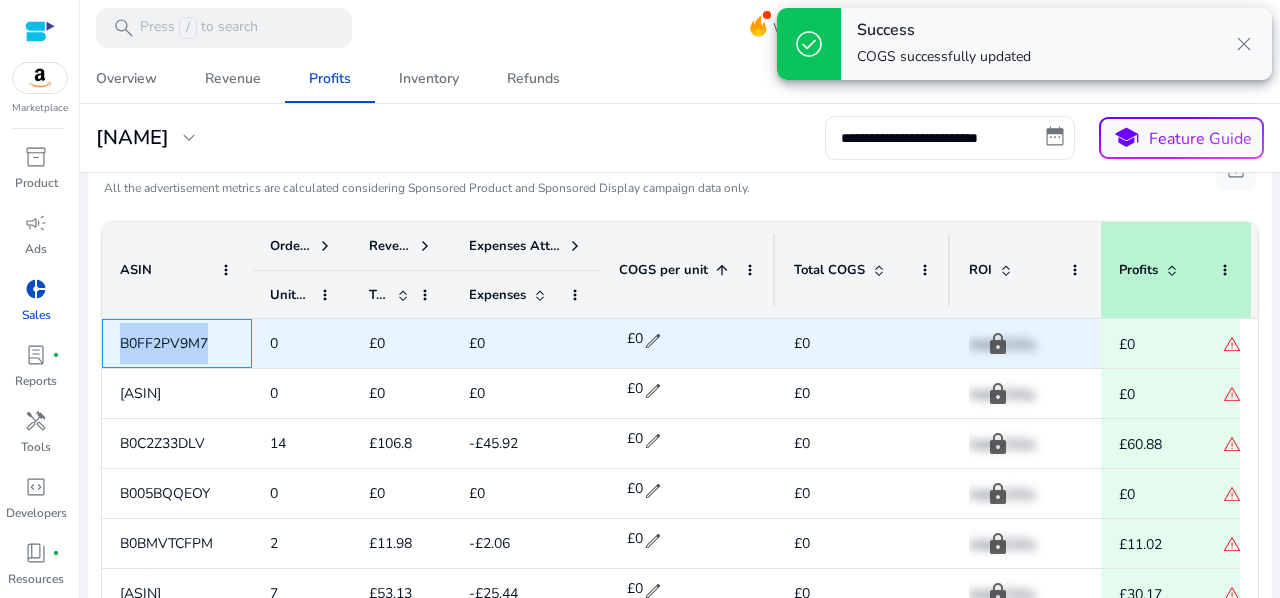 drag, startPoint x: 219, startPoint y: 340, endPoint x: 121, endPoint y: 335, distance: 98.12747 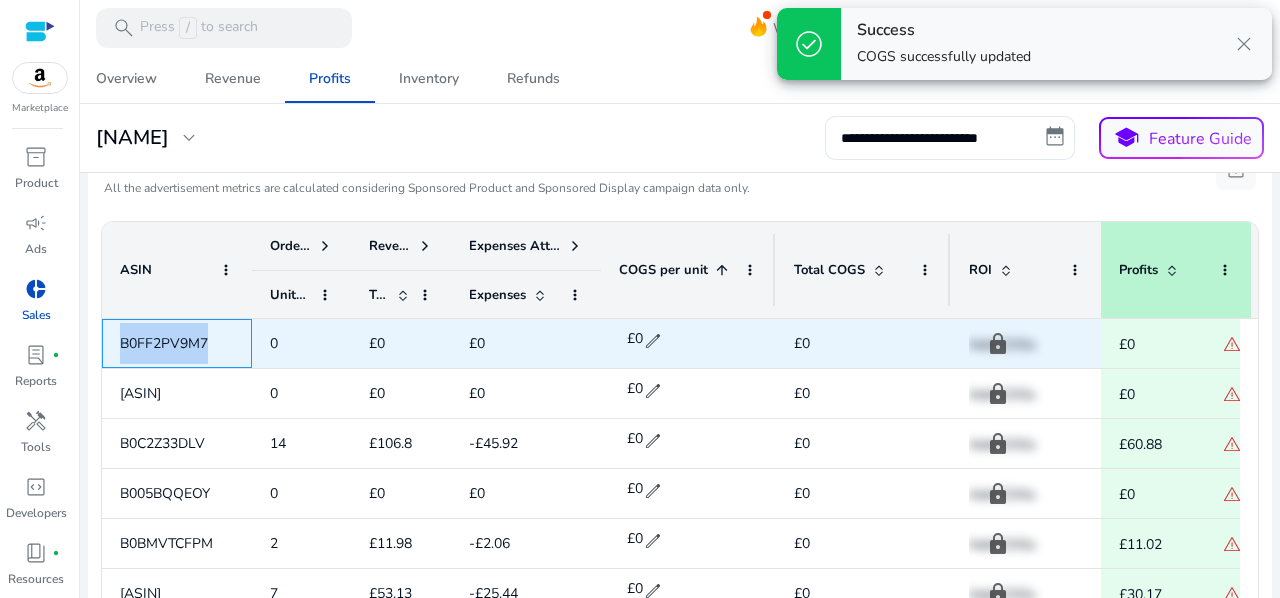 copy on "B0FF2PV9M7" 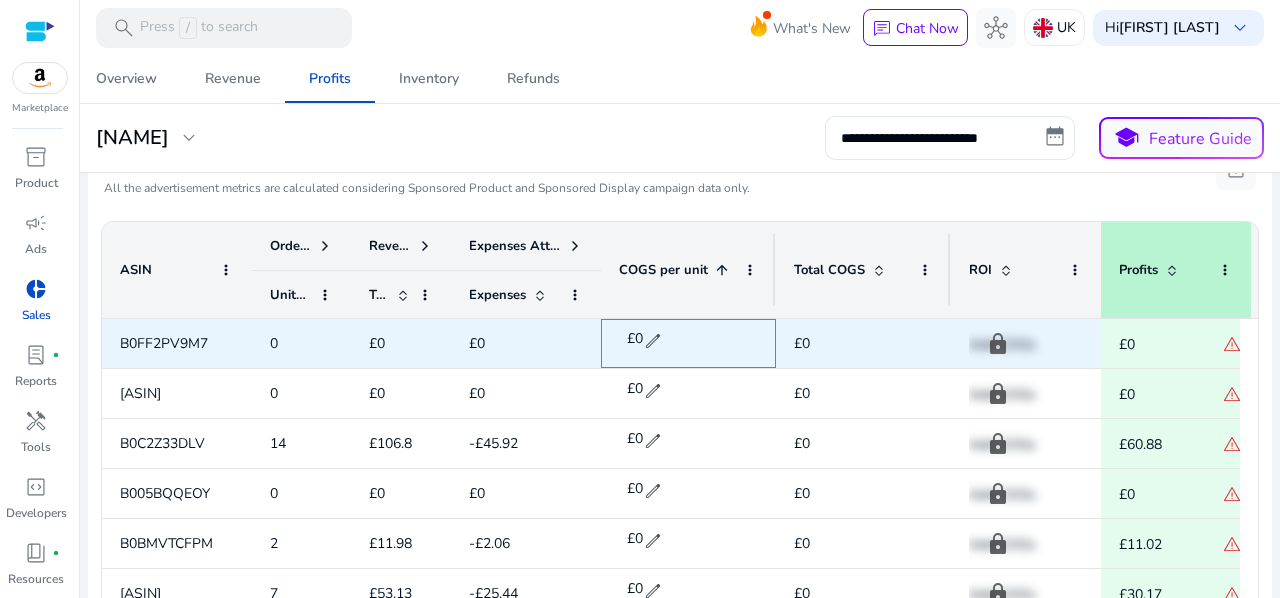 click on "£0" 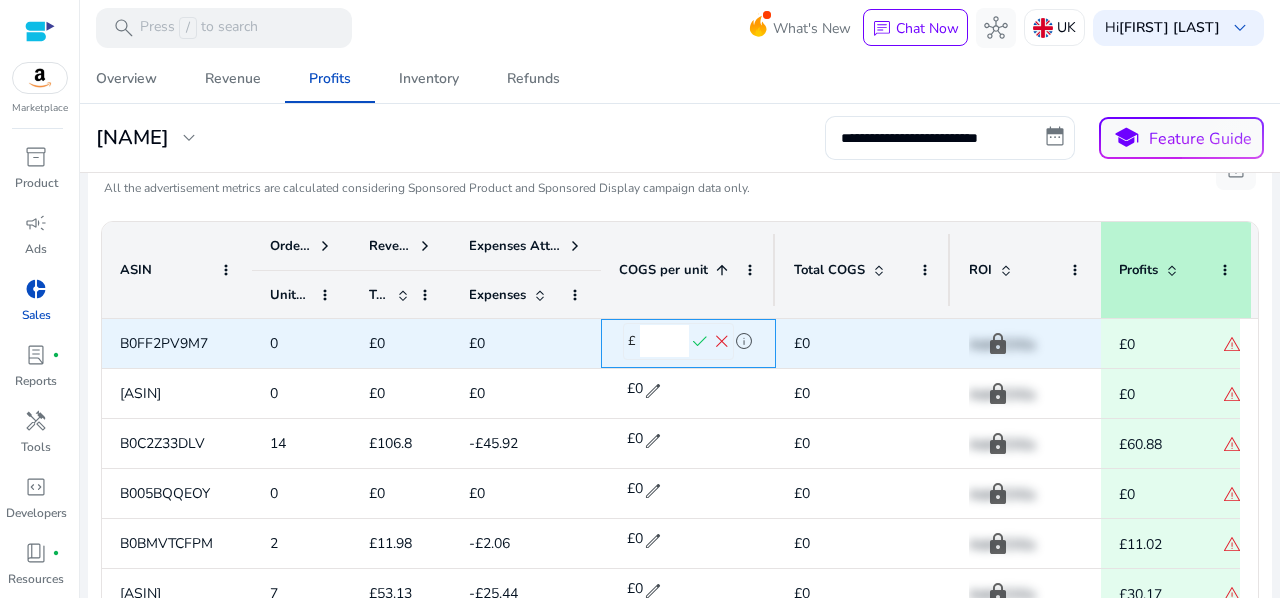 drag, startPoint x: 671, startPoint y: 344, endPoint x: 642, endPoint y: 331, distance: 31.780497 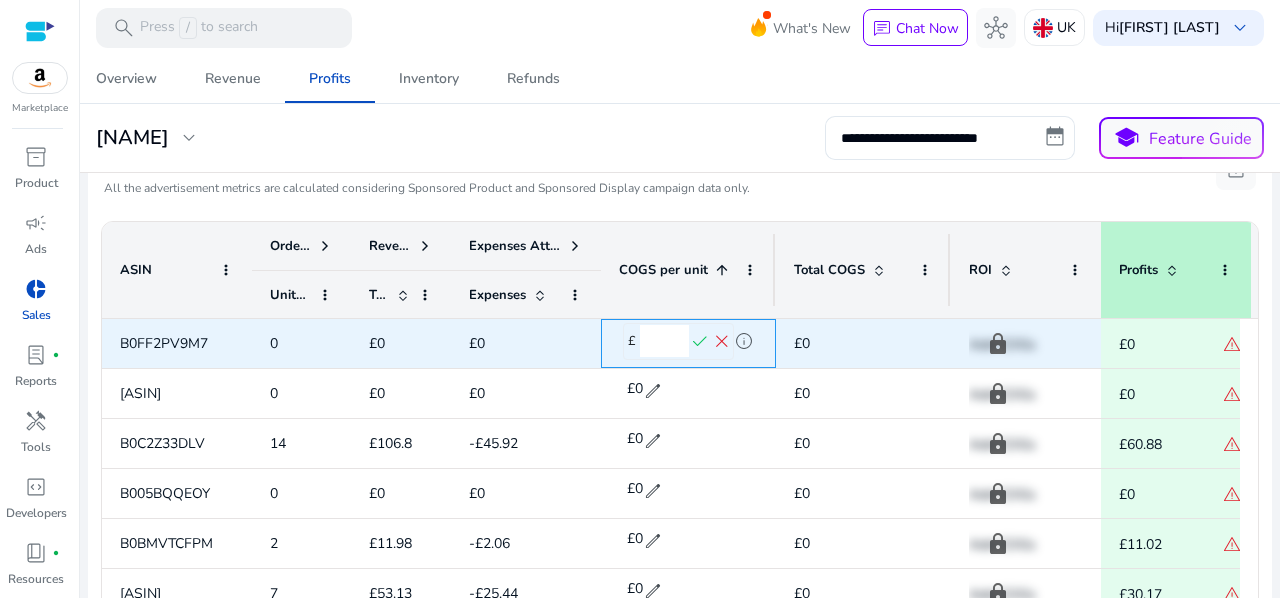 type on "****" 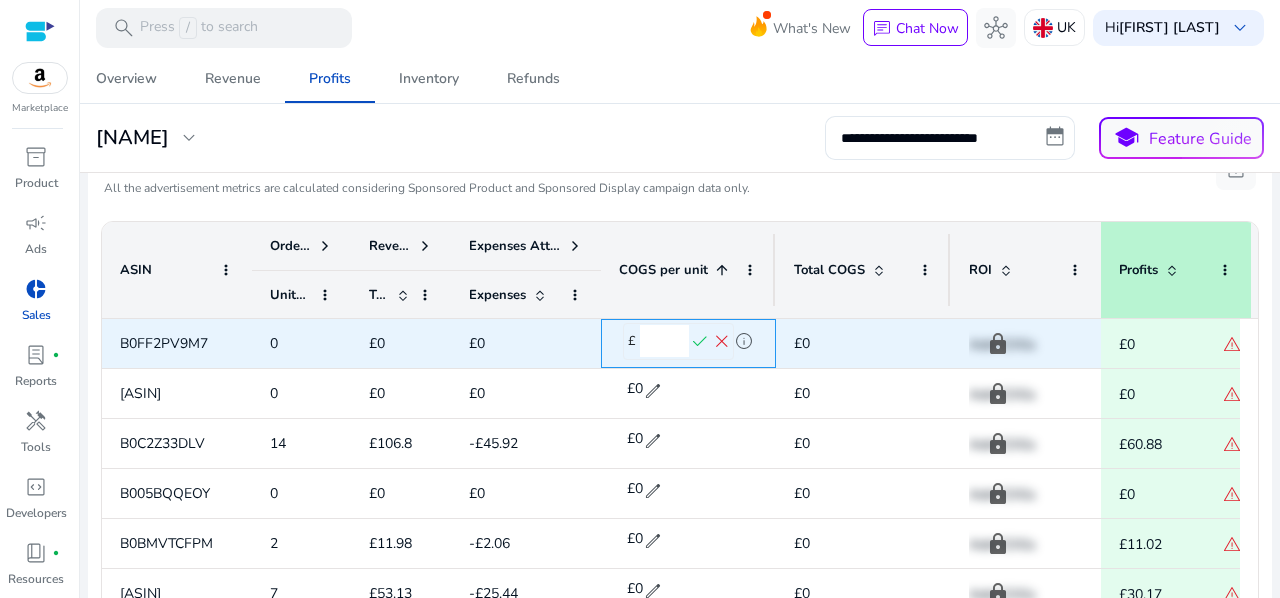 click on "check" 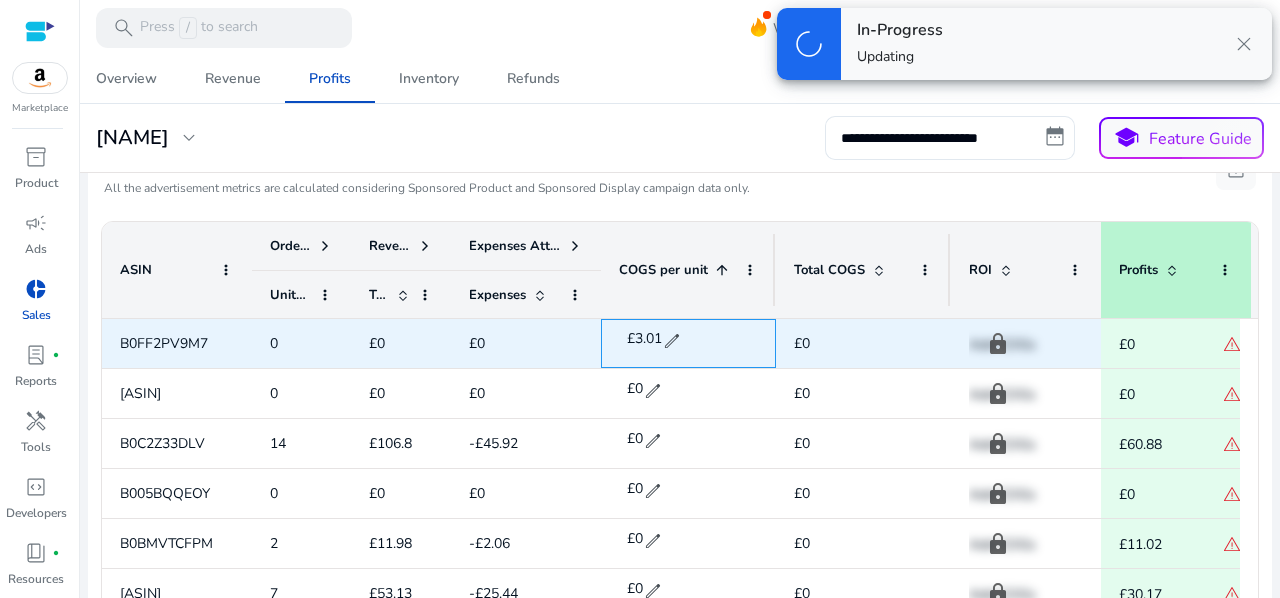 scroll, scrollTop: 61, scrollLeft: 0, axis: vertical 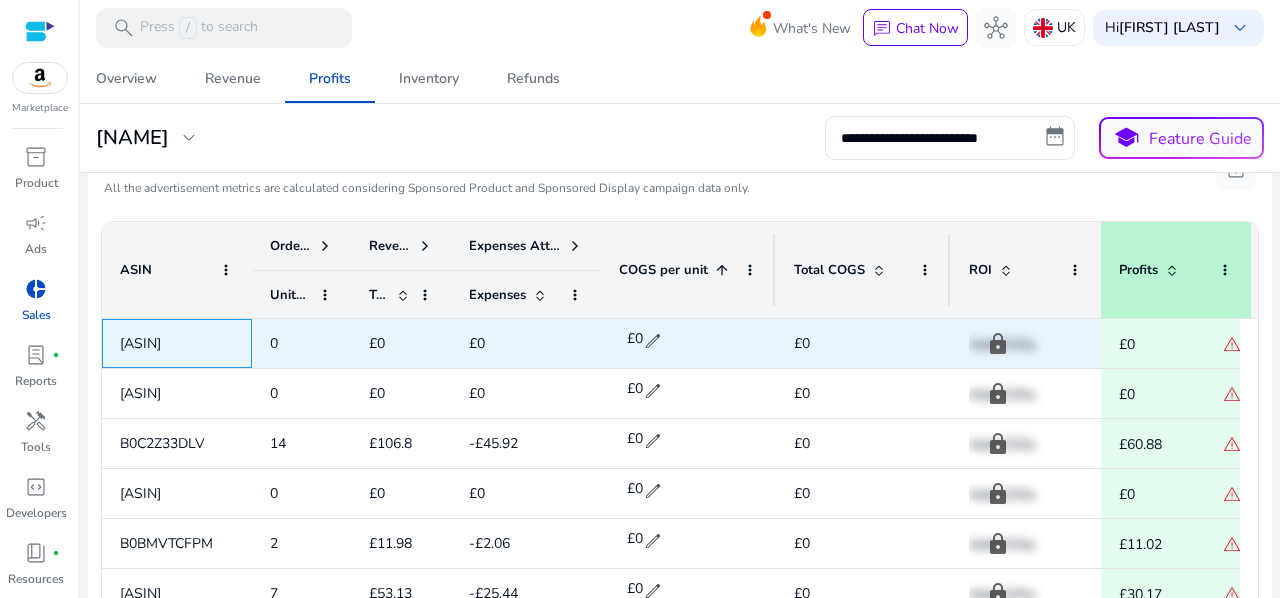 drag, startPoint x: 218, startPoint y: 341, endPoint x: 123, endPoint y: 341, distance: 95 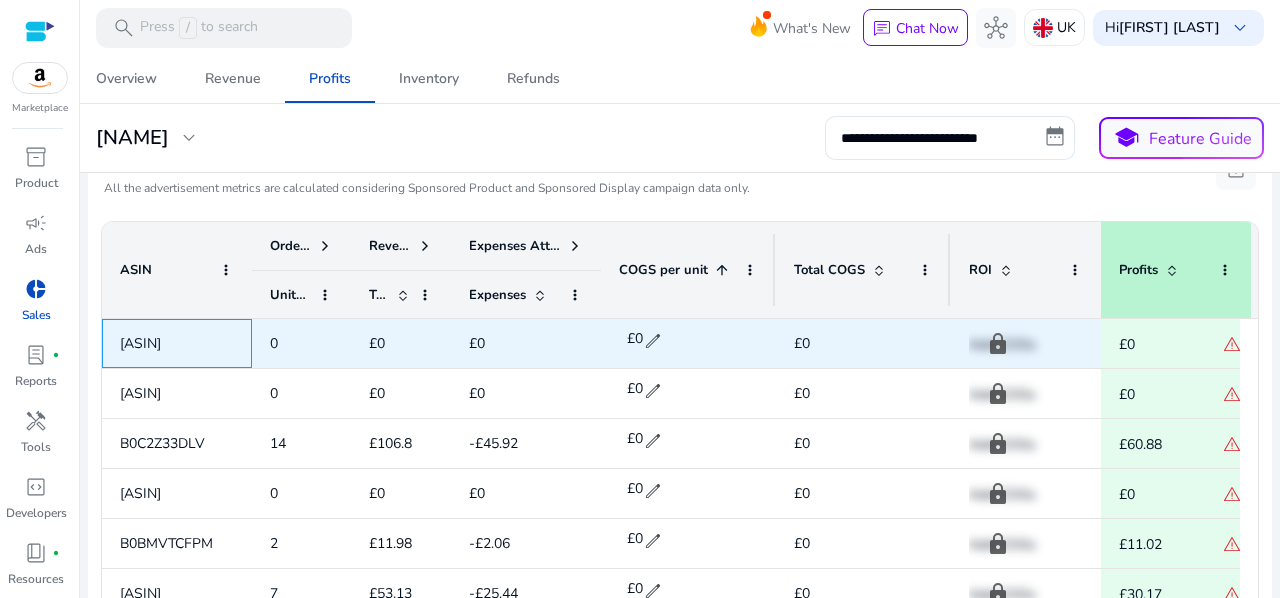 copy on "B0FHBMZTT8" 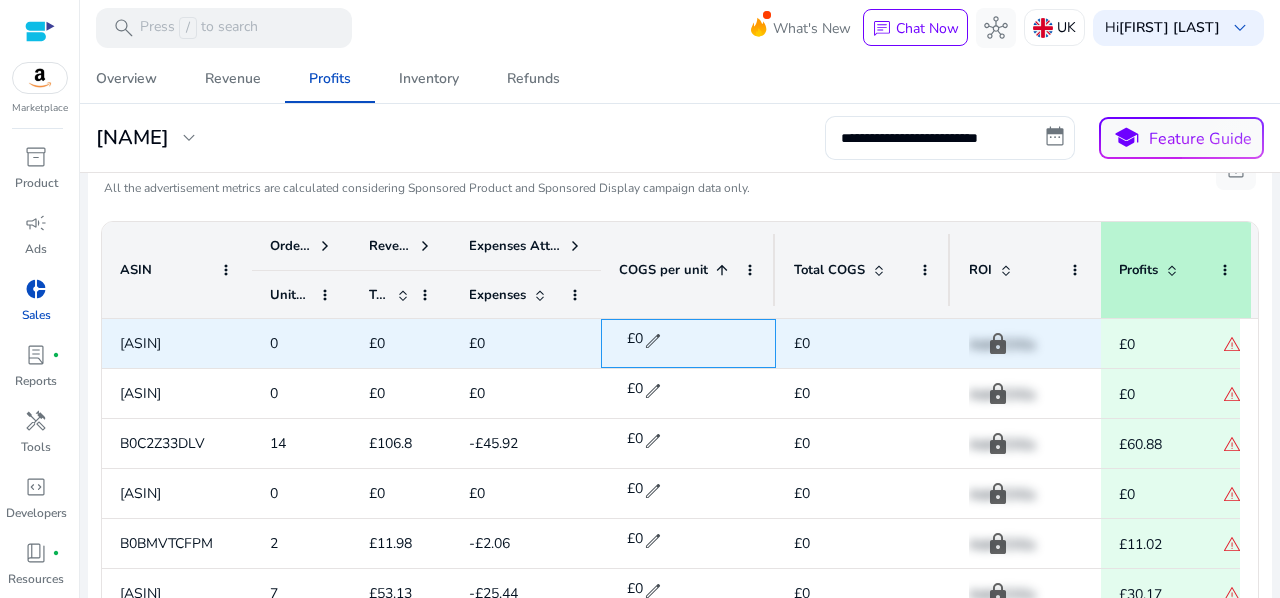 click on "edit" 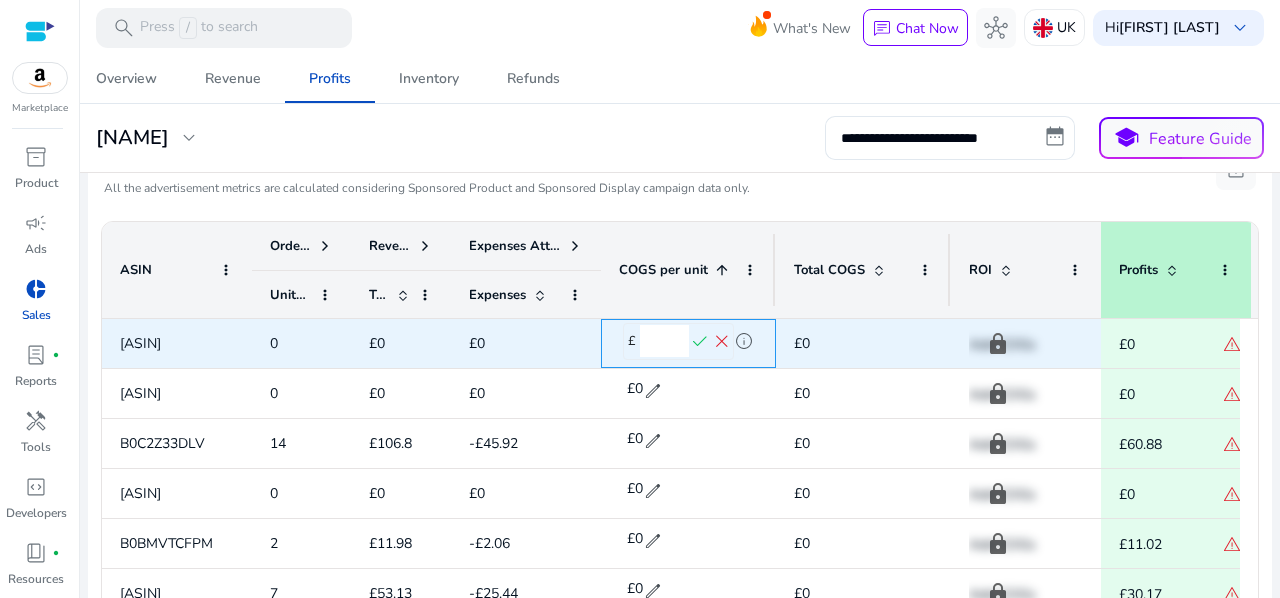 drag, startPoint x: 663, startPoint y: 338, endPoint x: 638, endPoint y: 333, distance: 25.495098 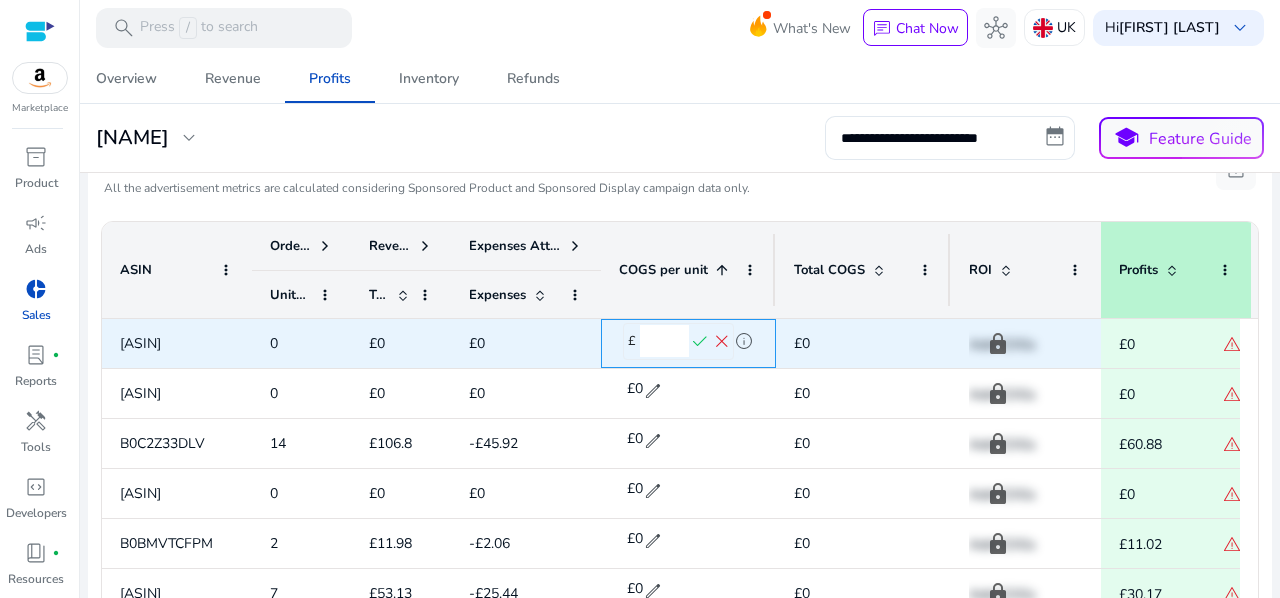 type on "****" 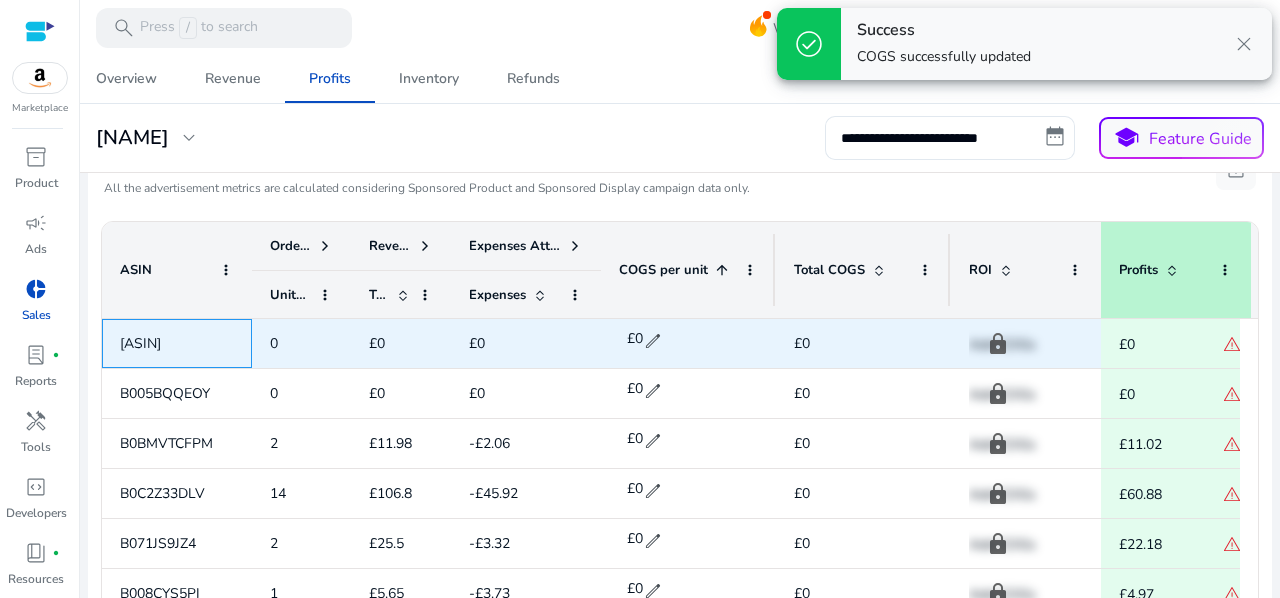 drag, startPoint x: 216, startPoint y: 340, endPoint x: 121, endPoint y: 337, distance: 95.047356 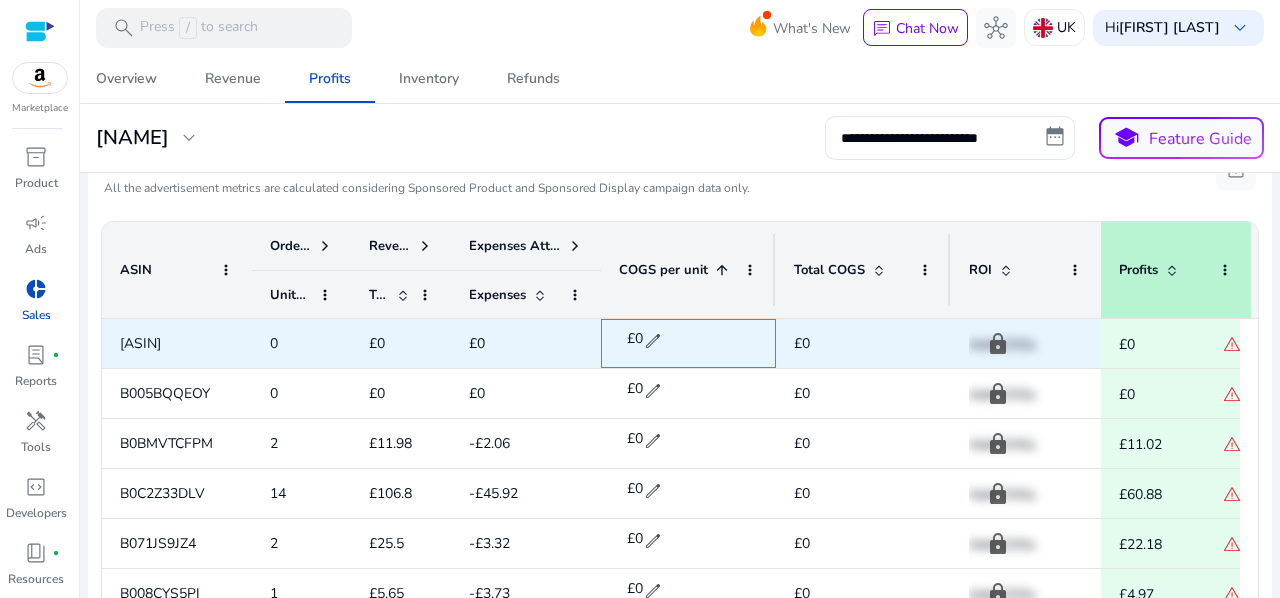 click on "edit" 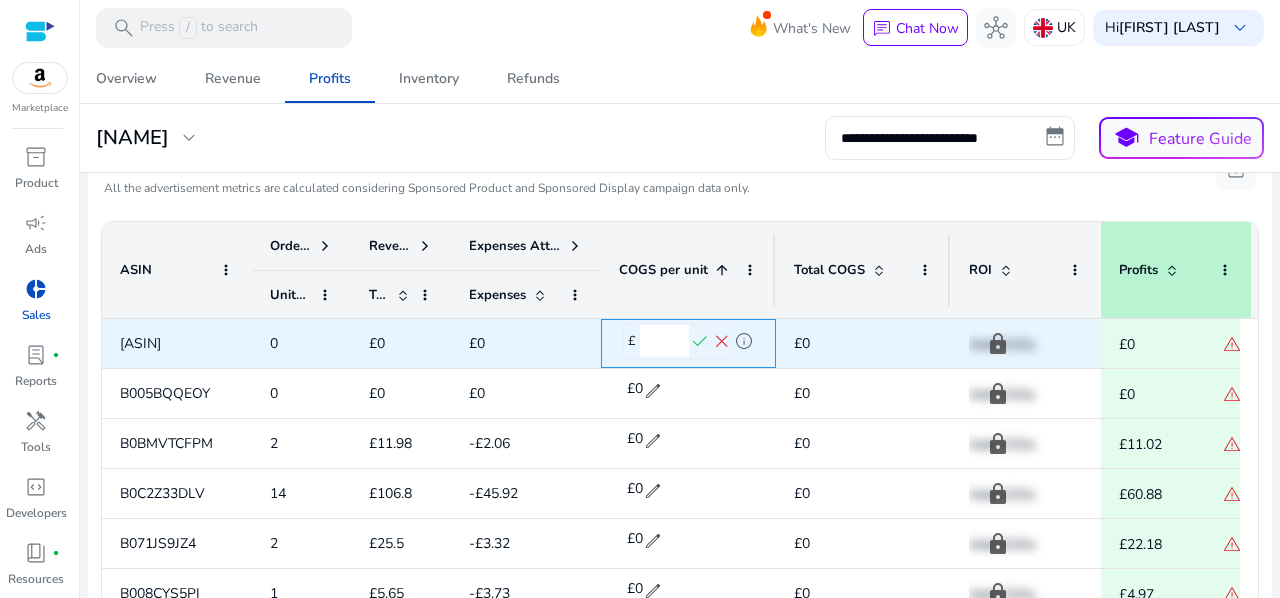 drag, startPoint x: 660, startPoint y: 339, endPoint x: 646, endPoint y: 339, distance: 14 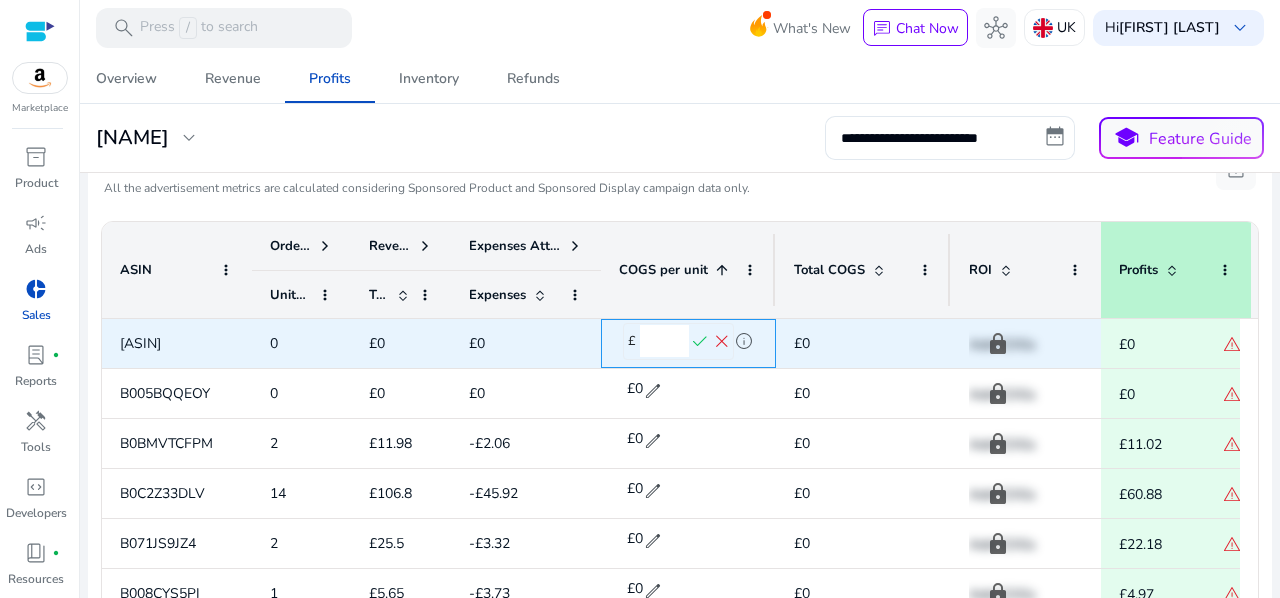 type on "****" 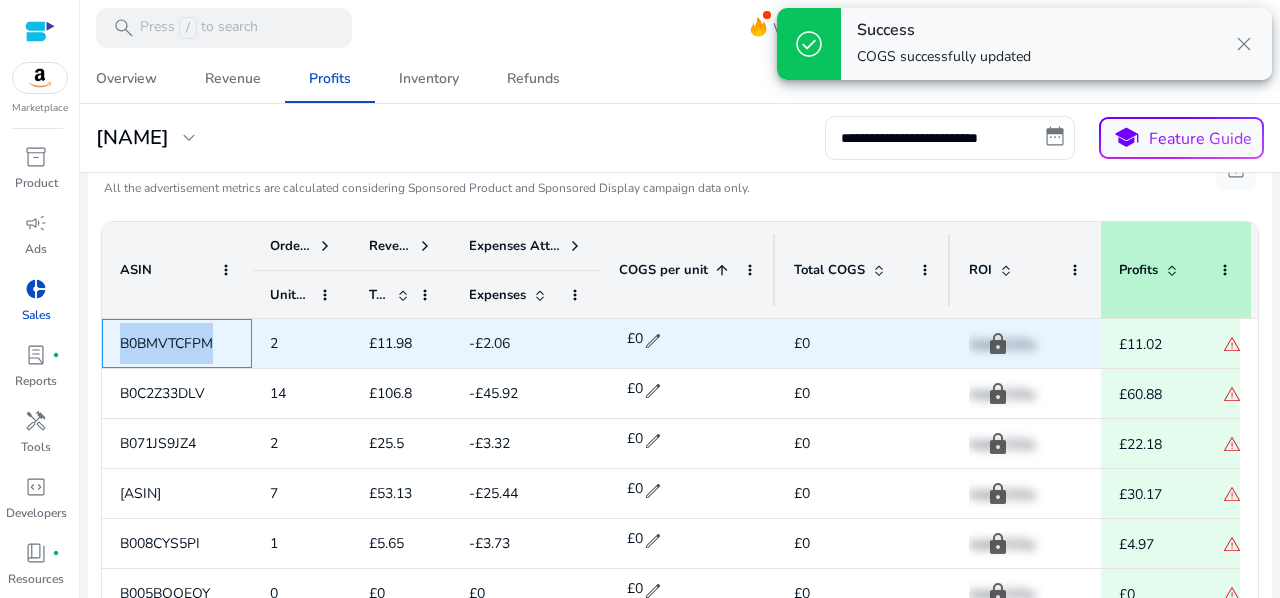 drag, startPoint x: 218, startPoint y: 338, endPoint x: 121, endPoint y: 332, distance: 97.18539 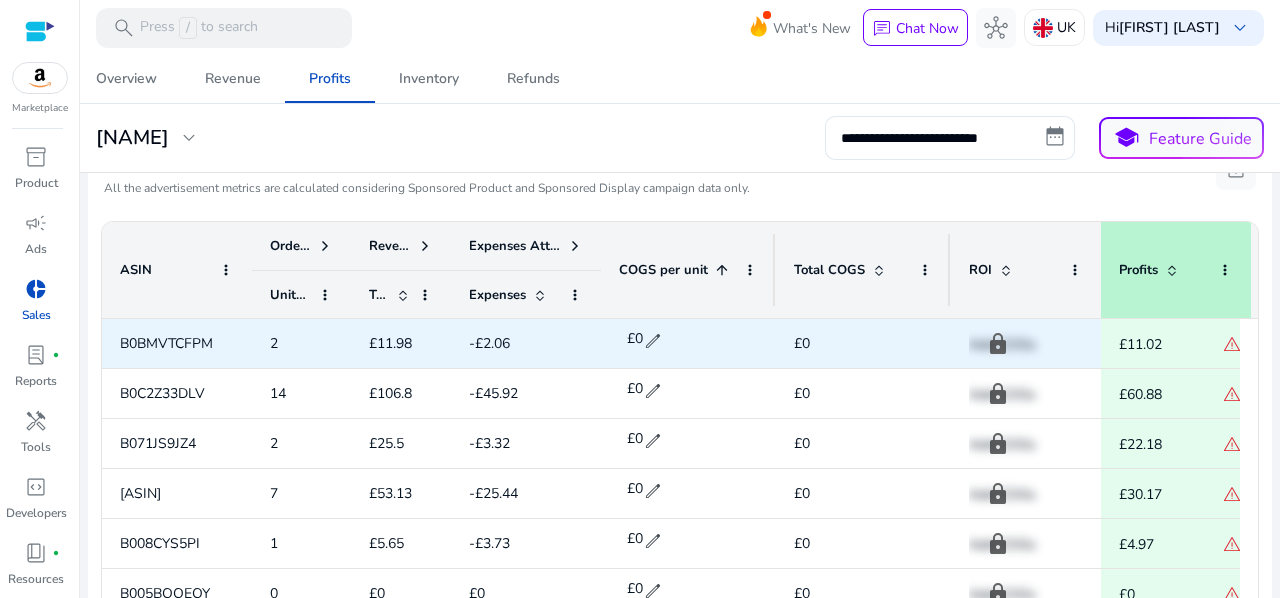 click on "edit" 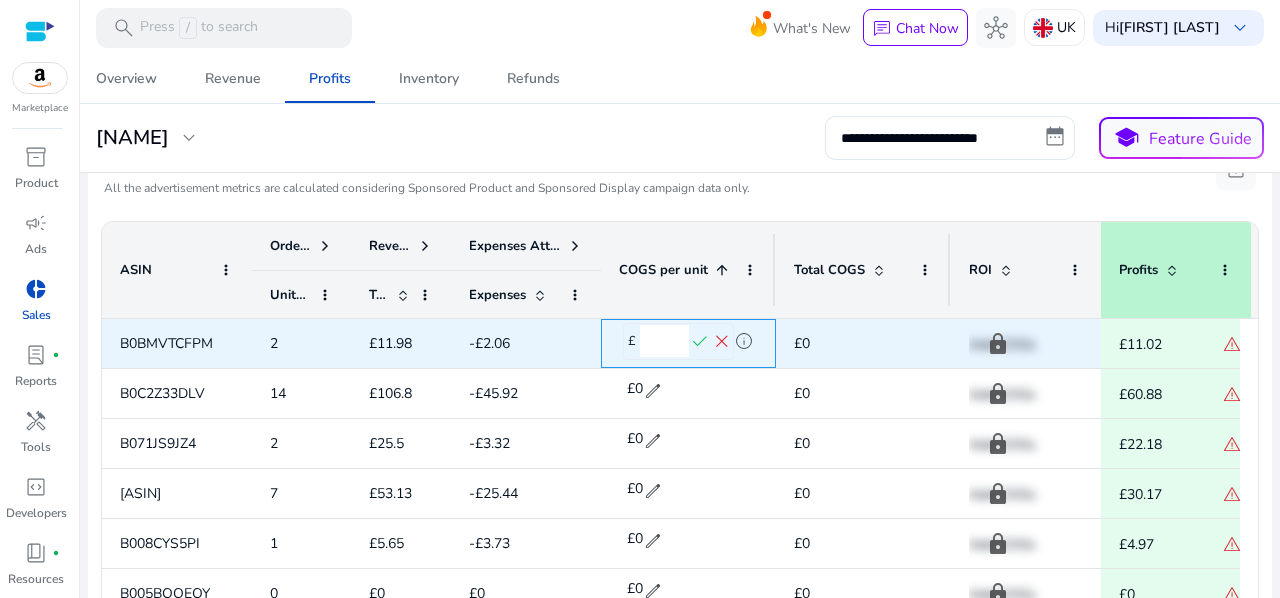 drag, startPoint x: 663, startPoint y: 341, endPoint x: 635, endPoint y: 341, distance: 28 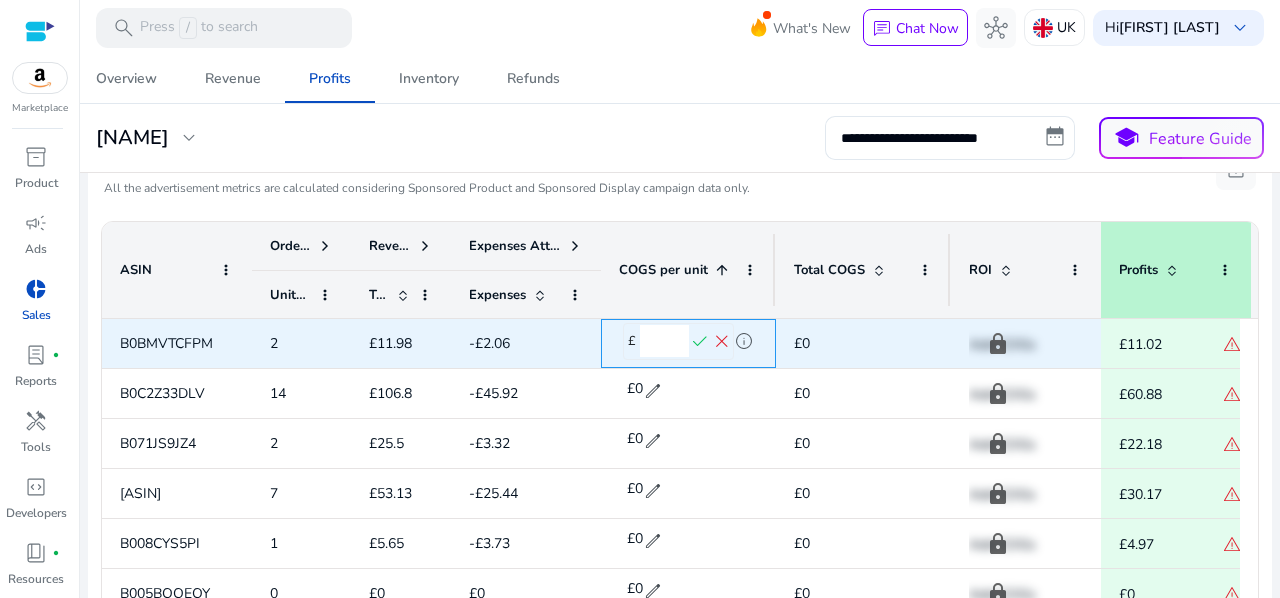 type on "****" 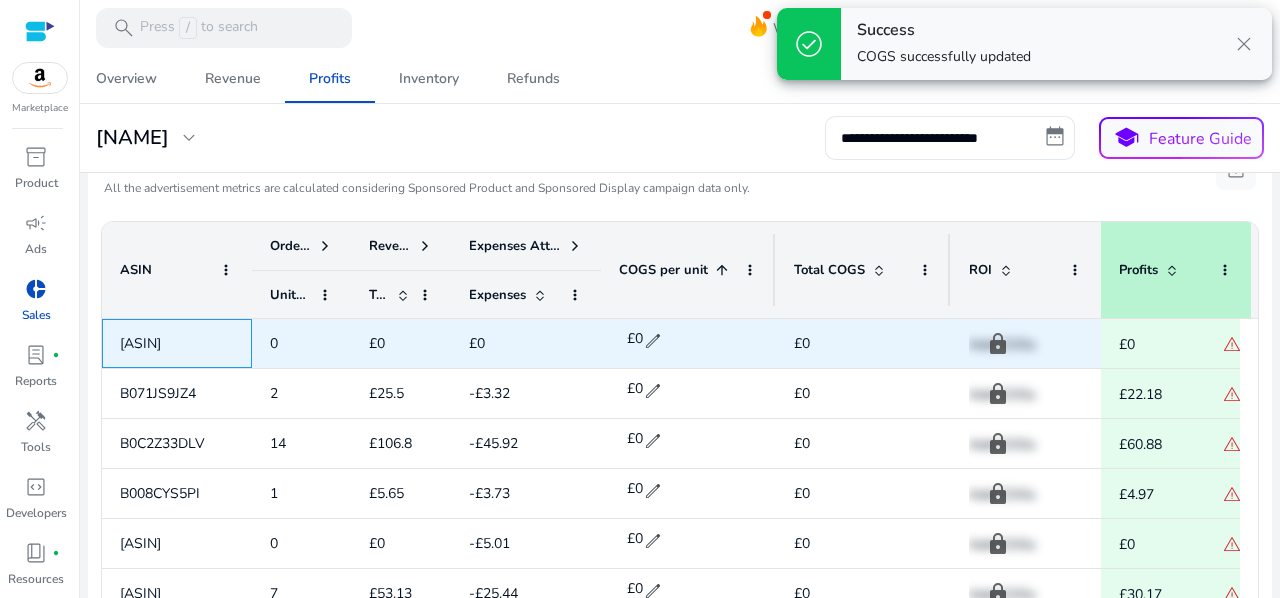 drag, startPoint x: 220, startPoint y: 347, endPoint x: 124, endPoint y: 345, distance: 96.02083 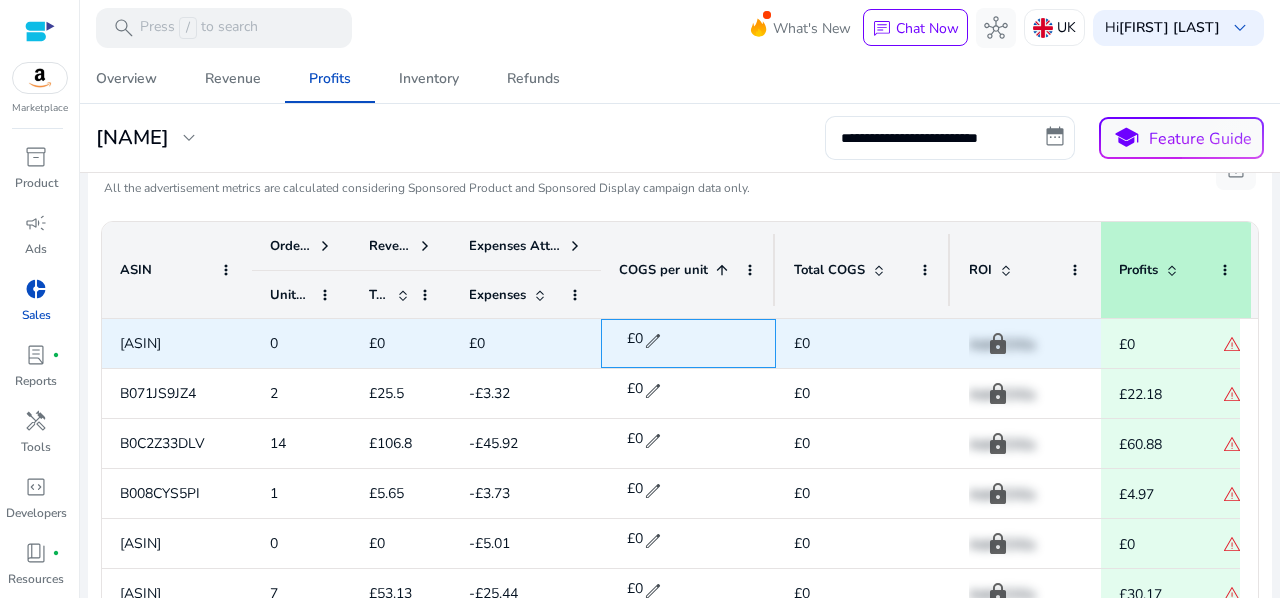 click on "£0" 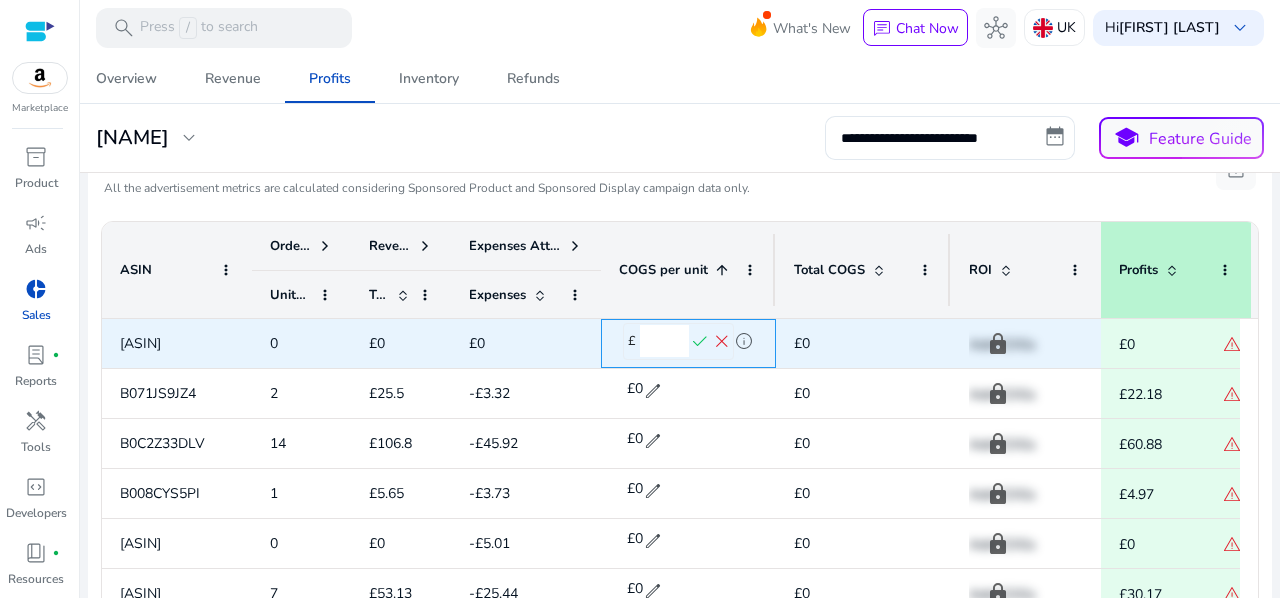 drag, startPoint x: 670, startPoint y: 339, endPoint x: 640, endPoint y: 339, distance: 30 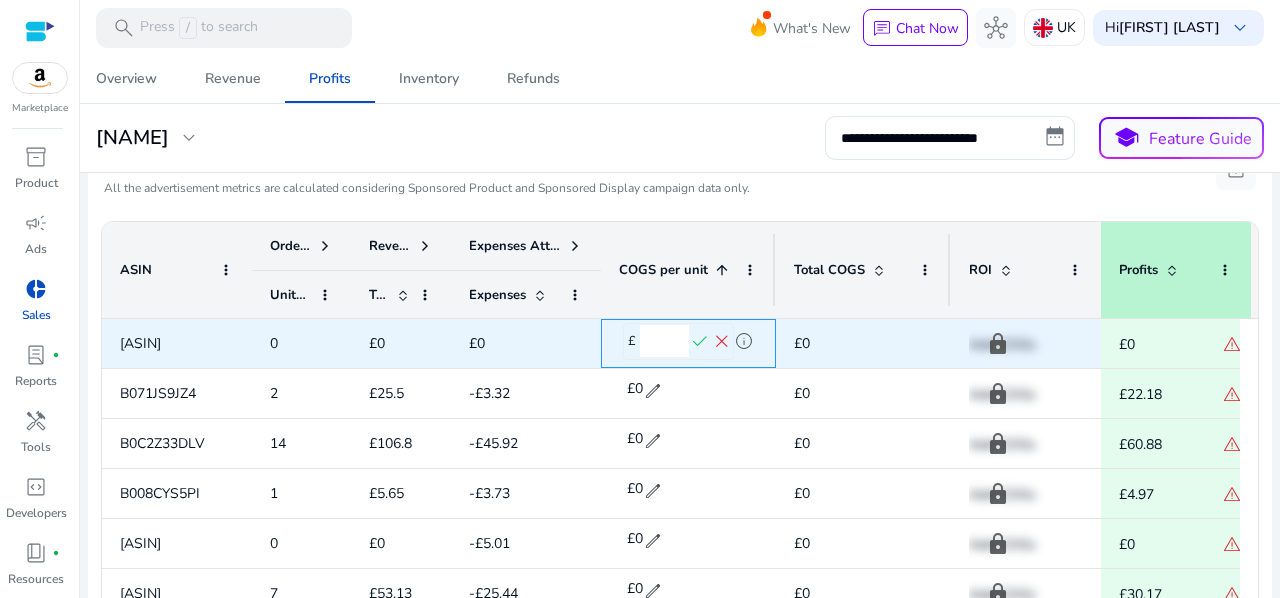 type on "****" 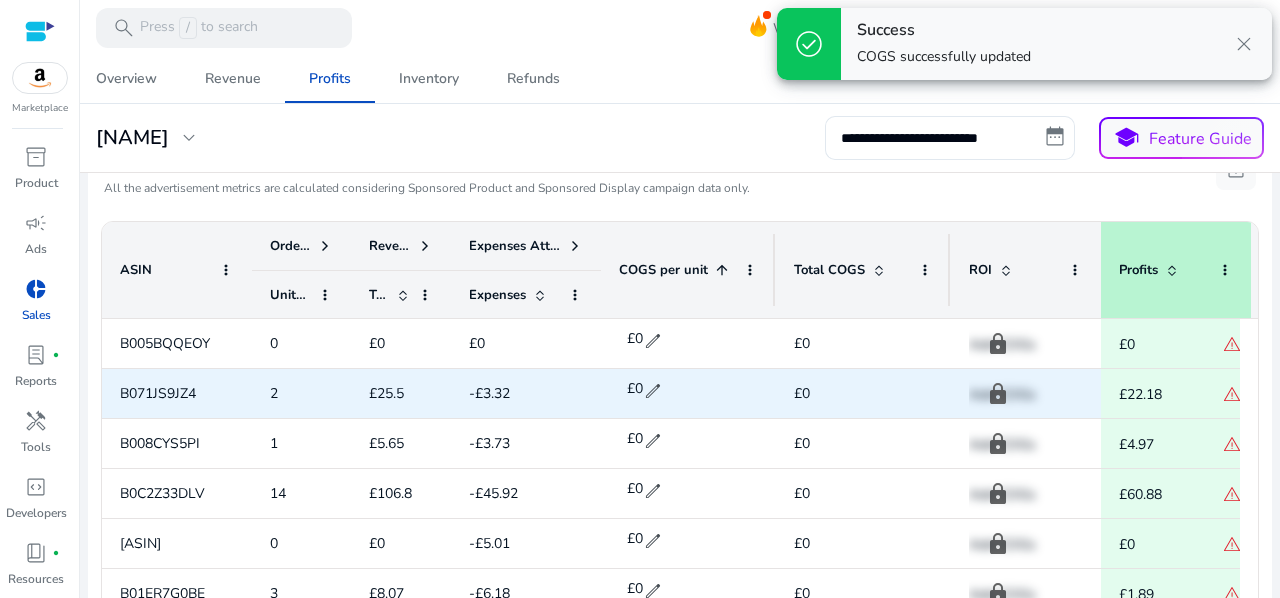 scroll, scrollTop: 176, scrollLeft: 0, axis: vertical 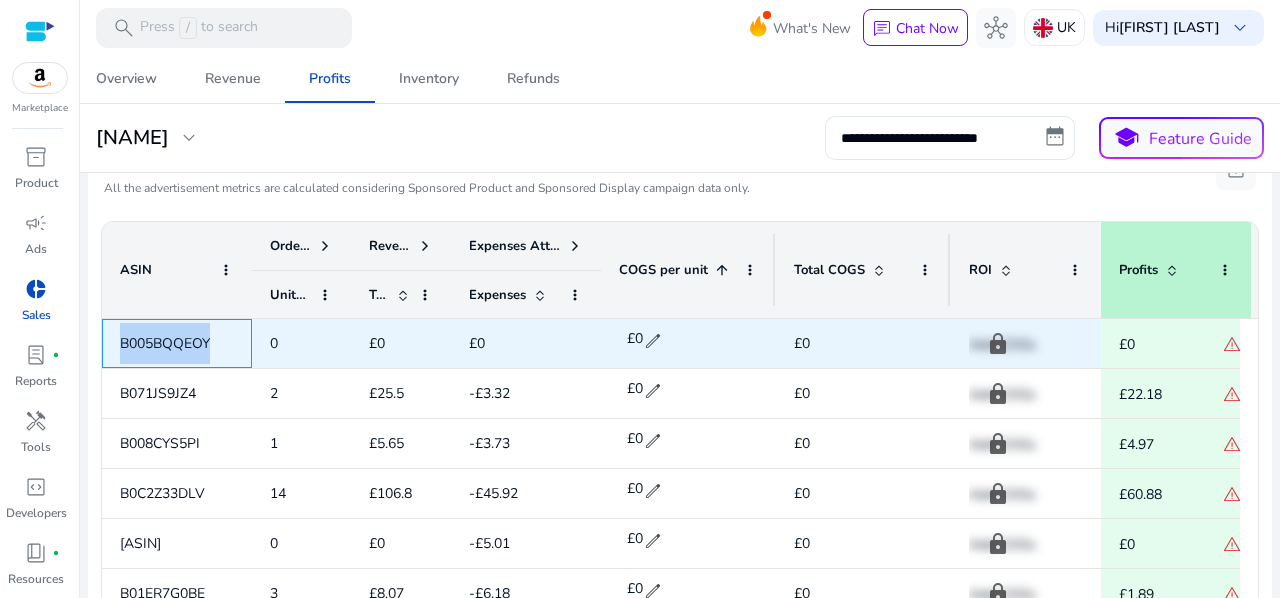 drag, startPoint x: 212, startPoint y: 339, endPoint x: 120, endPoint y: 338, distance: 92.00543 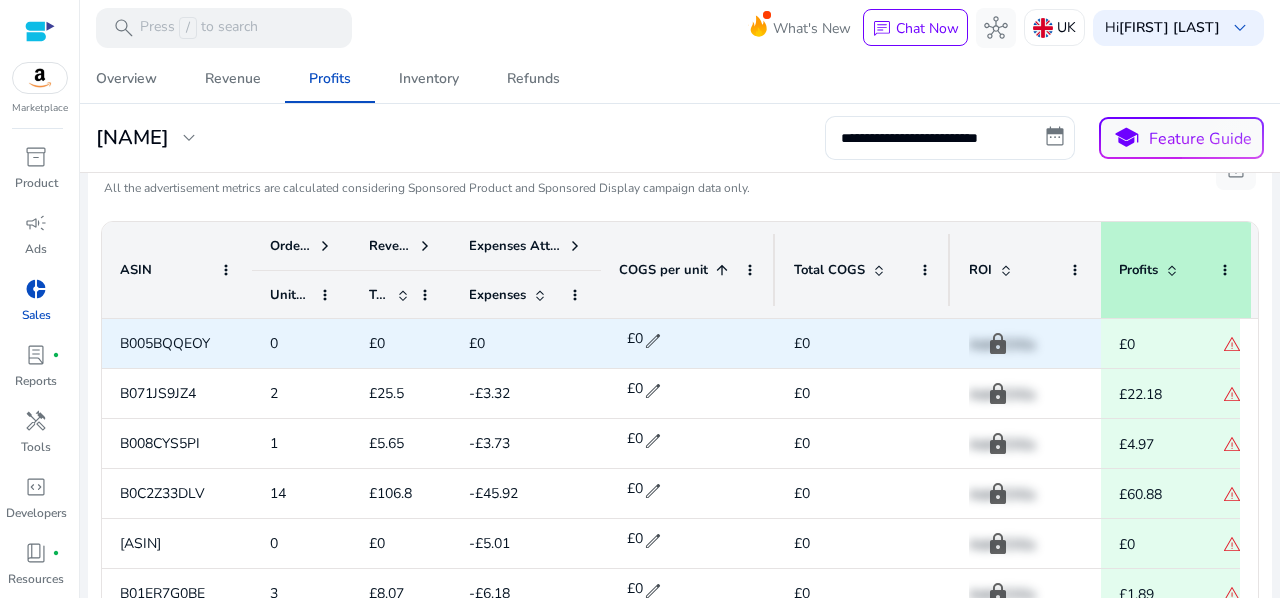 click on "edit" 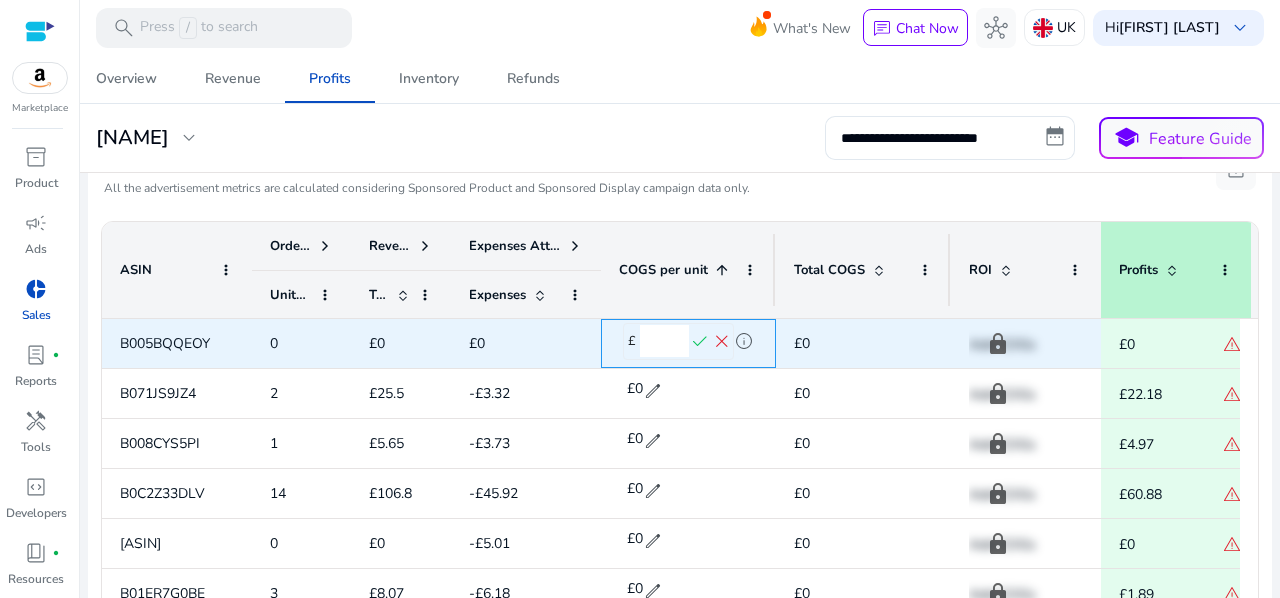 drag, startPoint x: 668, startPoint y: 338, endPoint x: 643, endPoint y: 336, distance: 25.079872 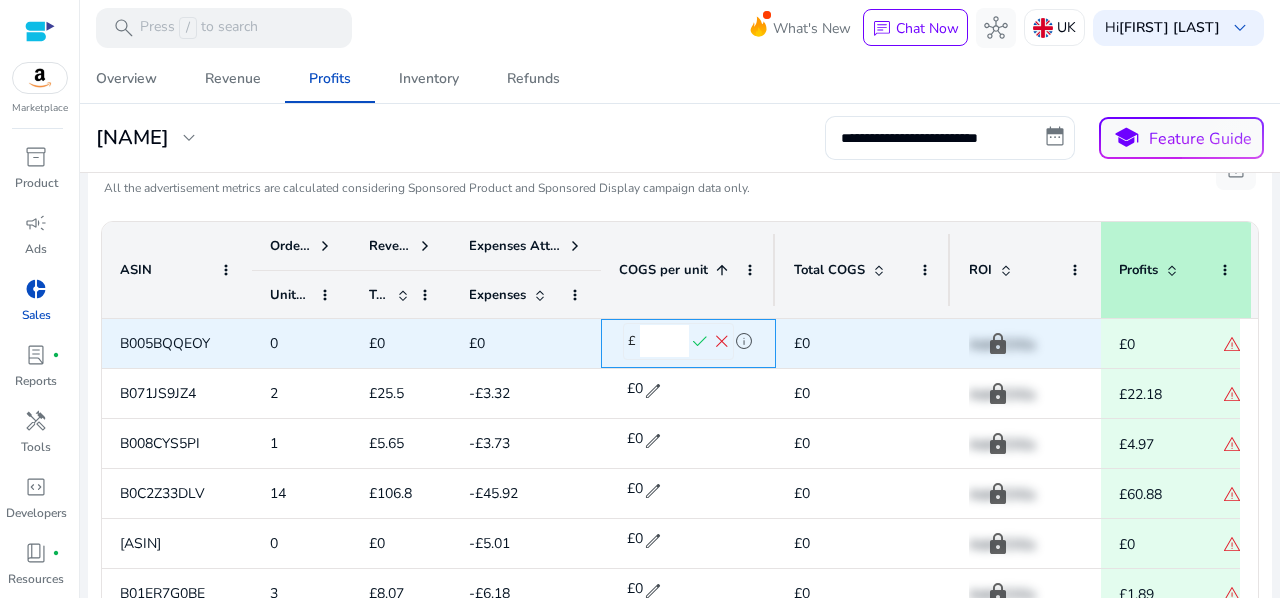 type on "****" 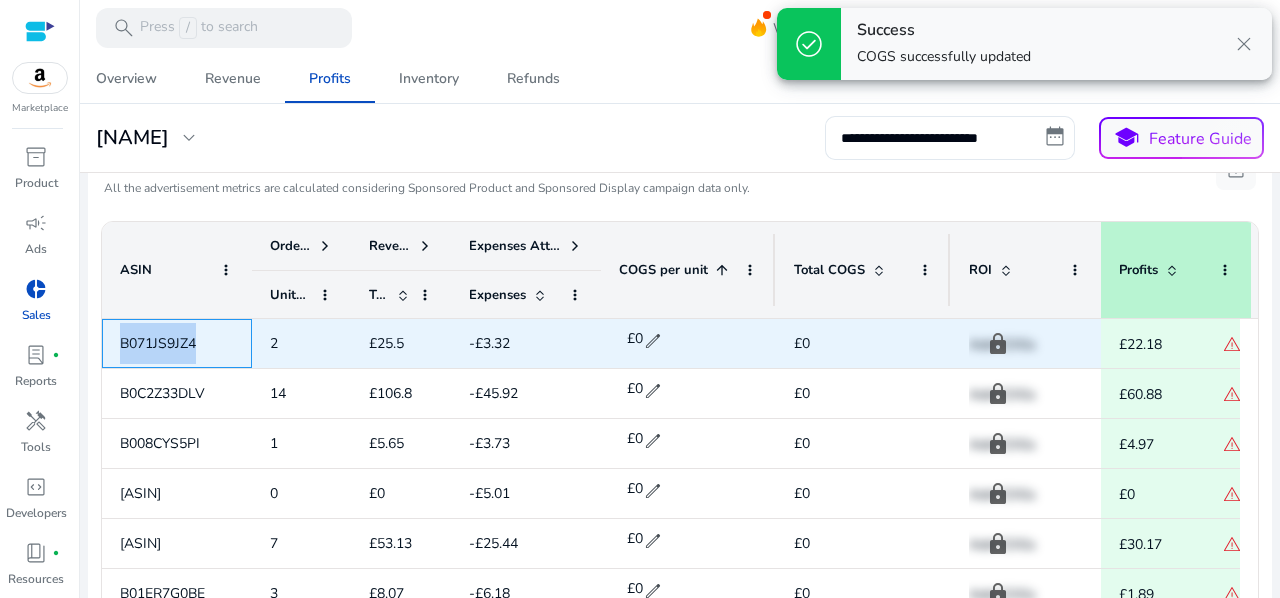 drag, startPoint x: 201, startPoint y: 341, endPoint x: 122, endPoint y: 333, distance: 79.40403 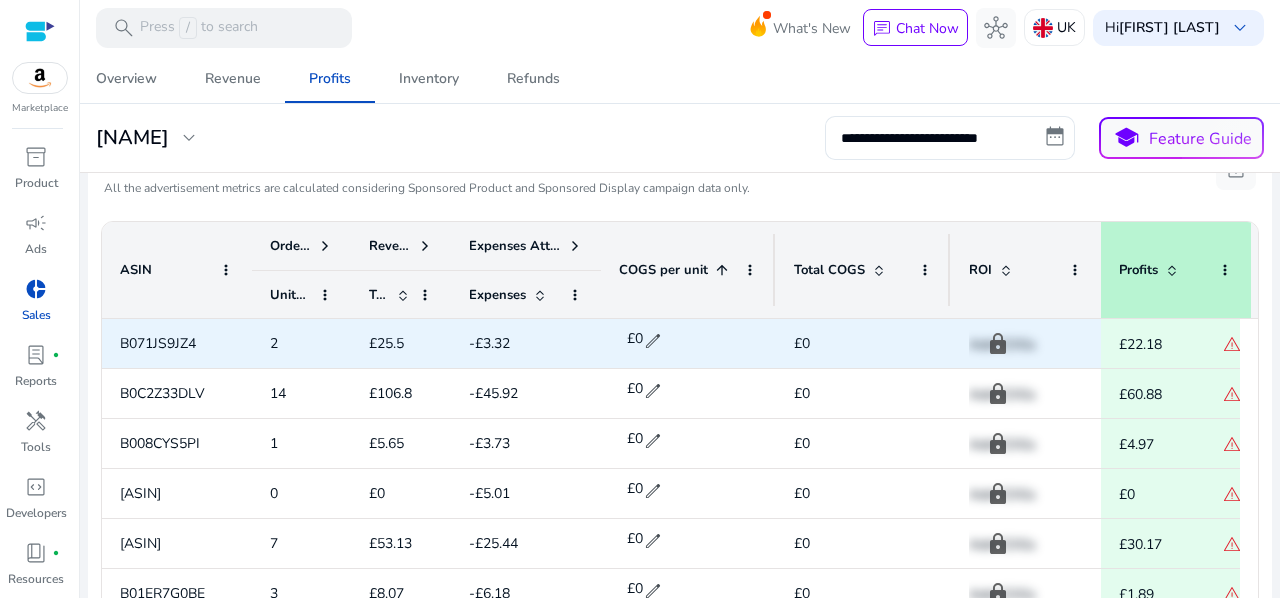 click on "£0" 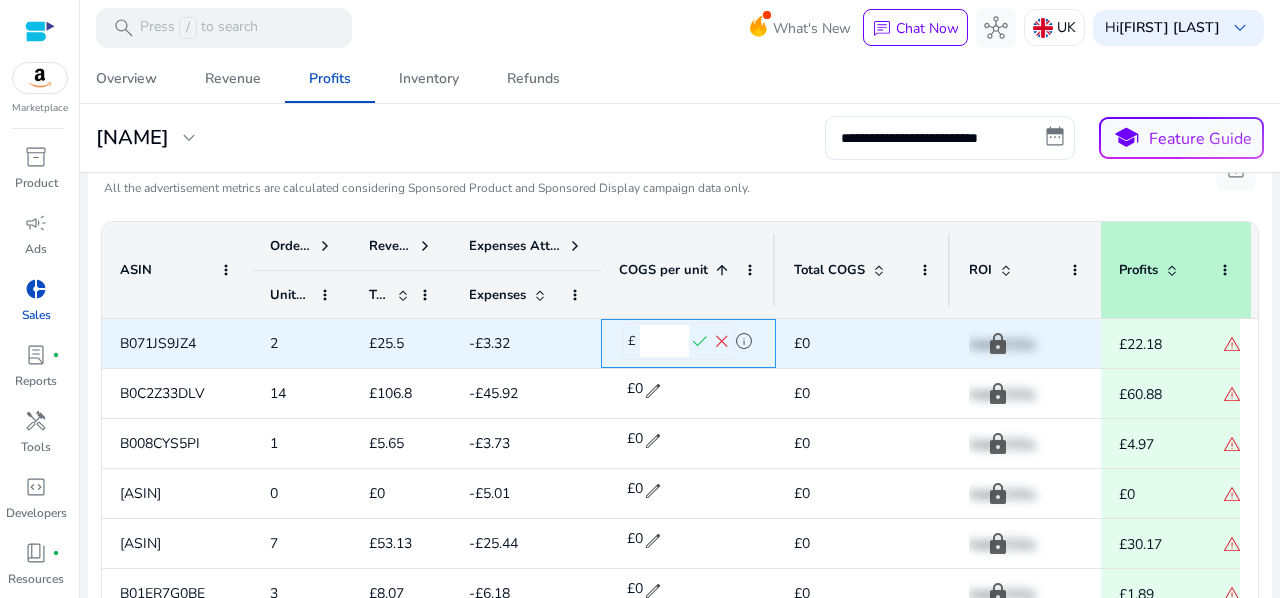 drag, startPoint x: 664, startPoint y: 343, endPoint x: 615, endPoint y: 340, distance: 49.09175 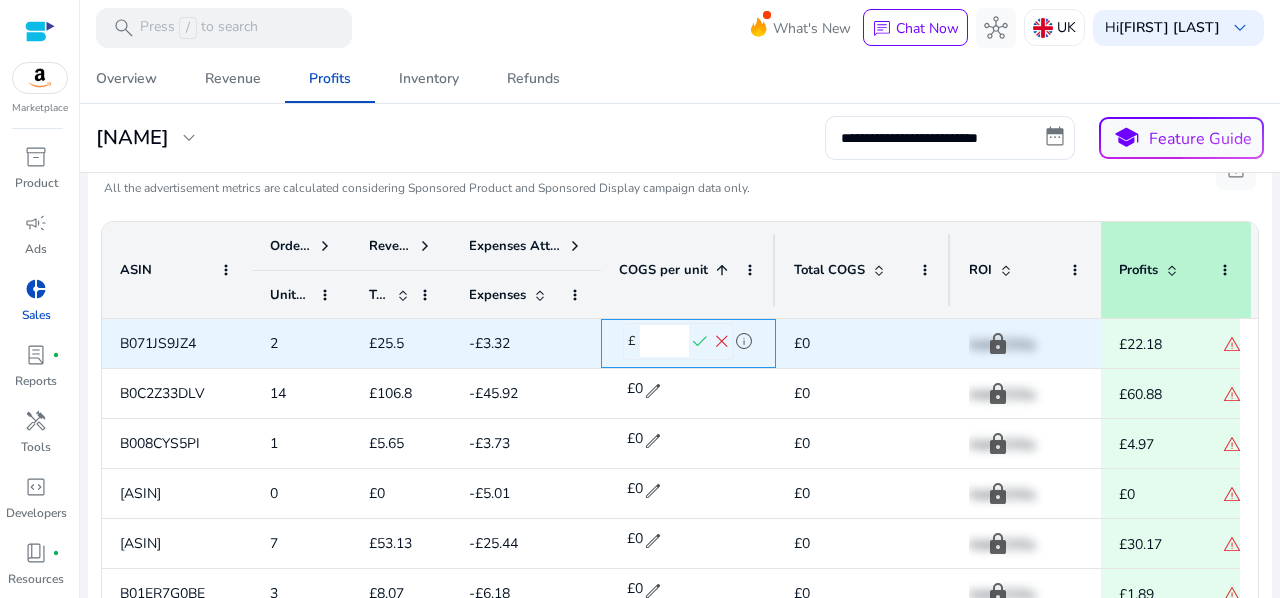 type on "****" 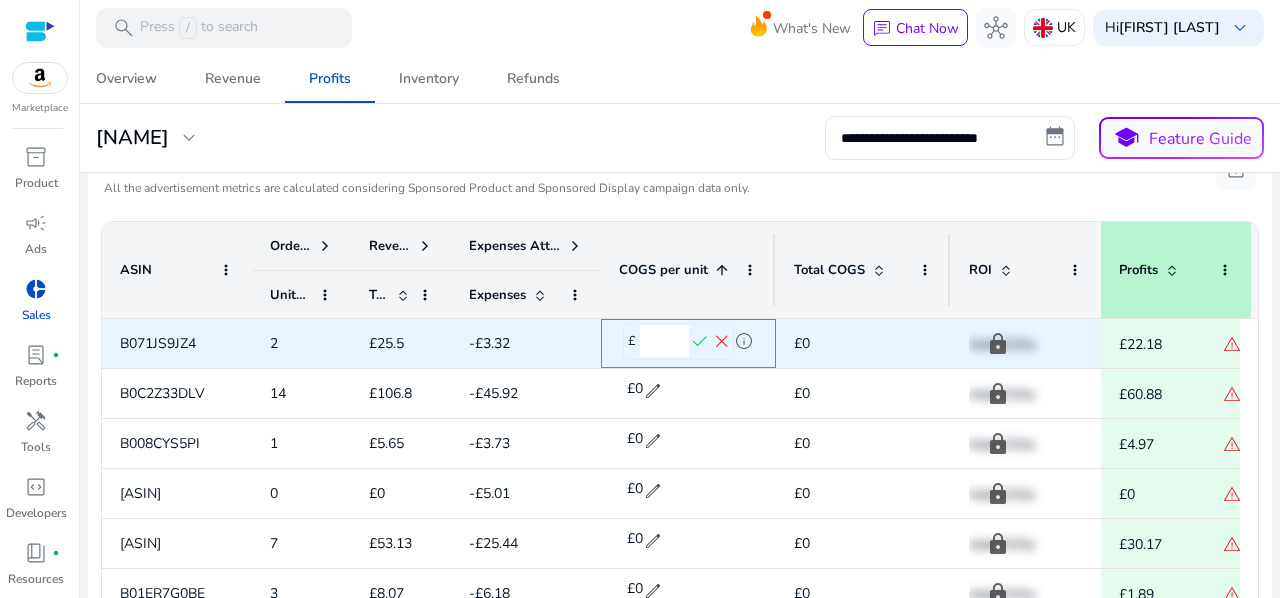 click on "check" 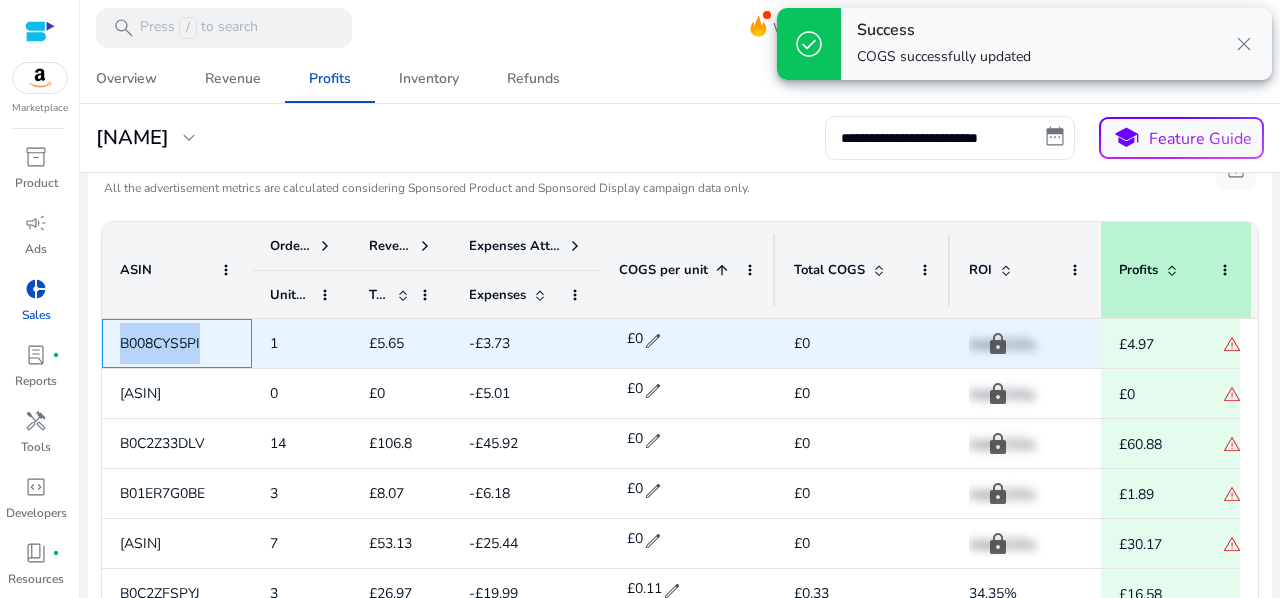 drag, startPoint x: 203, startPoint y: 341, endPoint x: 116, endPoint y: 333, distance: 87.36704 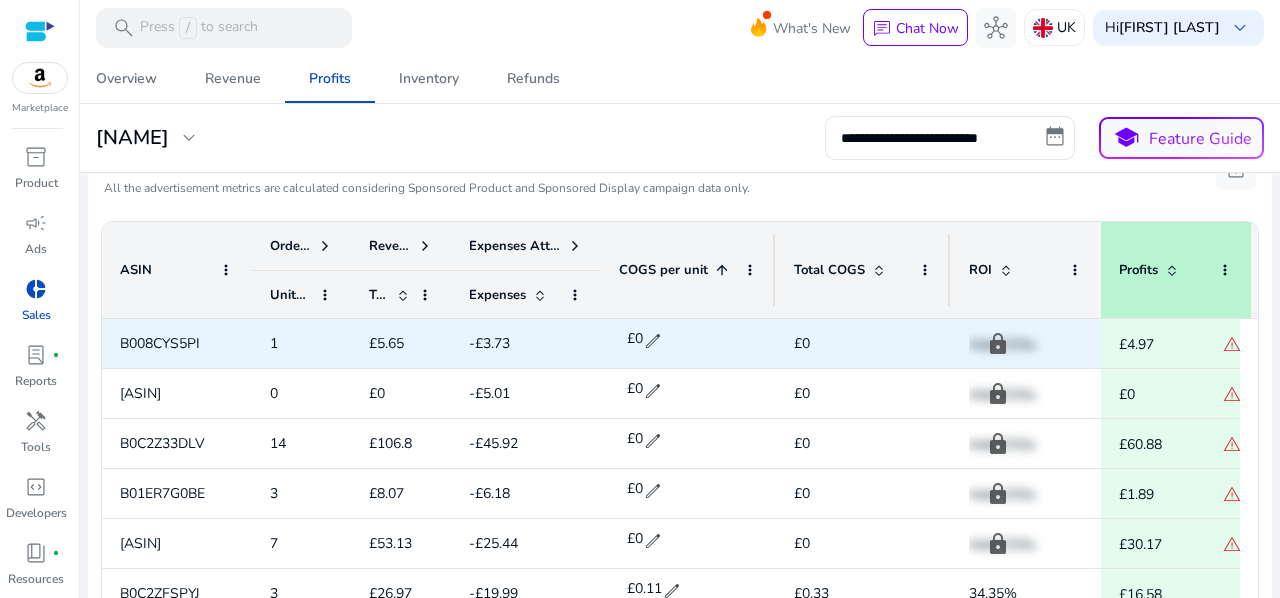 click on "£0" 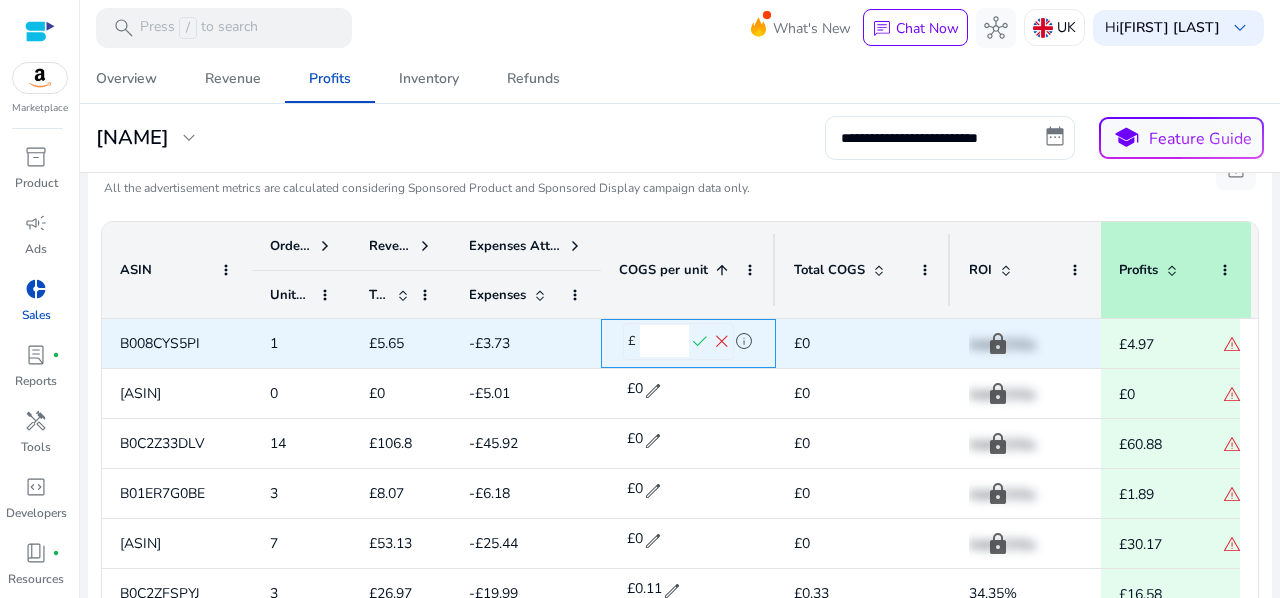 drag, startPoint x: 665, startPoint y: 339, endPoint x: 638, endPoint y: 339, distance: 27 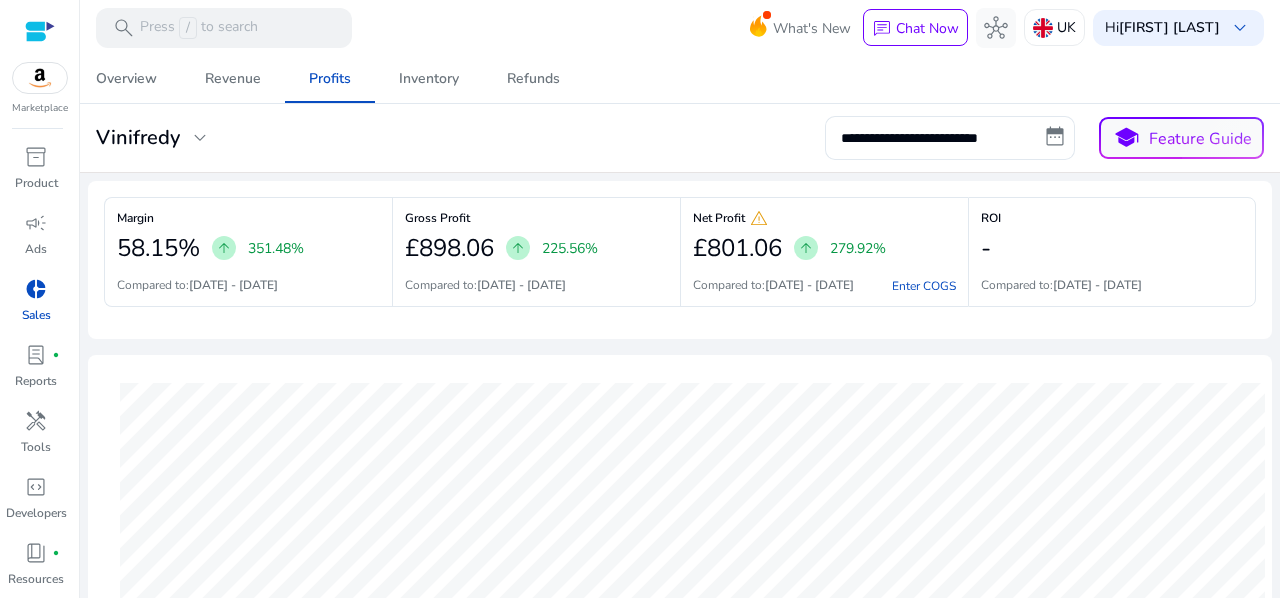 scroll, scrollTop: 0, scrollLeft: 0, axis: both 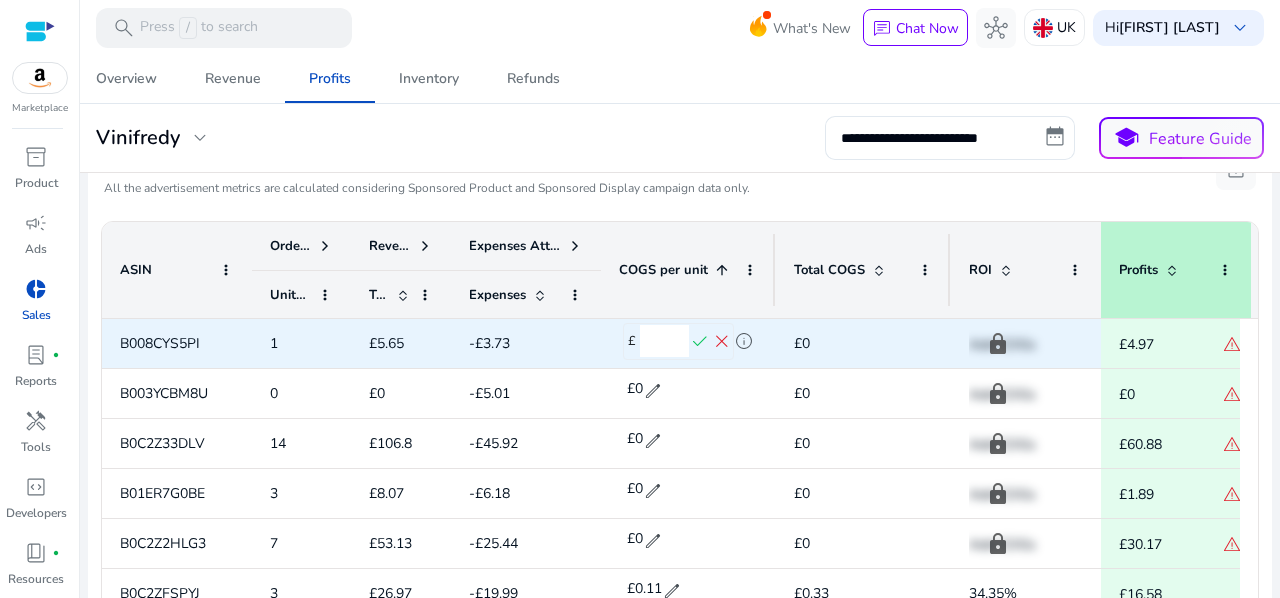 type on "****" 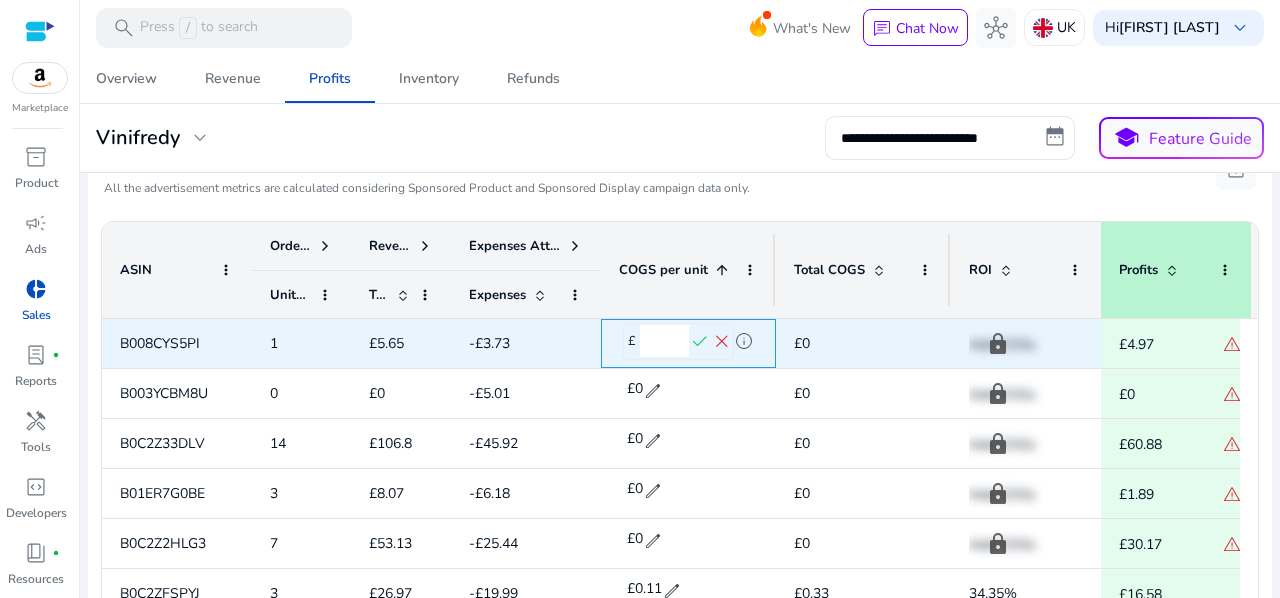 click on "check" 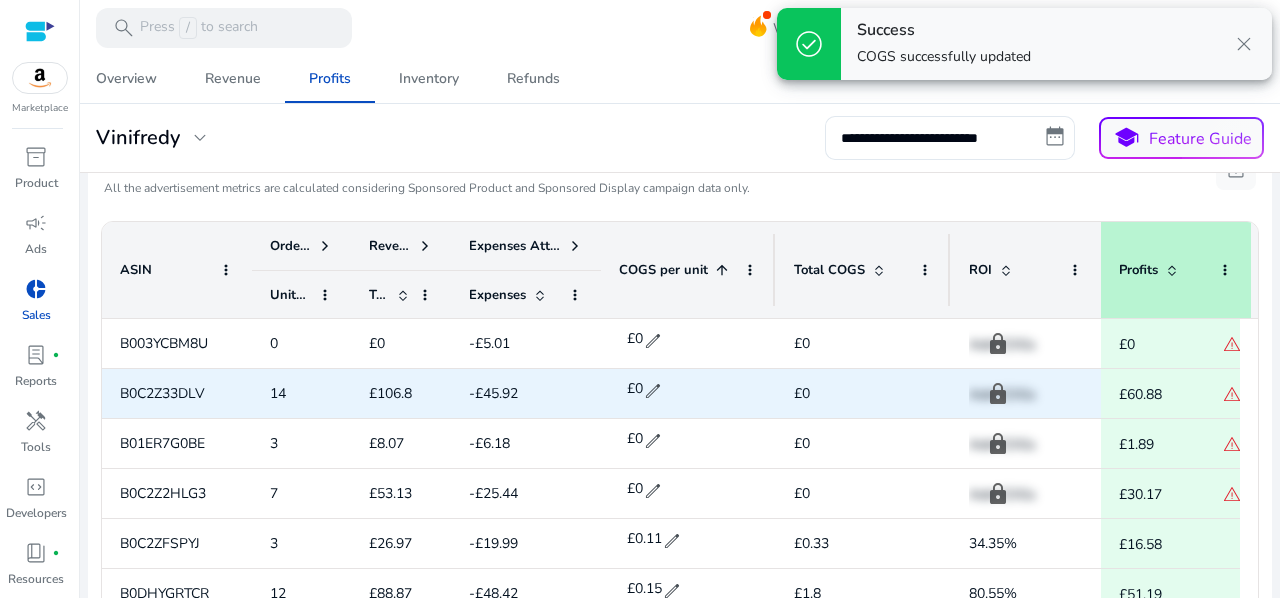 click on "B0C2Z33DLV" 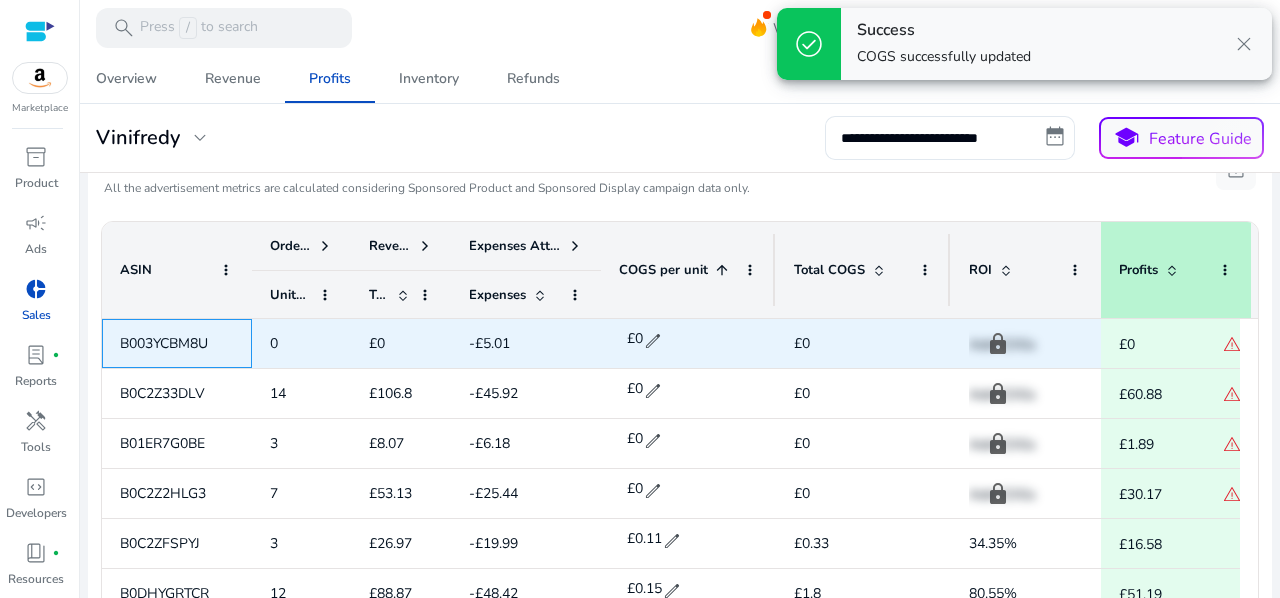 click on "B003YCBM8U" 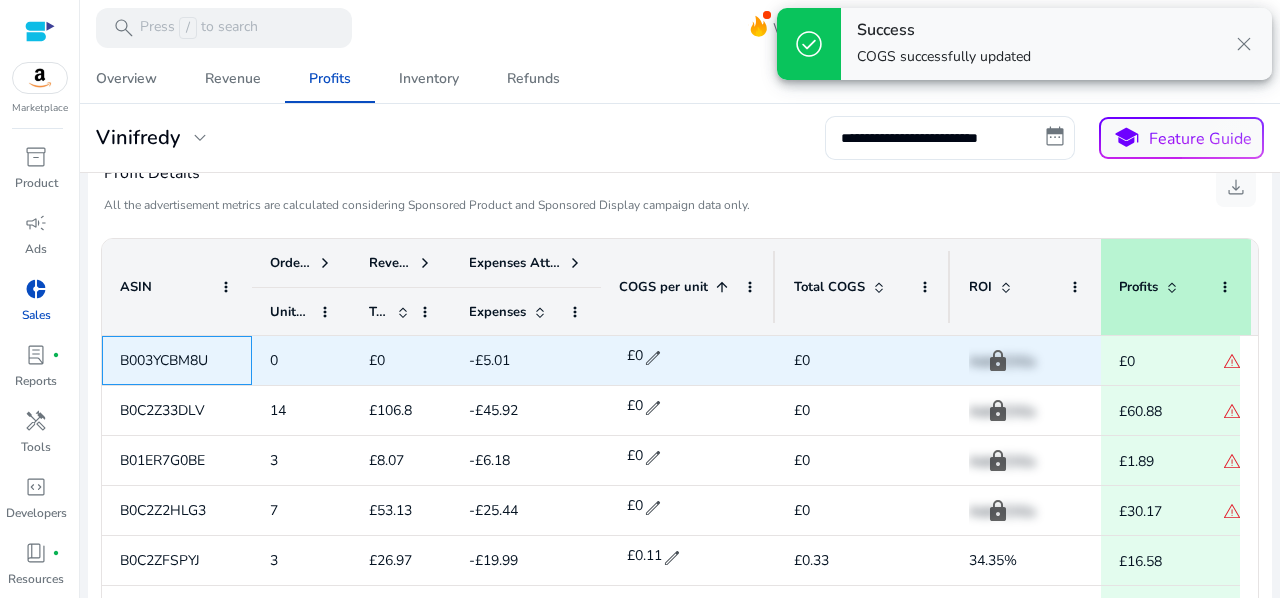 scroll, scrollTop: 846, scrollLeft: 0, axis: vertical 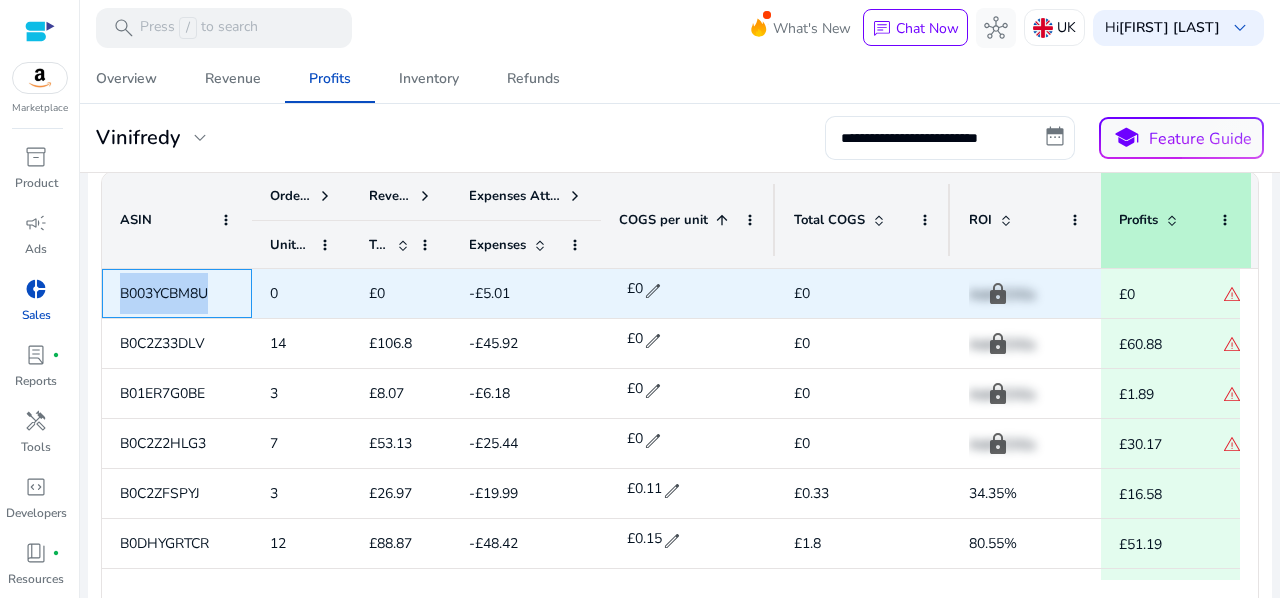 drag, startPoint x: 220, startPoint y: 296, endPoint x: 117, endPoint y: 288, distance: 103.31021 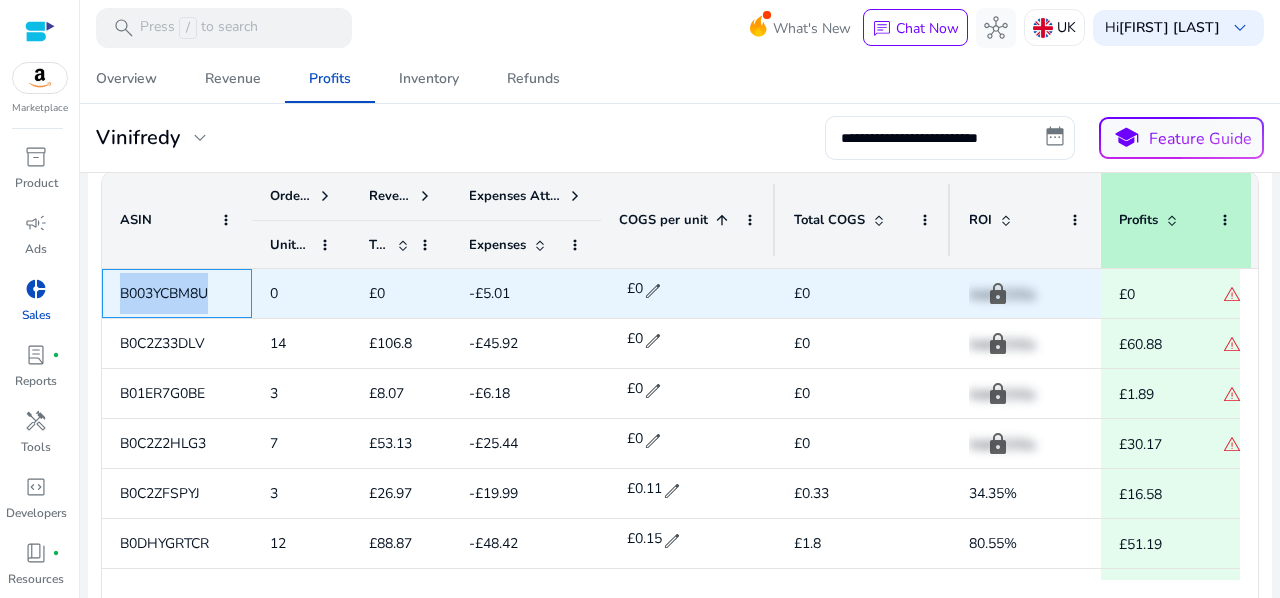 copy on "B003YCBM8U" 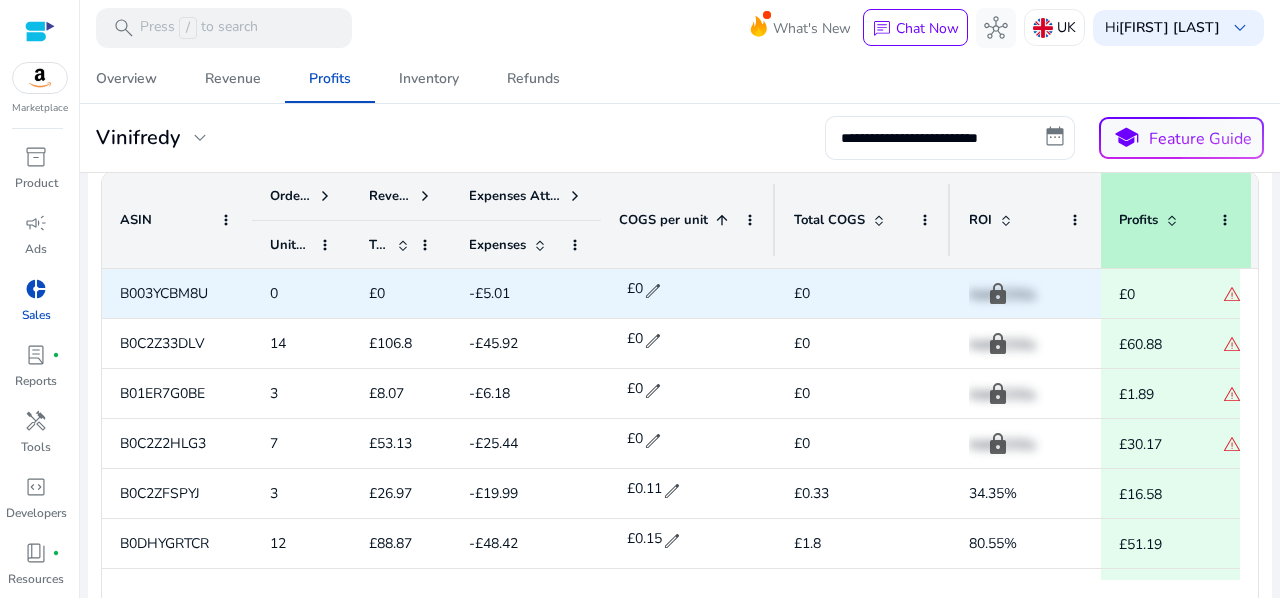 click on "edit" 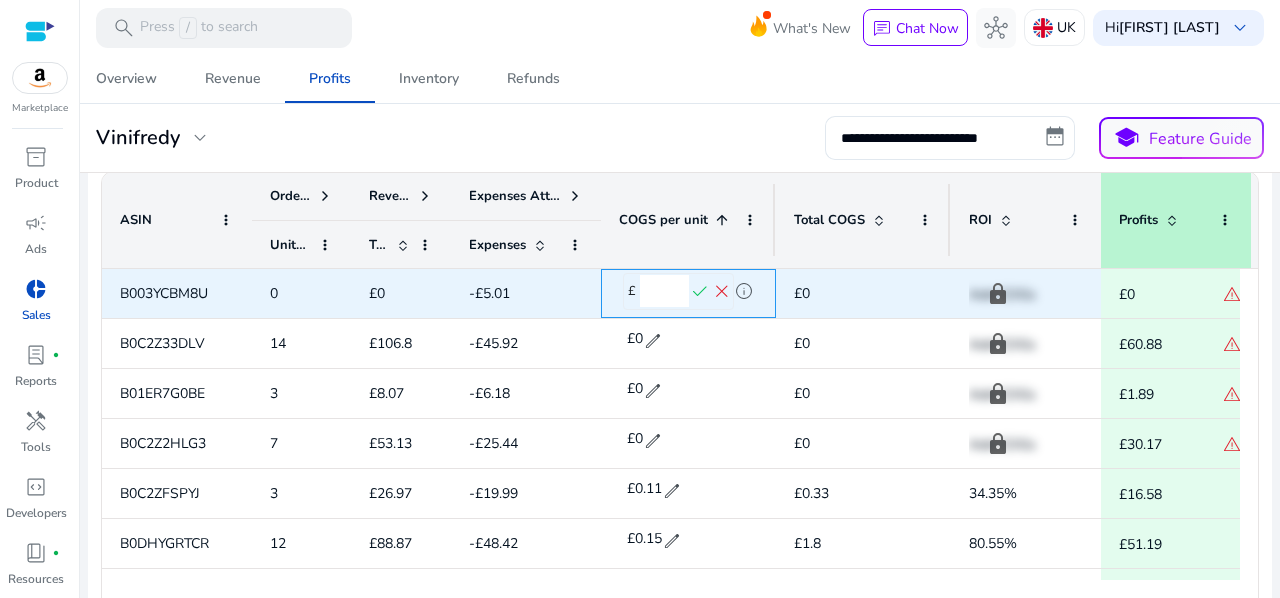 drag, startPoint x: 672, startPoint y: 293, endPoint x: 637, endPoint y: 292, distance: 35.014282 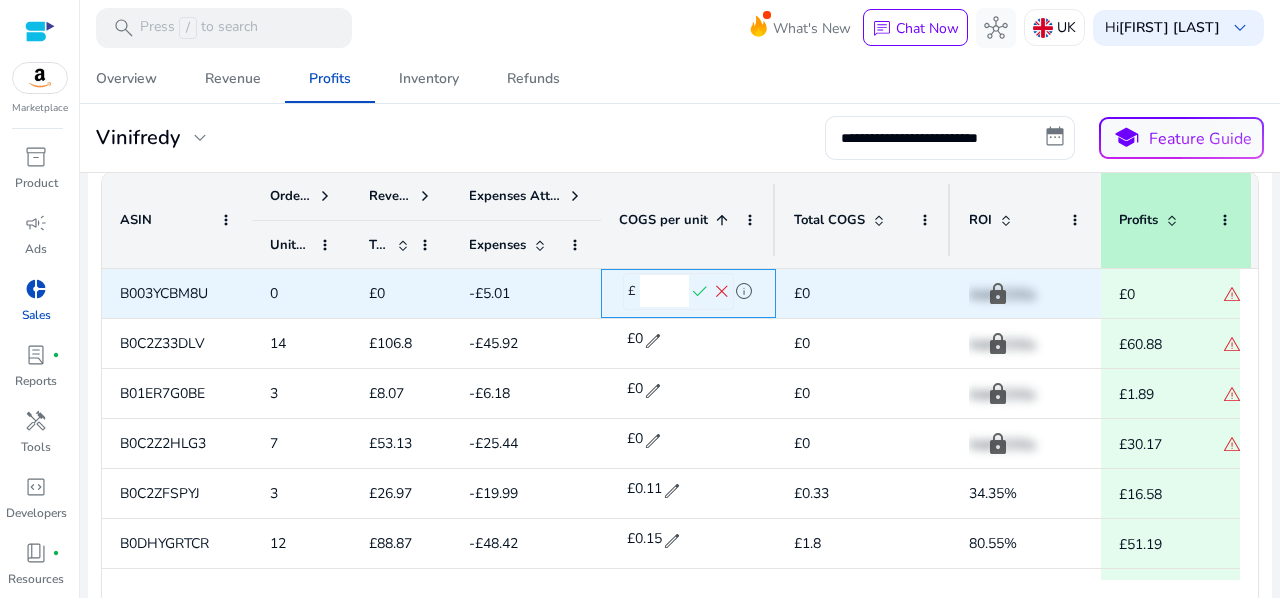 type on "****" 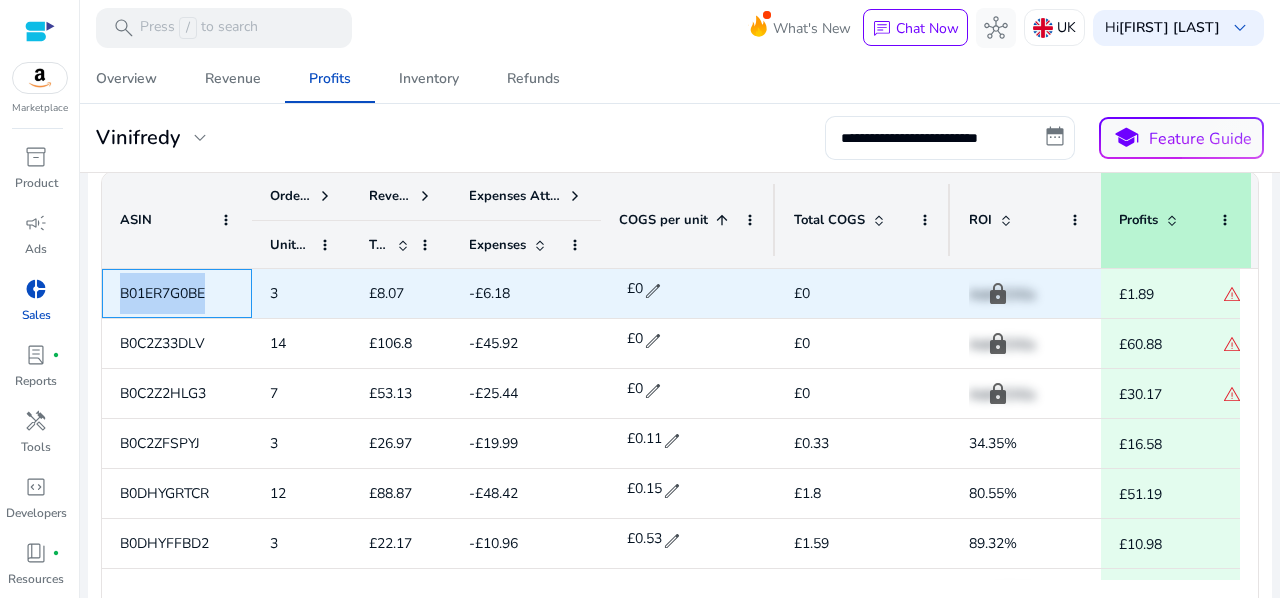 drag, startPoint x: 208, startPoint y: 291, endPoint x: 119, endPoint y: 287, distance: 89.08984 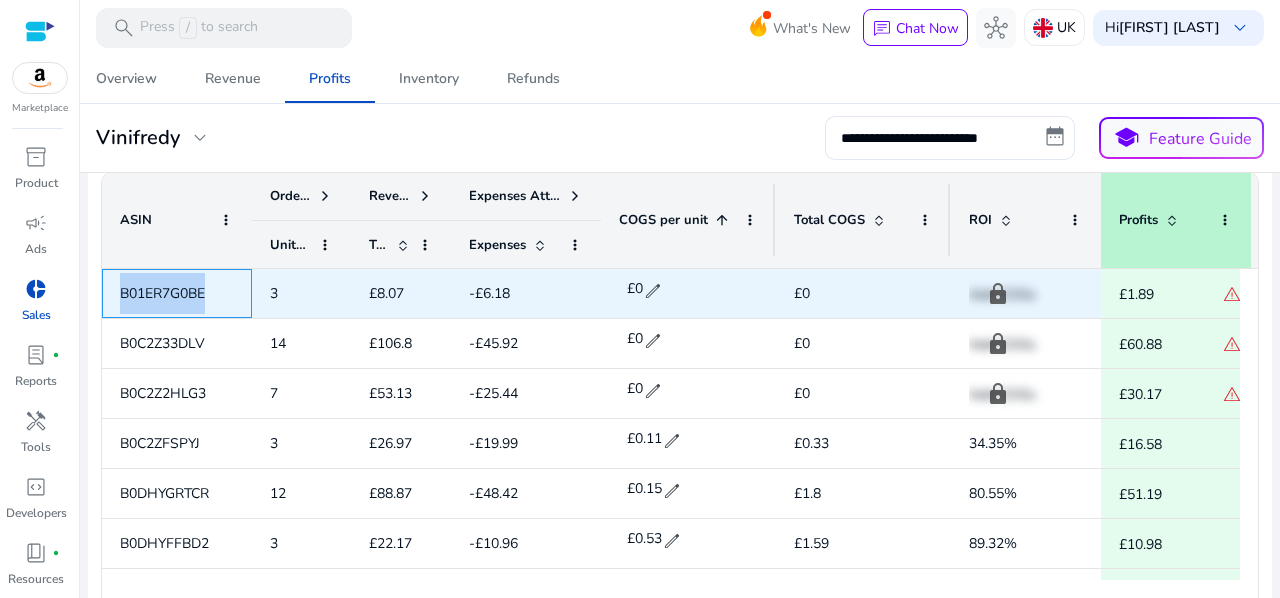 copy on "B01ER7G0BE" 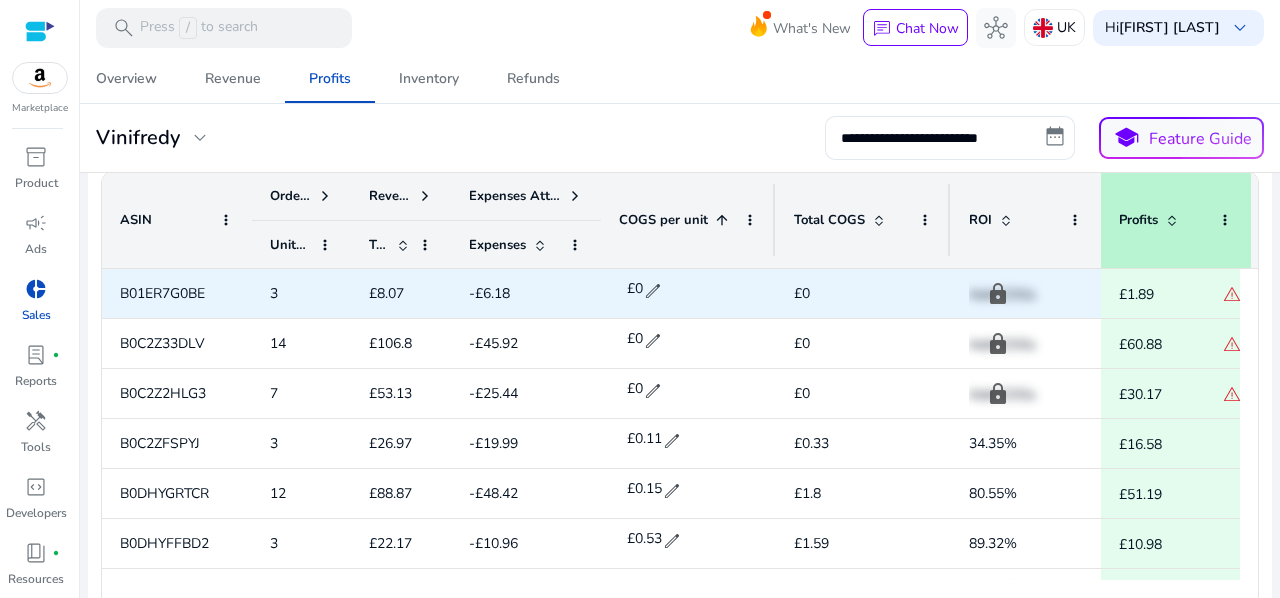 click on "edit" 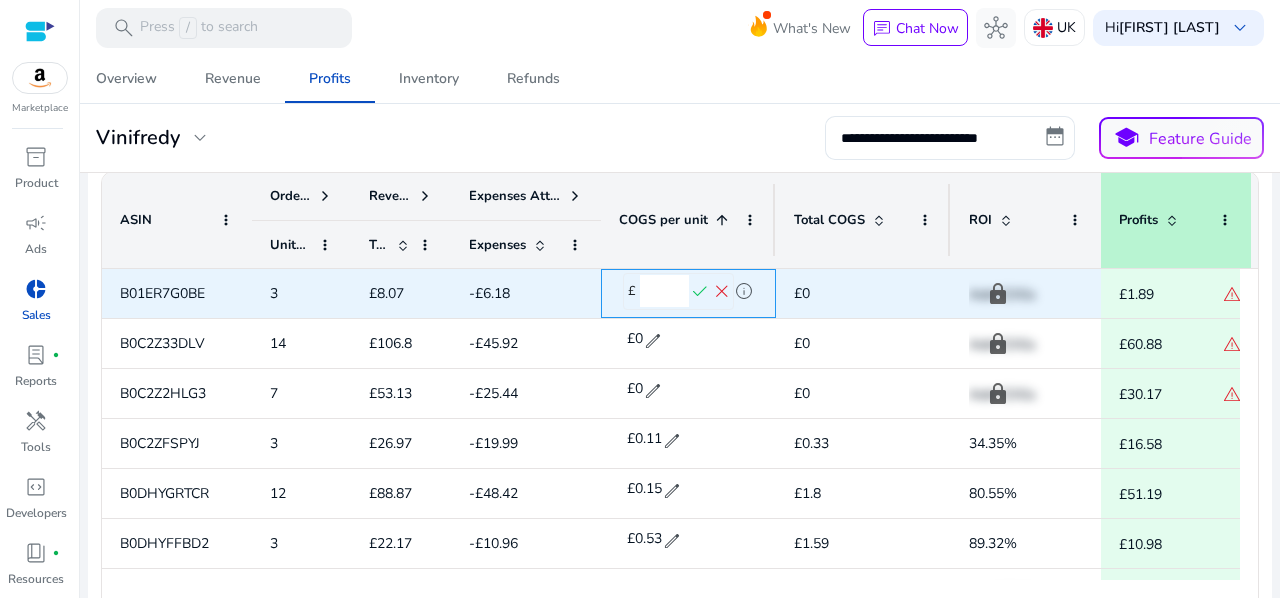 drag, startPoint x: 668, startPoint y: 291, endPoint x: 615, endPoint y: 290, distance: 53.009434 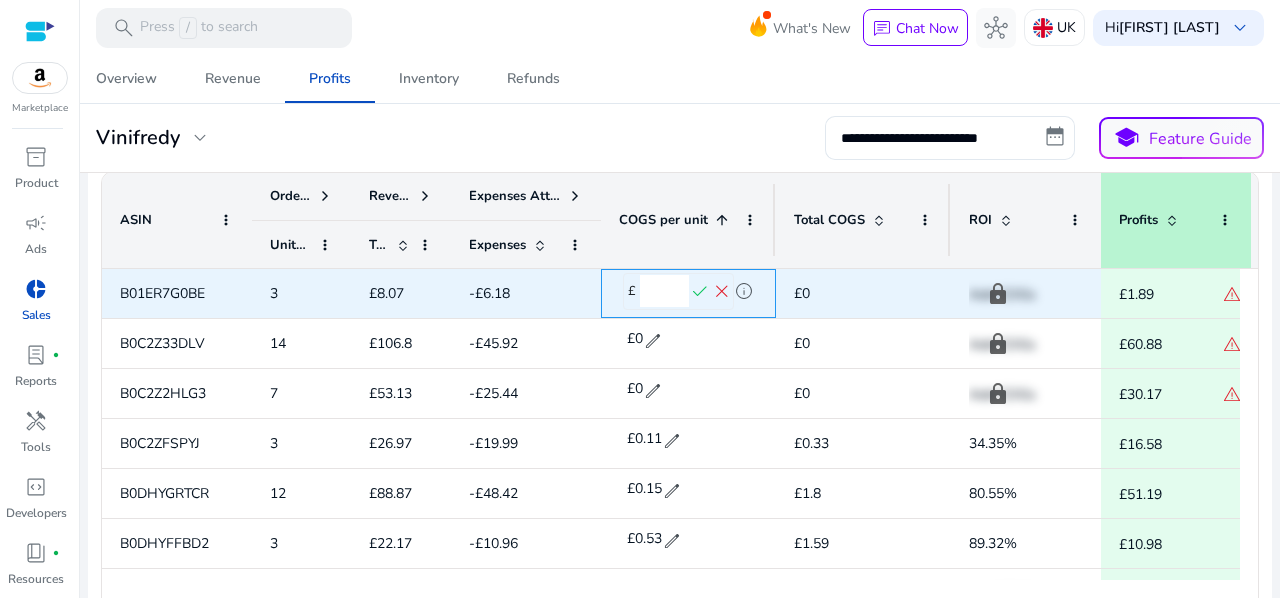 type on "****" 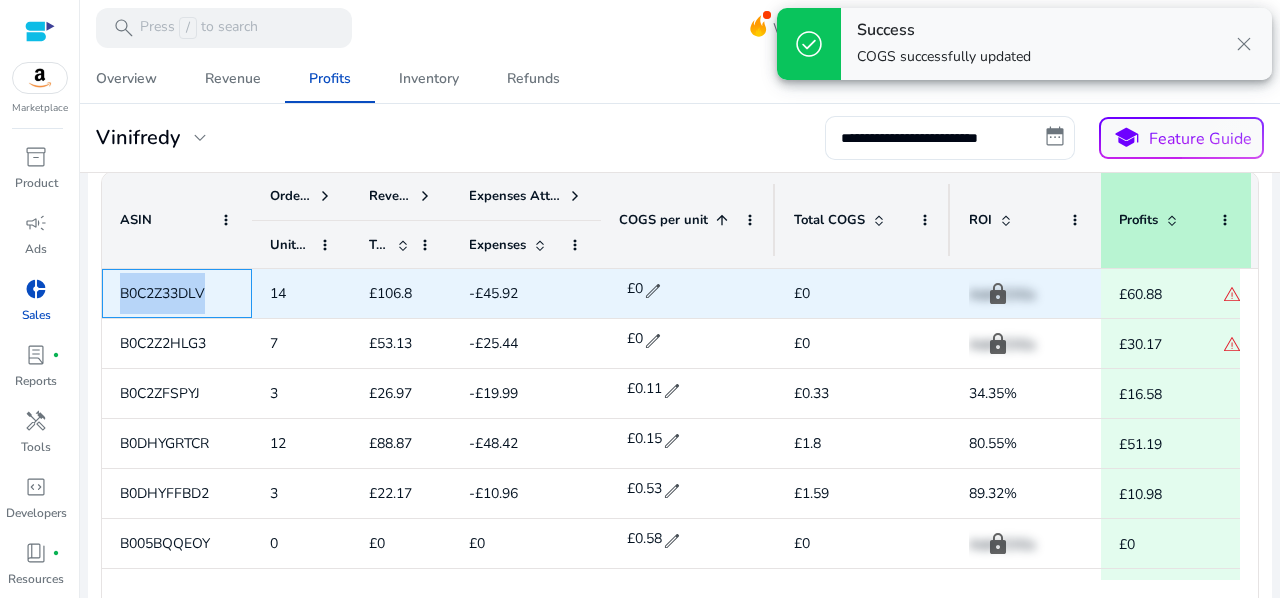 drag, startPoint x: 212, startPoint y: 296, endPoint x: 105, endPoint y: 289, distance: 107.22873 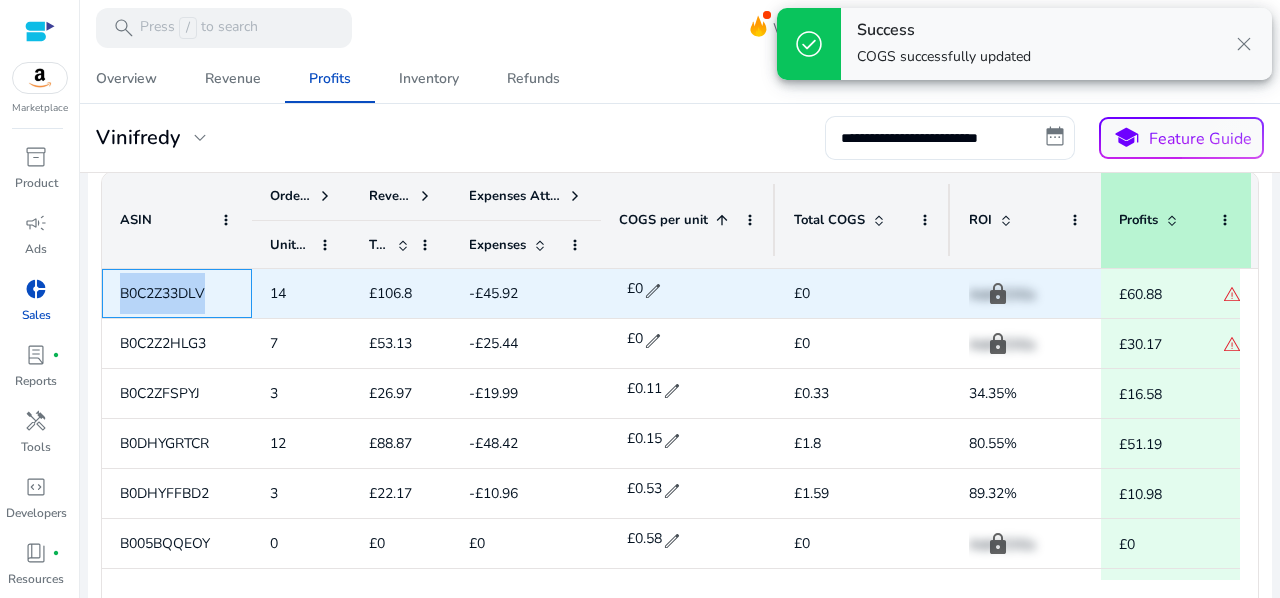 copy on "B0C2Z33DLV" 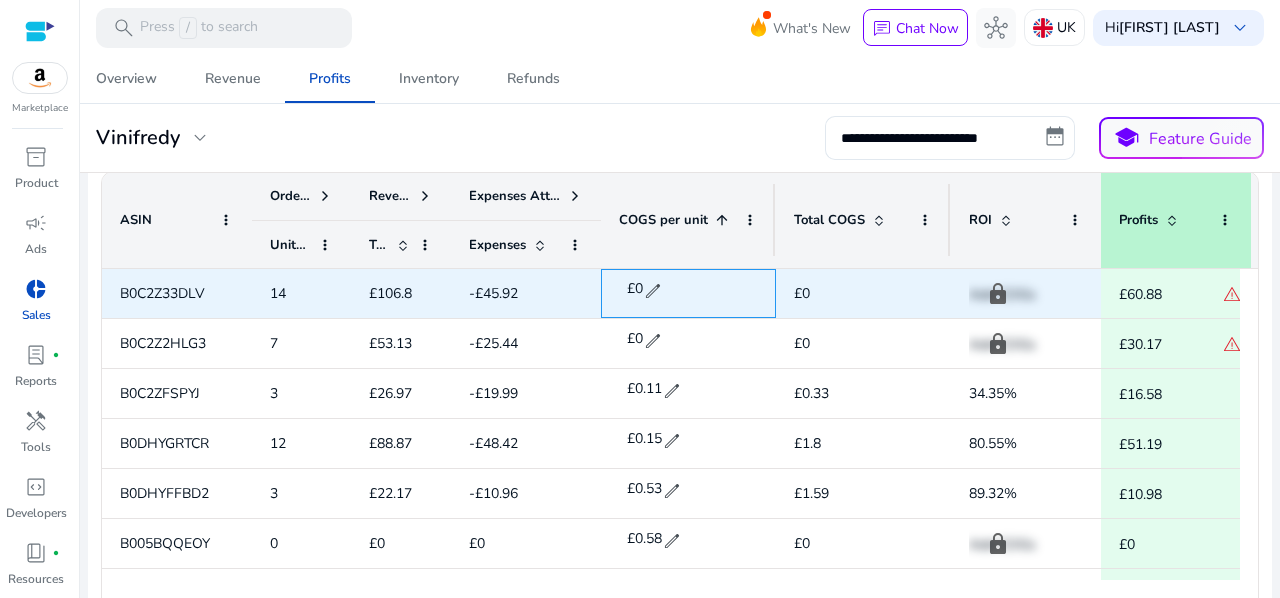 click on "edit" 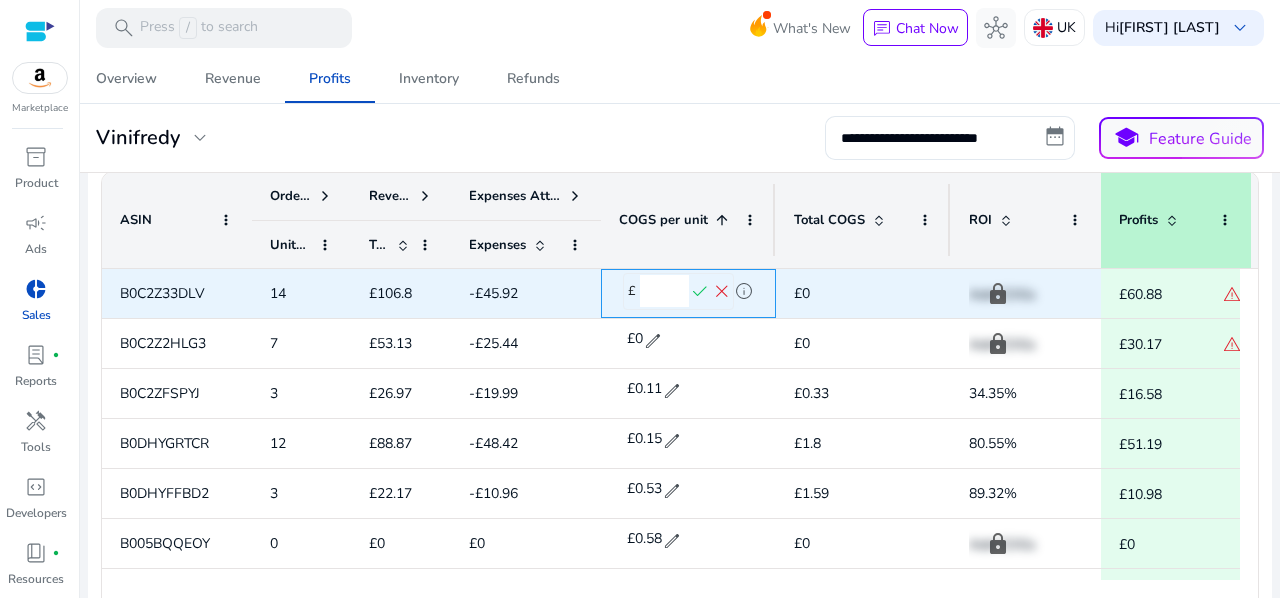 drag, startPoint x: 668, startPoint y: 292, endPoint x: 631, endPoint y: 291, distance: 37.01351 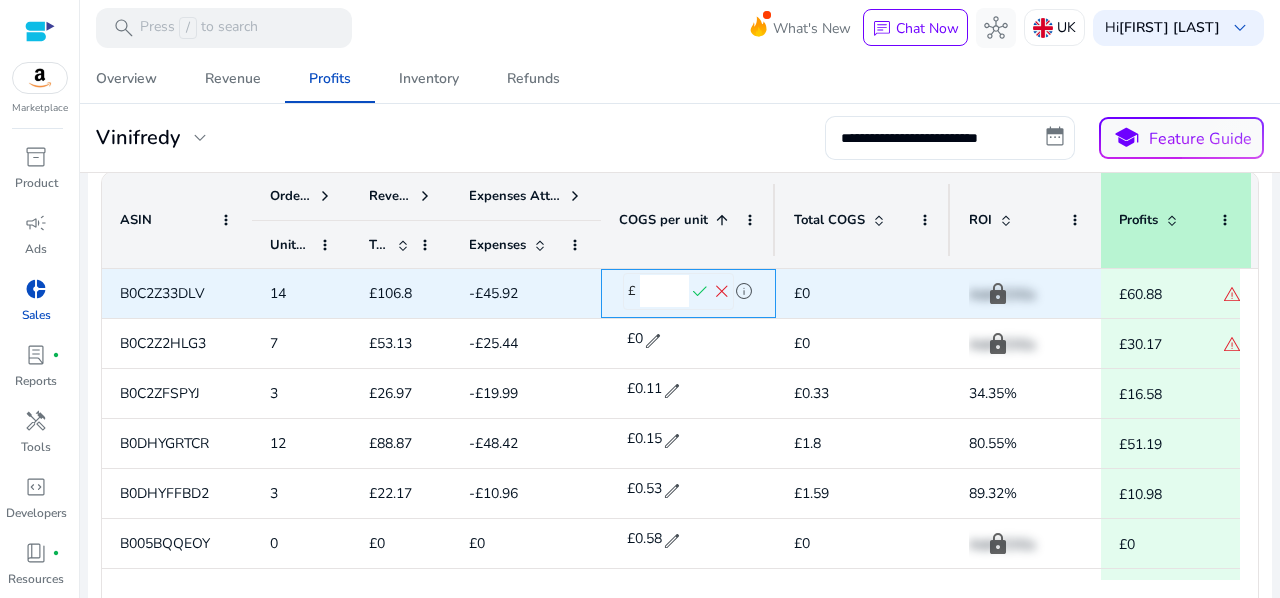 type on "****" 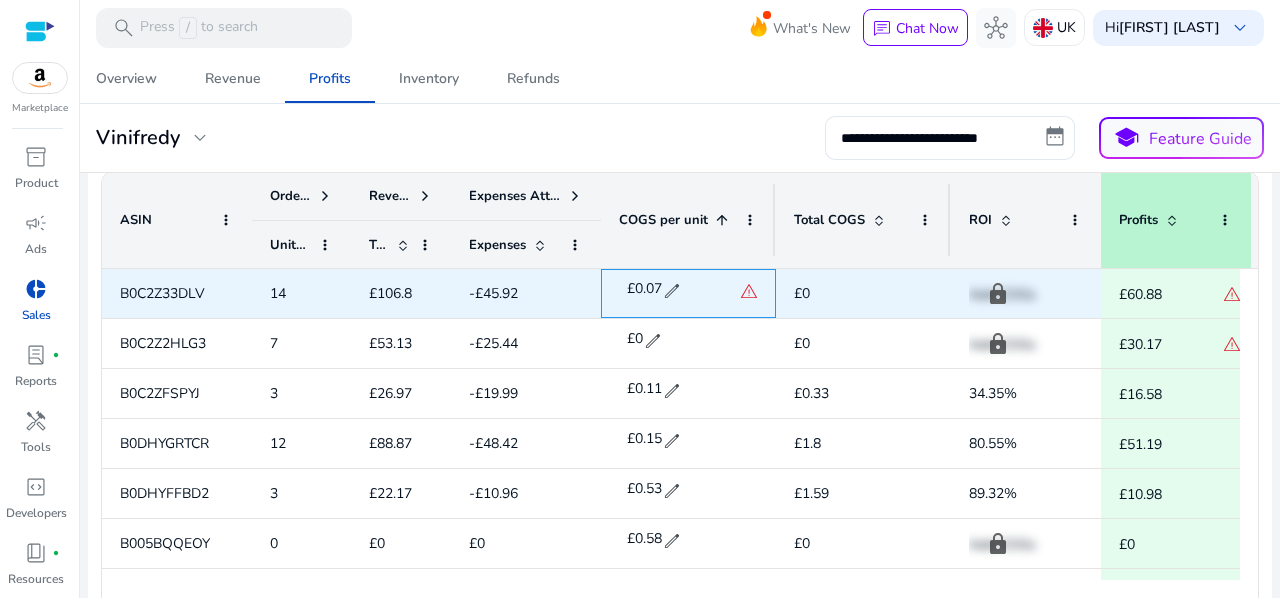 click on "edit" 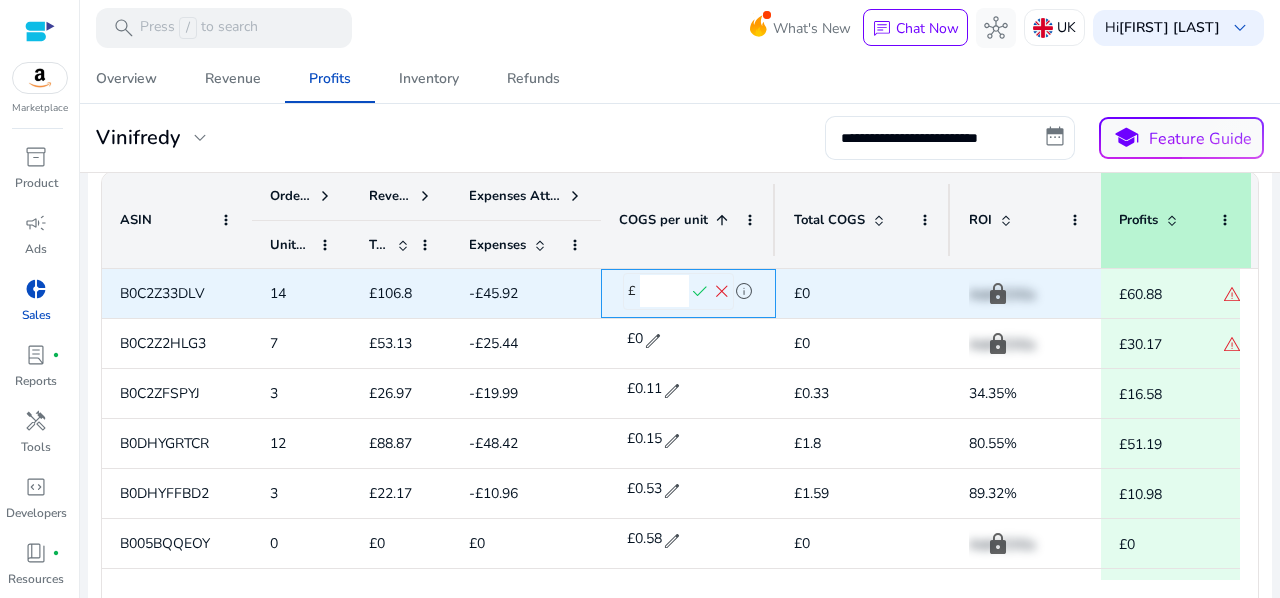 drag, startPoint x: 678, startPoint y: 290, endPoint x: 624, endPoint y: 285, distance: 54.230988 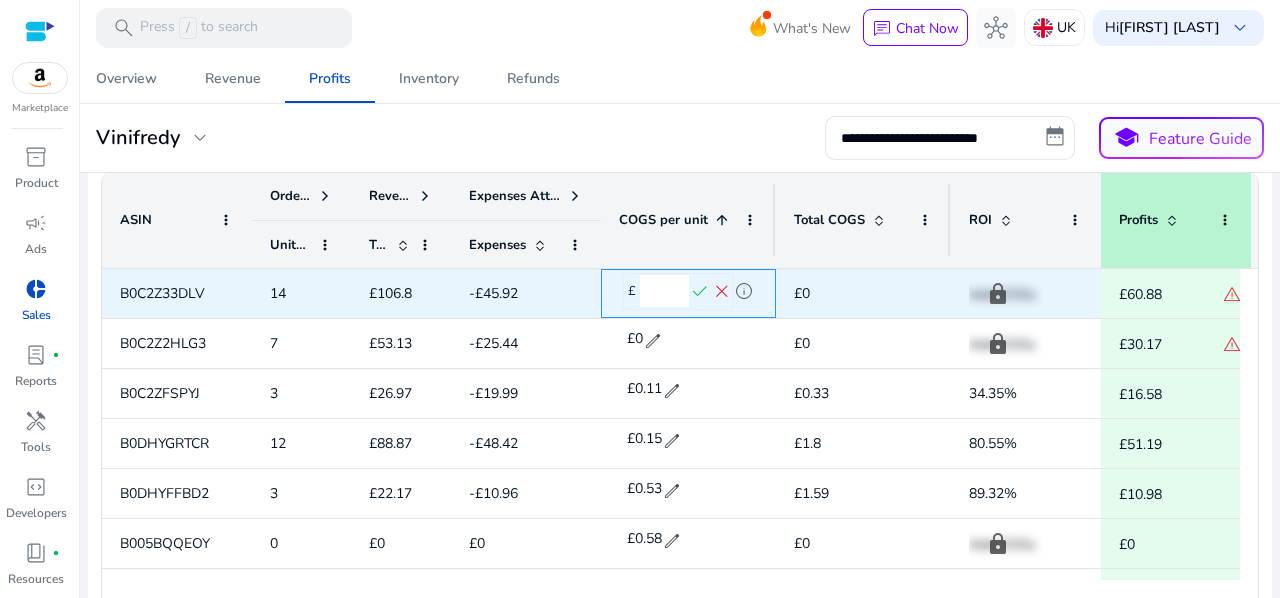 type on "****" 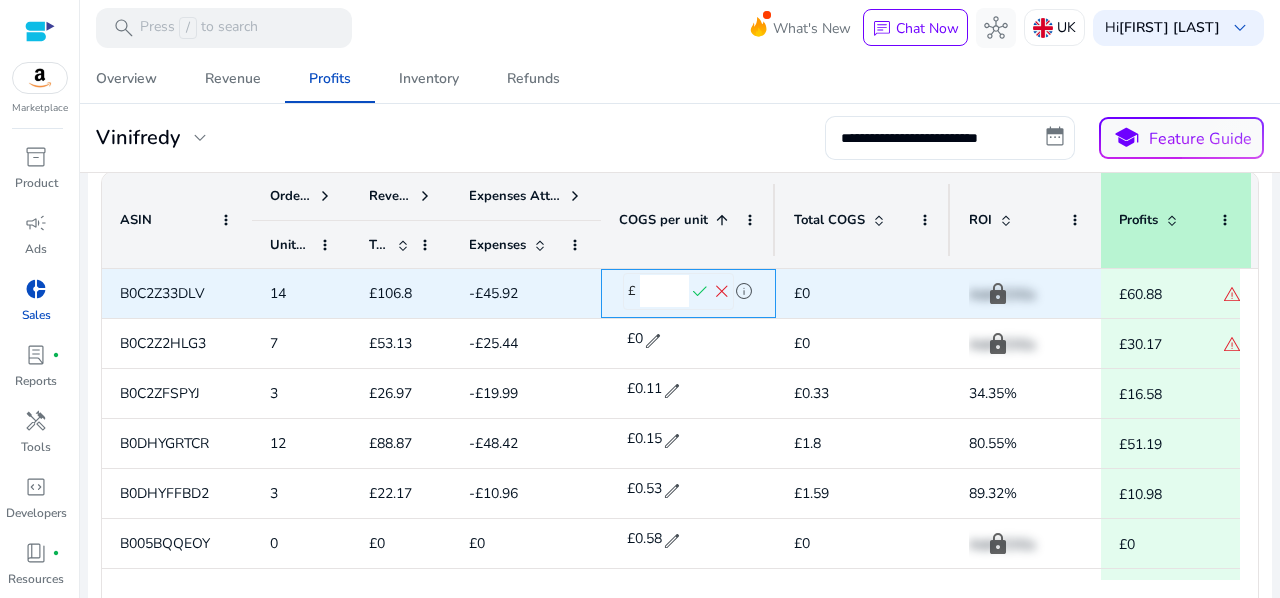 click on "check" 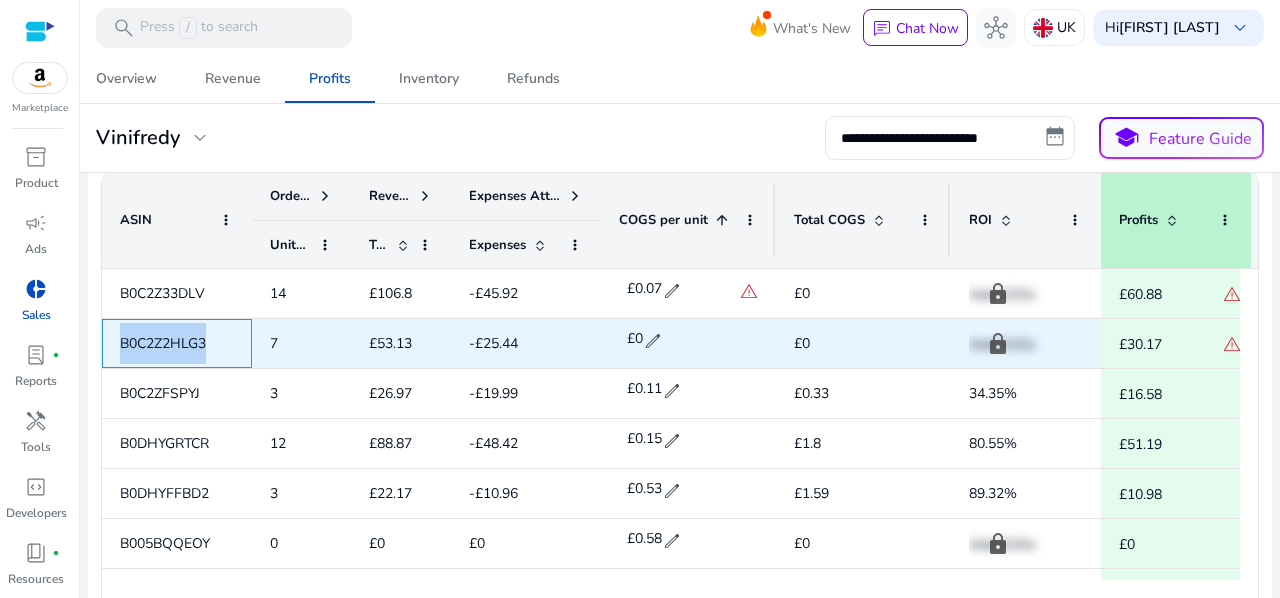 drag, startPoint x: 208, startPoint y: 340, endPoint x: 119, endPoint y: 338, distance: 89.02247 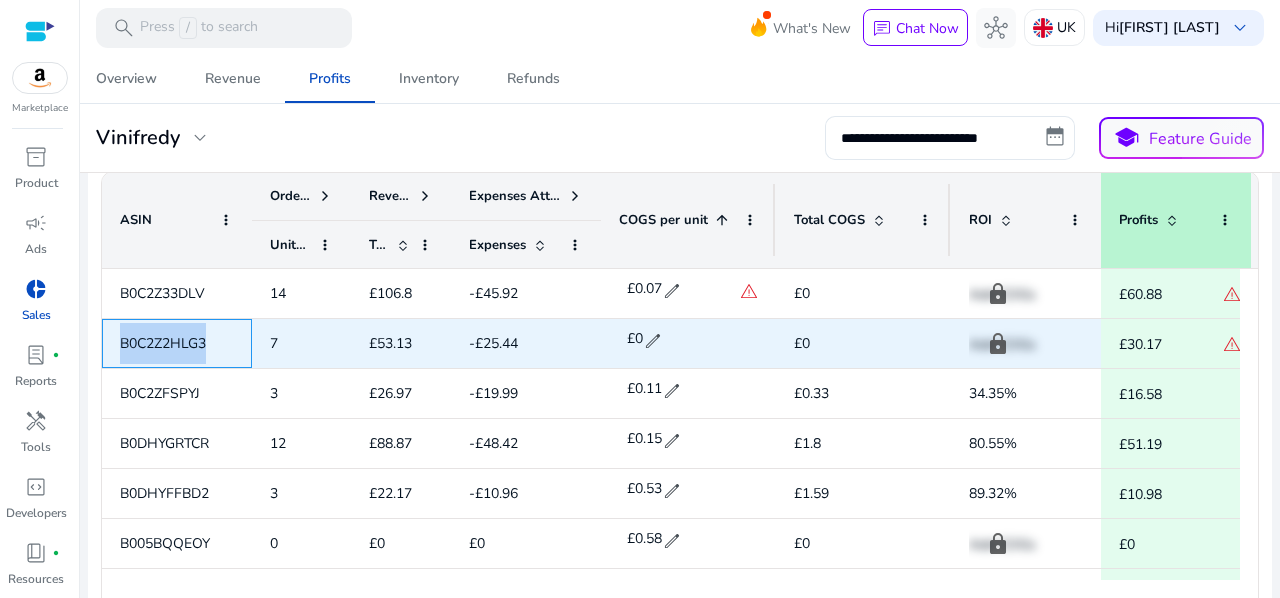 copy on "B0C2Z2HLG3" 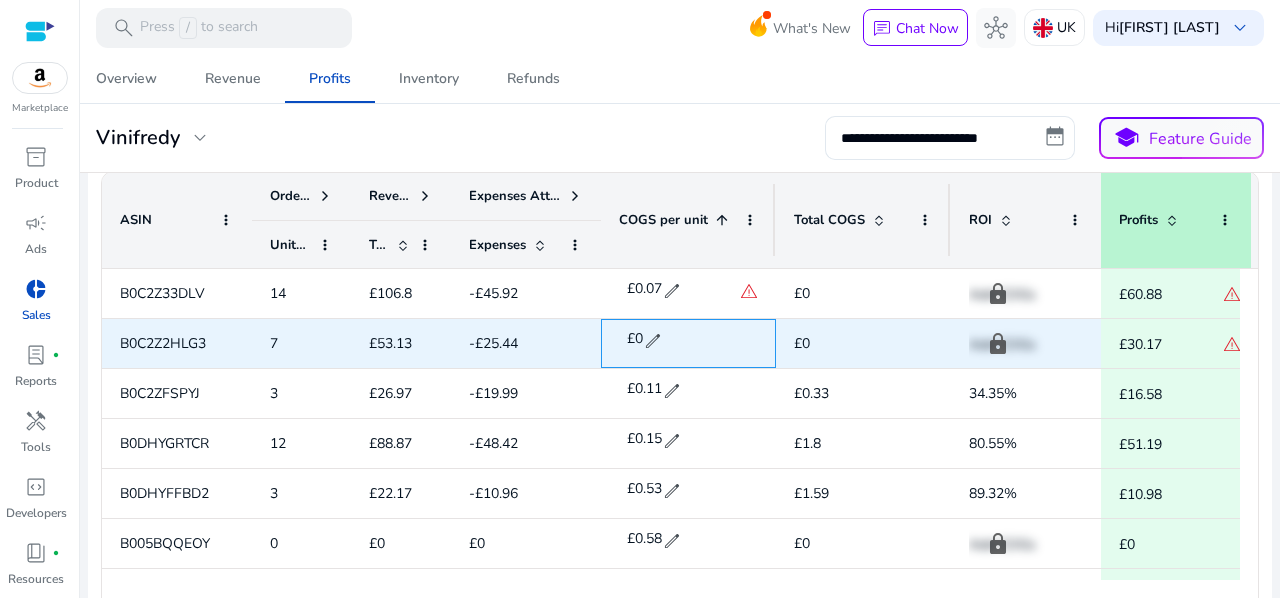 click on "edit" 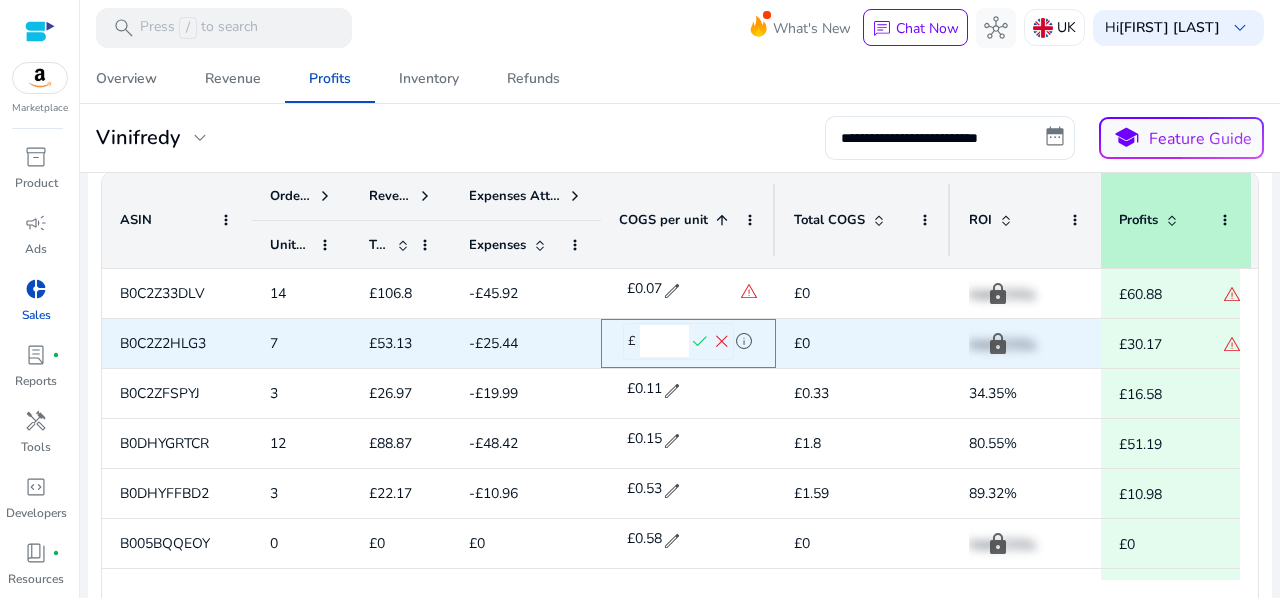 drag, startPoint x: 671, startPoint y: 340, endPoint x: 624, endPoint y: 340, distance: 47 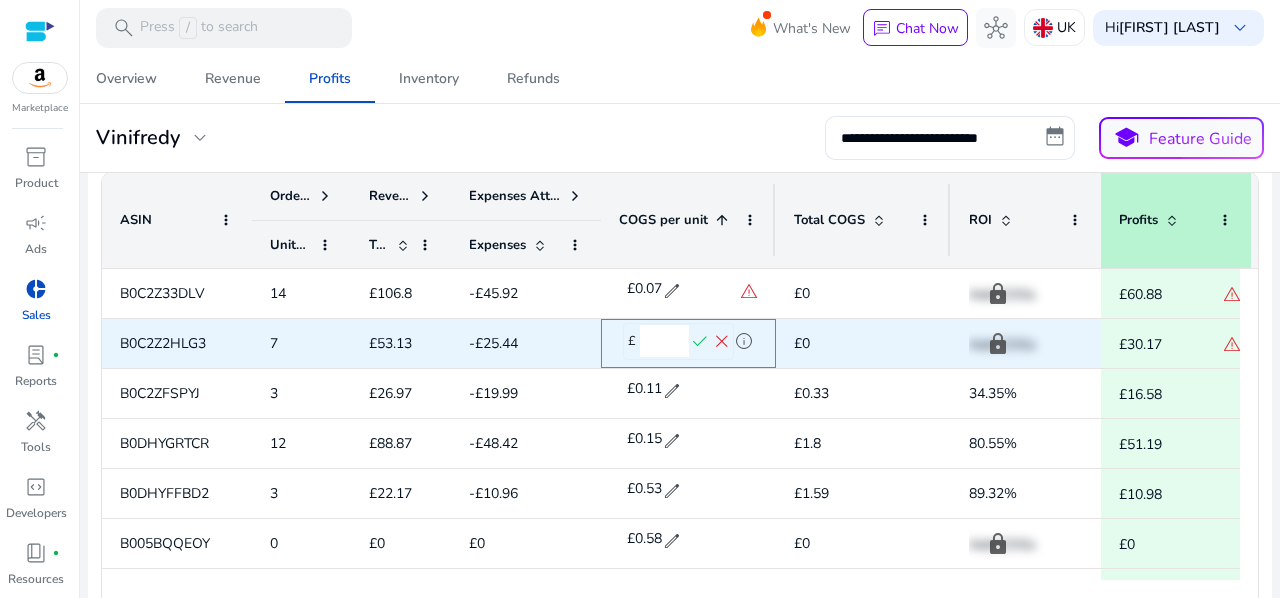type on "****" 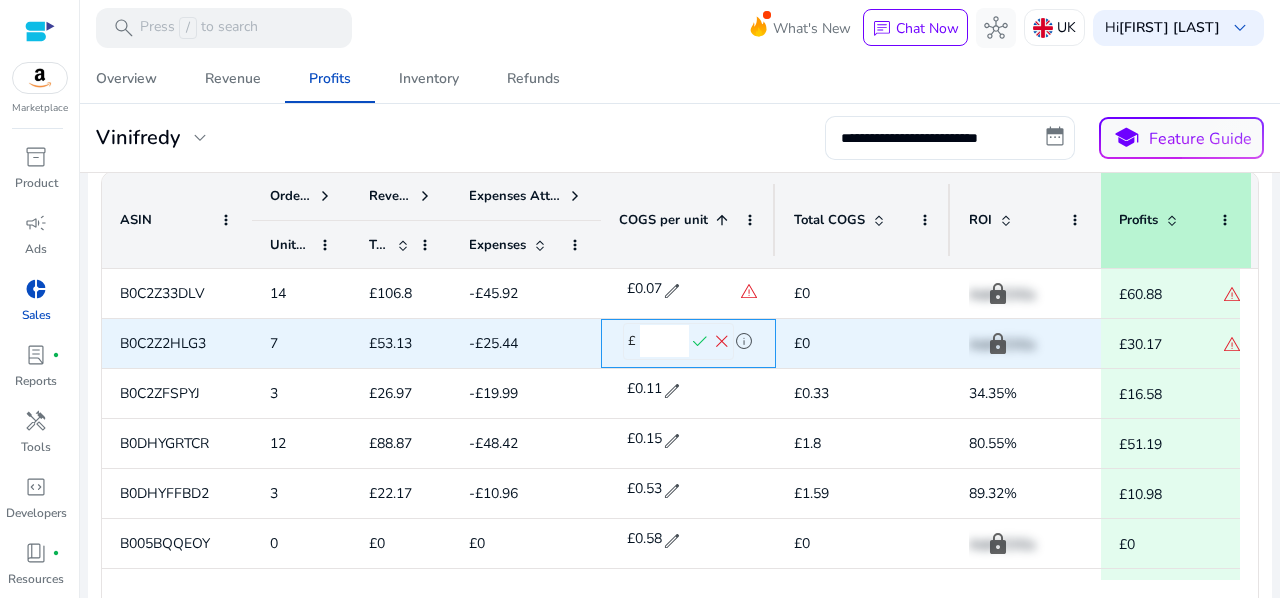 click on "check" 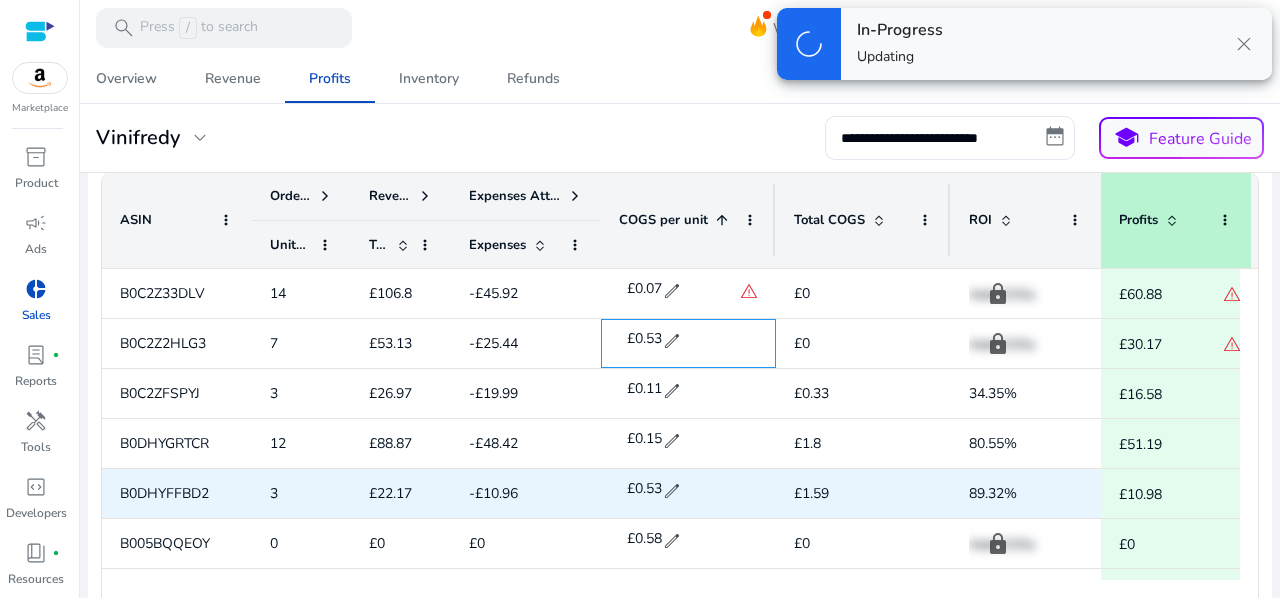 scroll, scrollTop: 272, scrollLeft: 0, axis: vertical 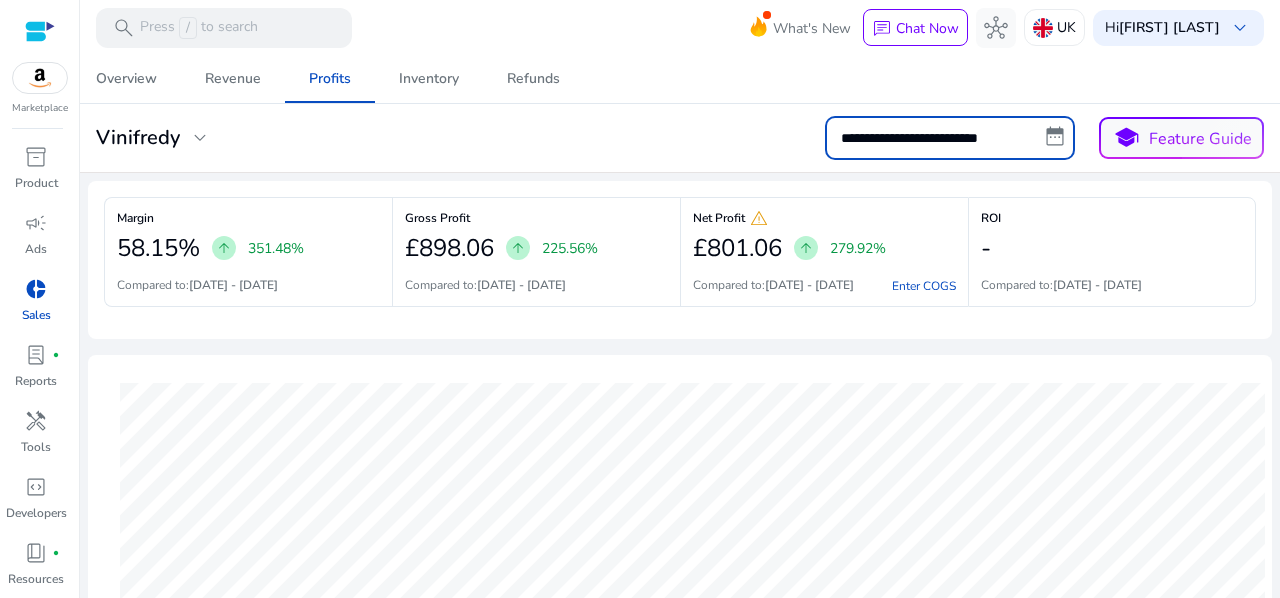 click on "**********" at bounding box center (950, 138) 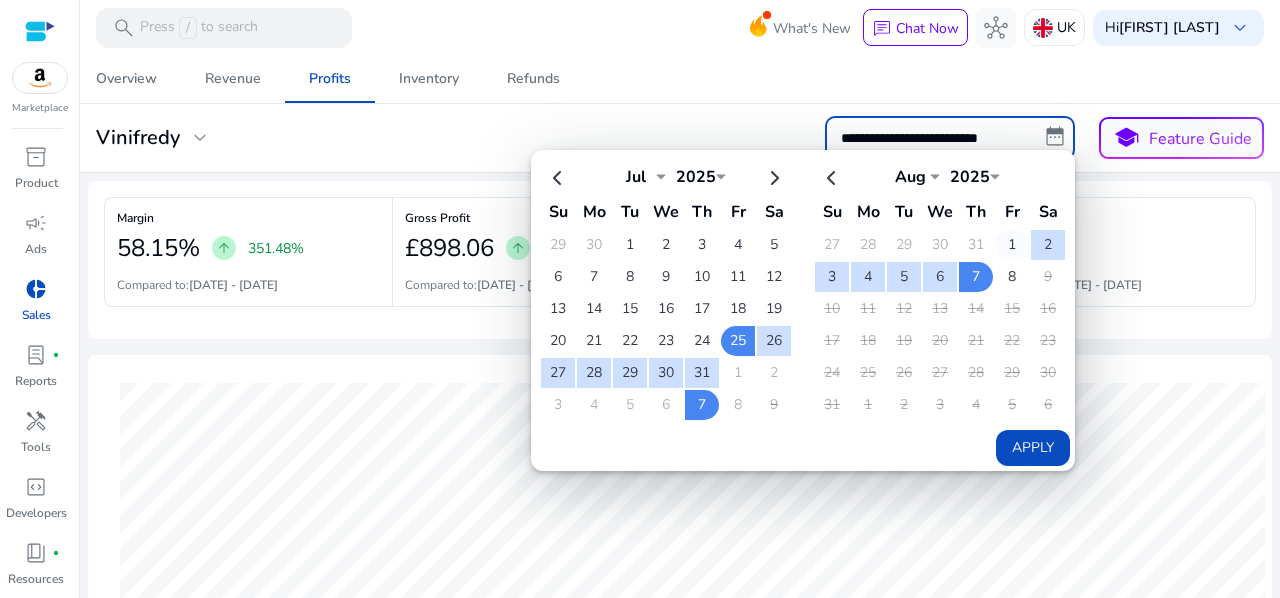 click on "1" 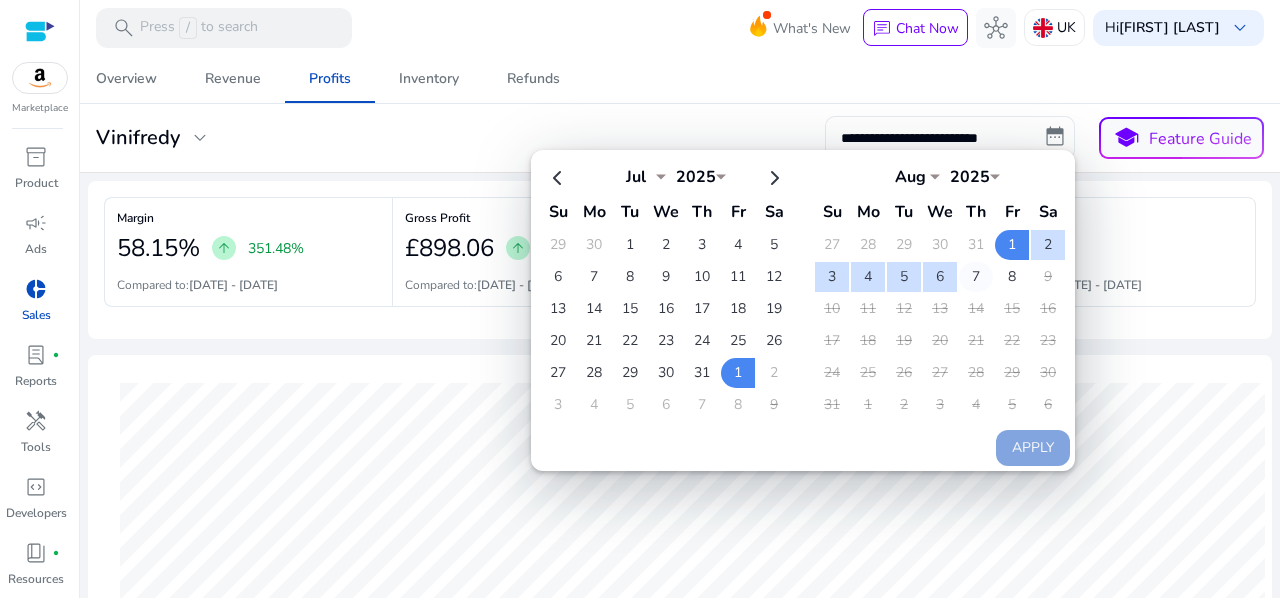 click on "7" 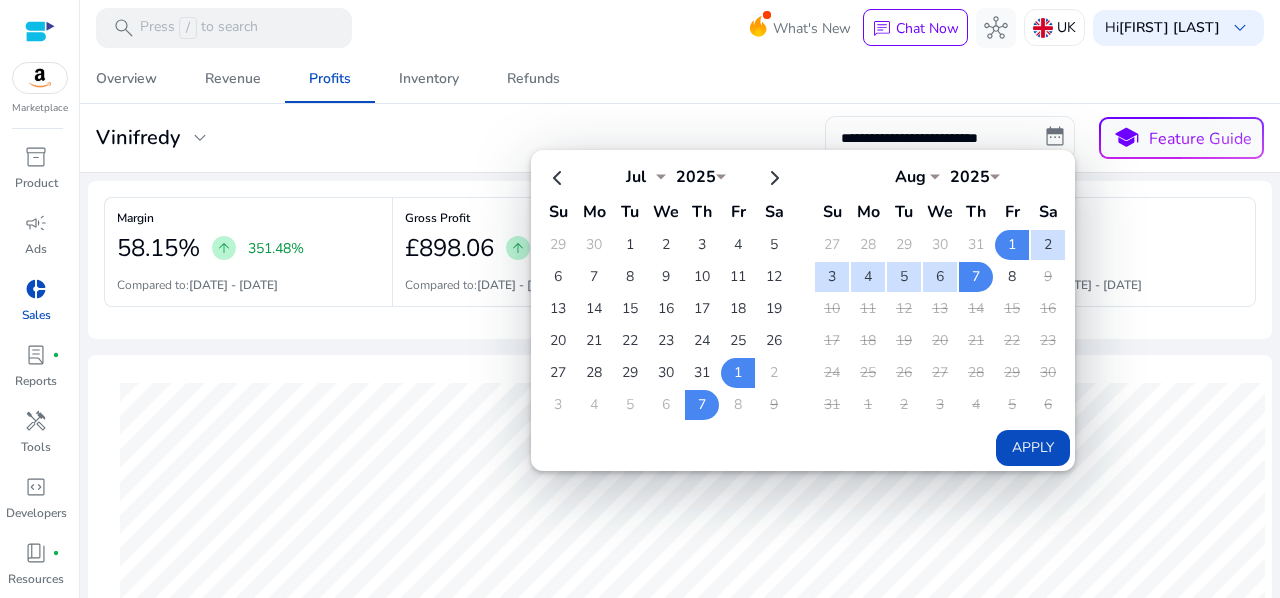 click on "Apply" 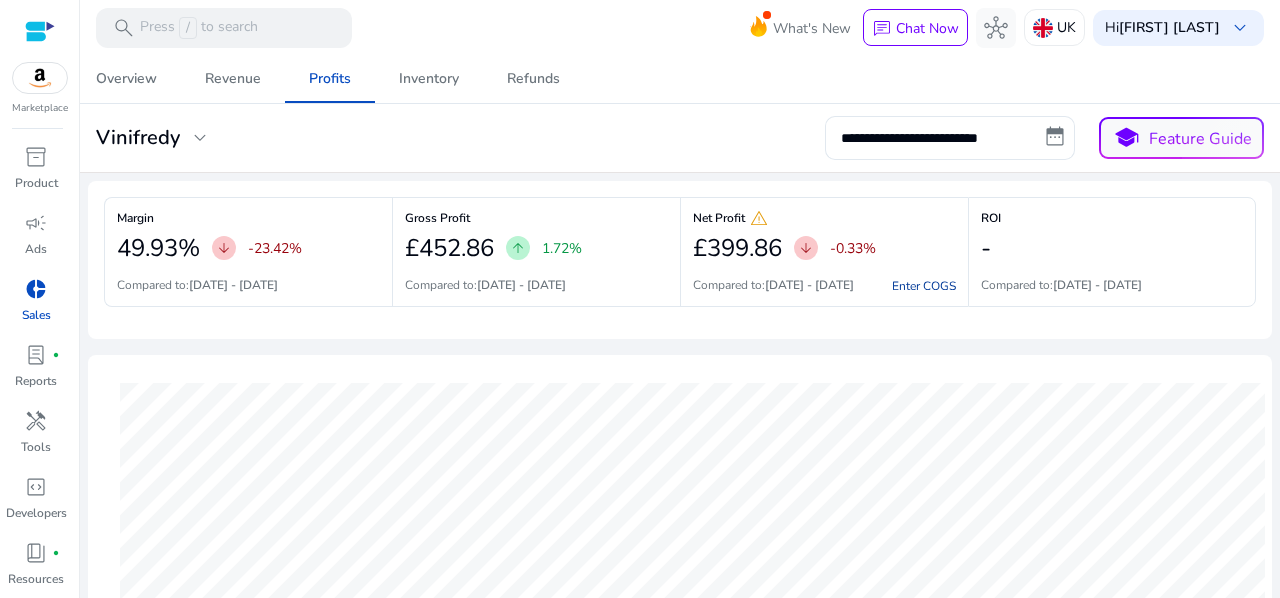 click on "Enter COGS" 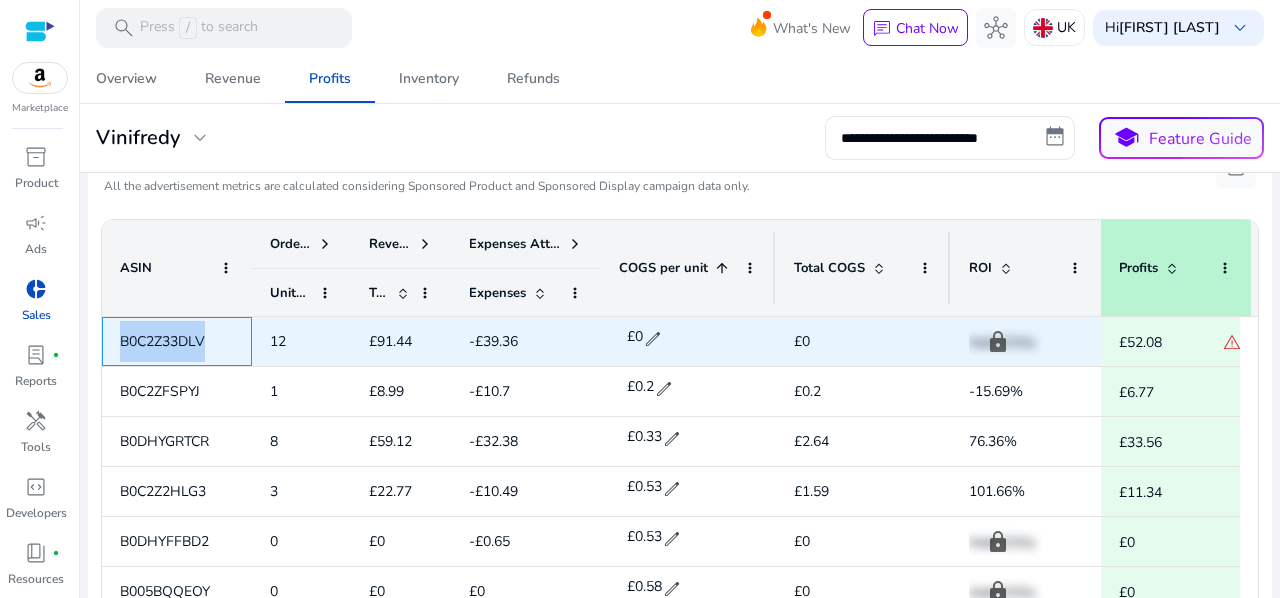 drag, startPoint x: 209, startPoint y: 337, endPoint x: 120, endPoint y: 334, distance: 89.050545 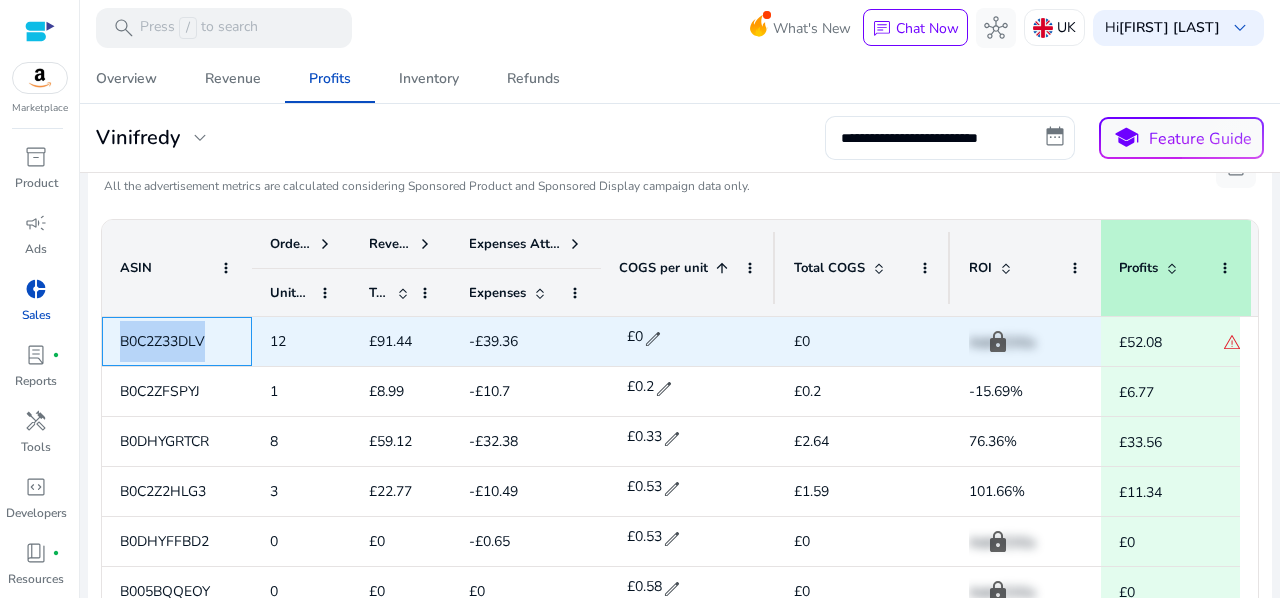 copy on "B0C2Z33DLV" 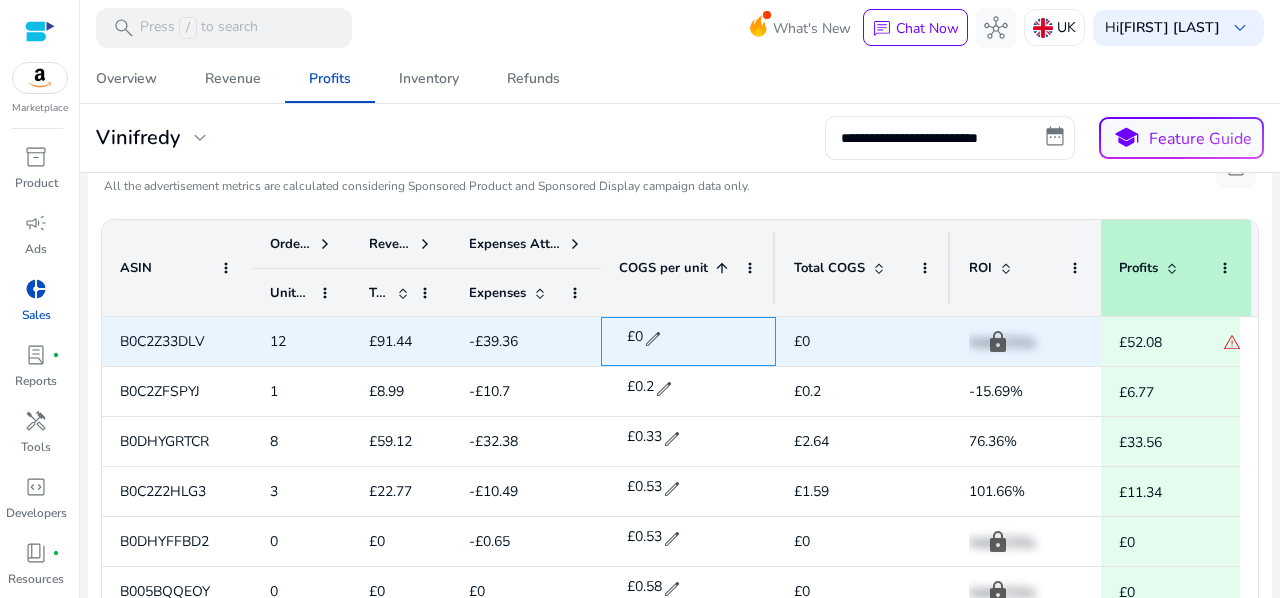 click on "edit" 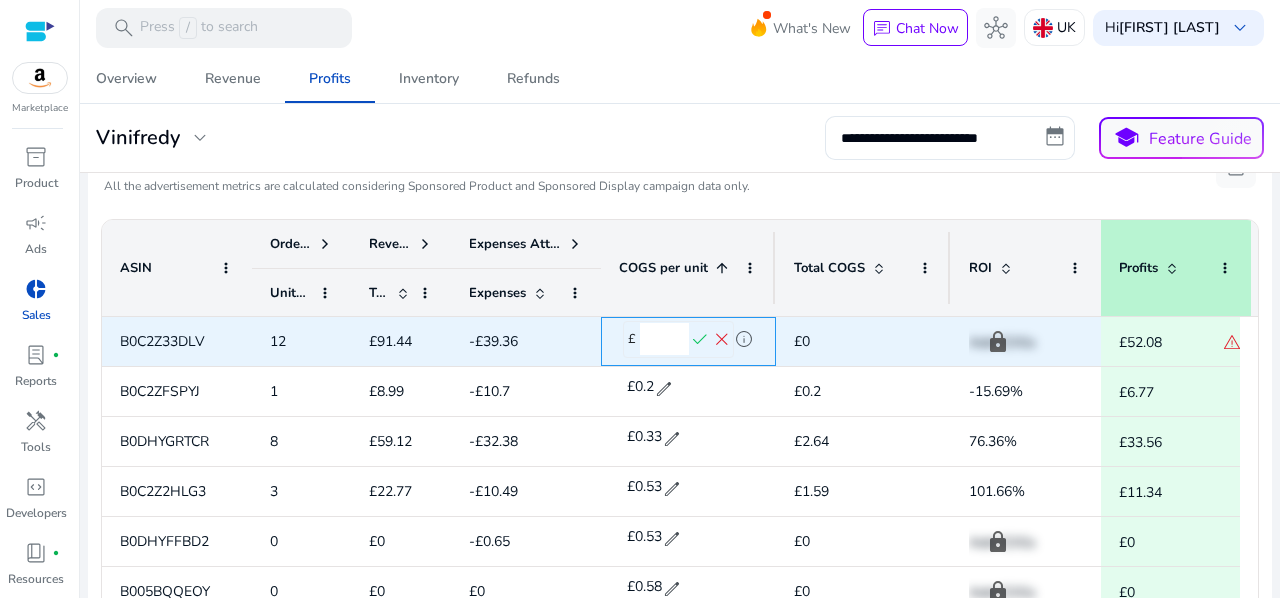 drag, startPoint x: 673, startPoint y: 337, endPoint x: 643, endPoint y: 336, distance: 30.016663 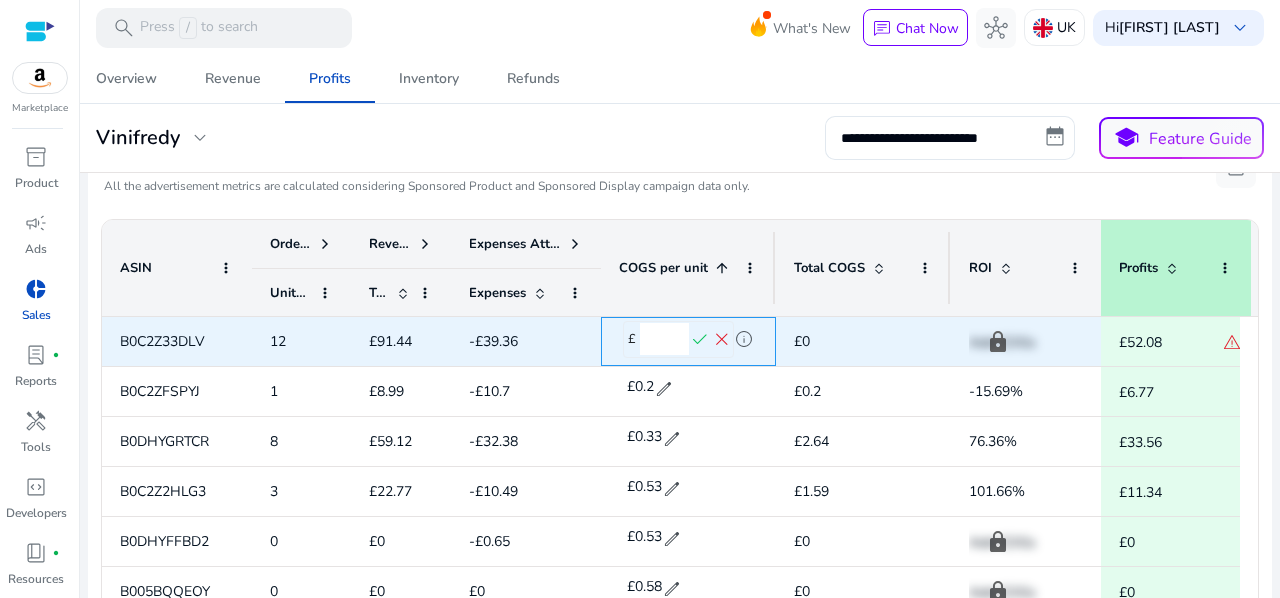 type on "****" 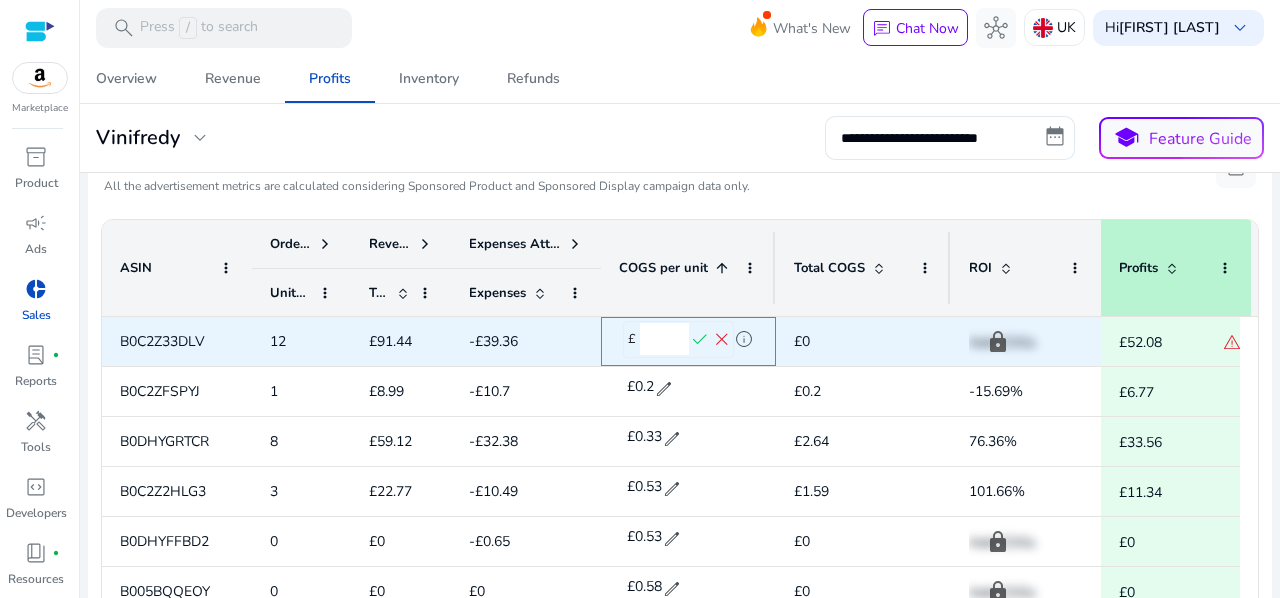 click on "check" 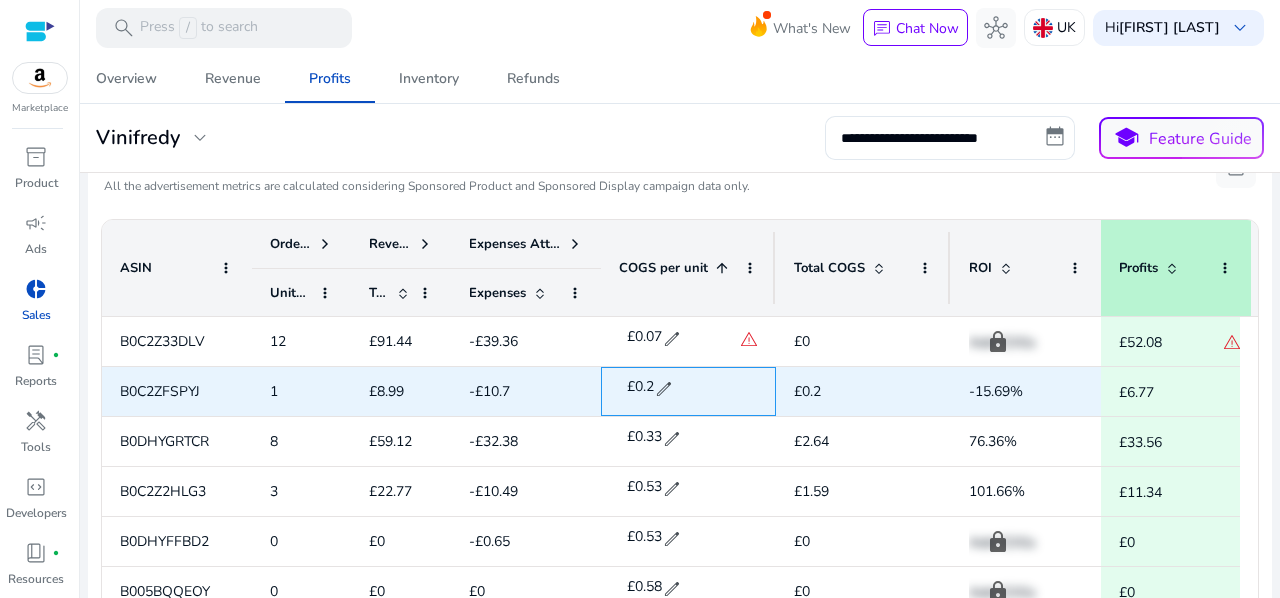 click on "£0.2  edit" 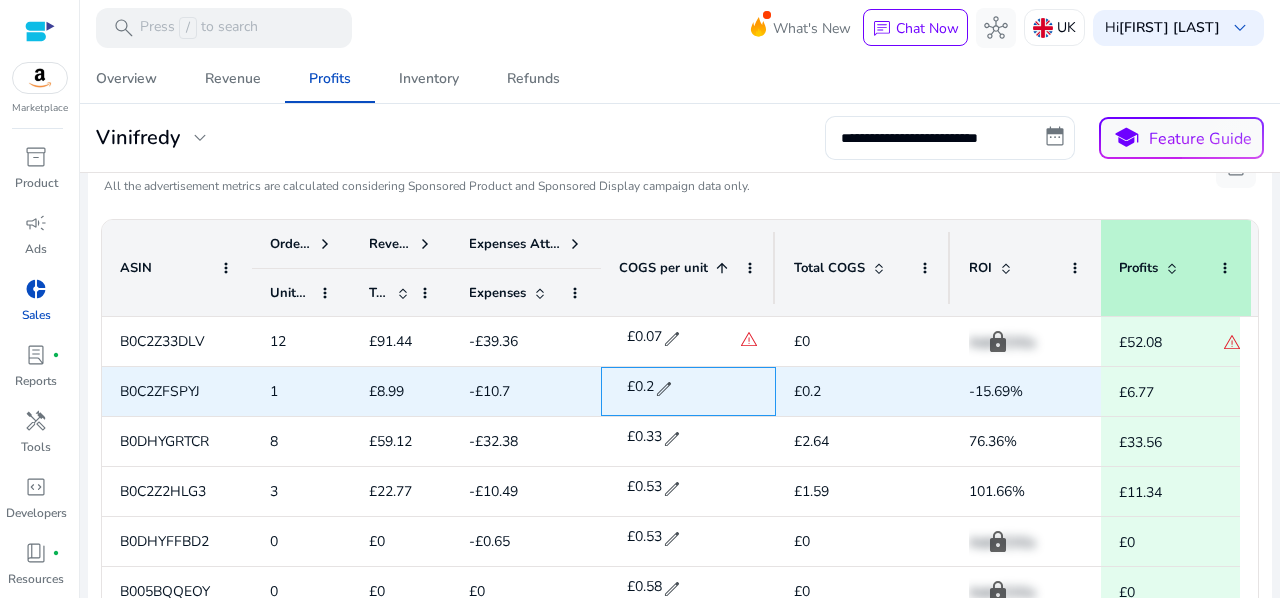 scroll, scrollTop: 60, scrollLeft: 0, axis: vertical 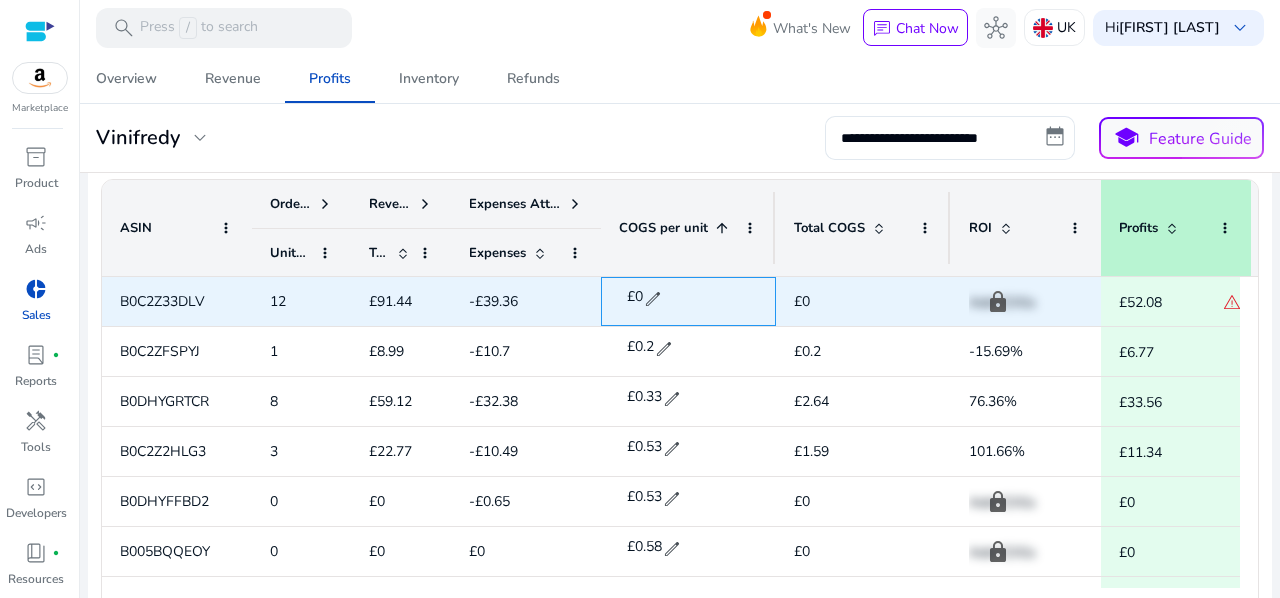 click on "edit" 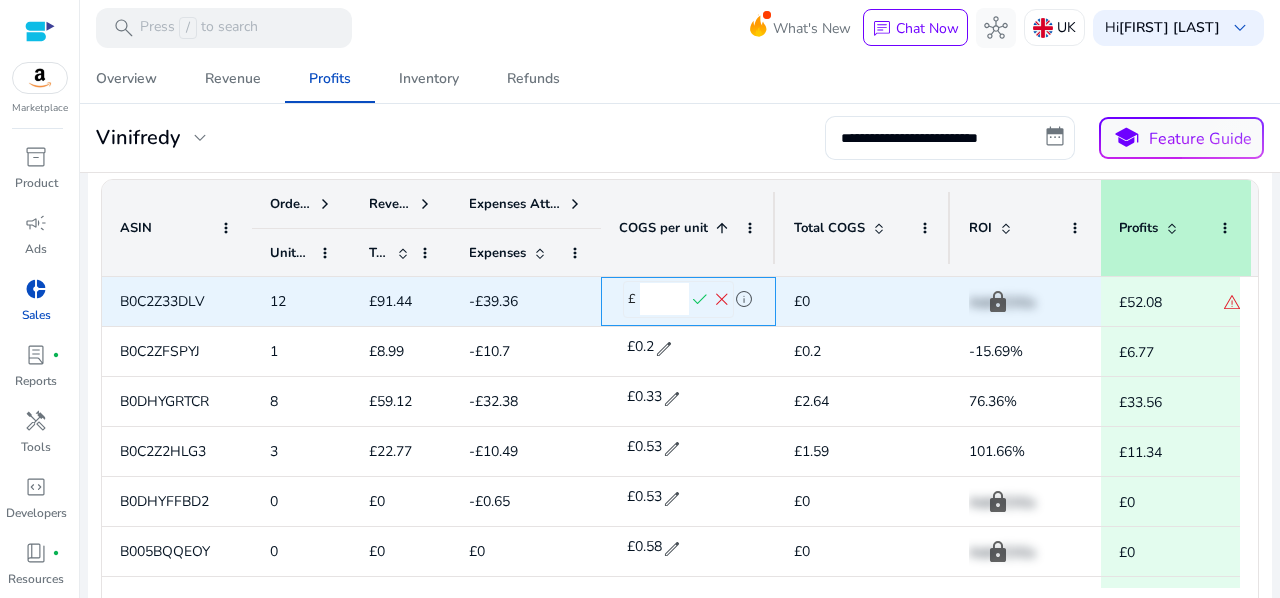 drag, startPoint x: 669, startPoint y: 301, endPoint x: 642, endPoint y: 300, distance: 27.018513 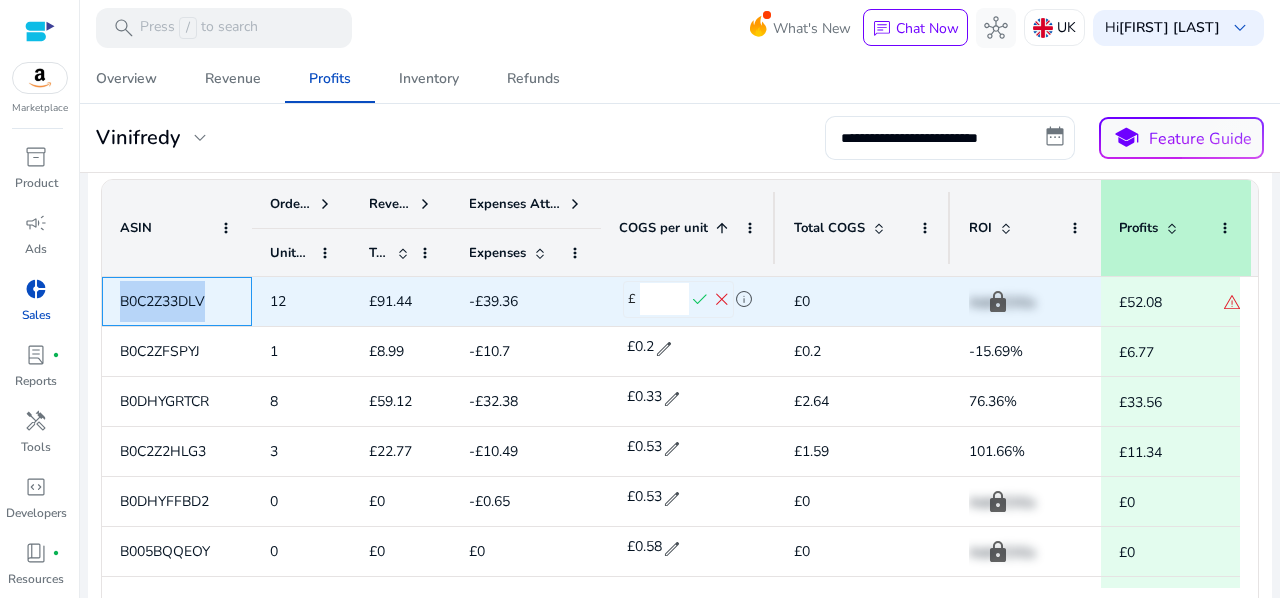 drag, startPoint x: 214, startPoint y: 294, endPoint x: 117, endPoint y: 290, distance: 97.082436 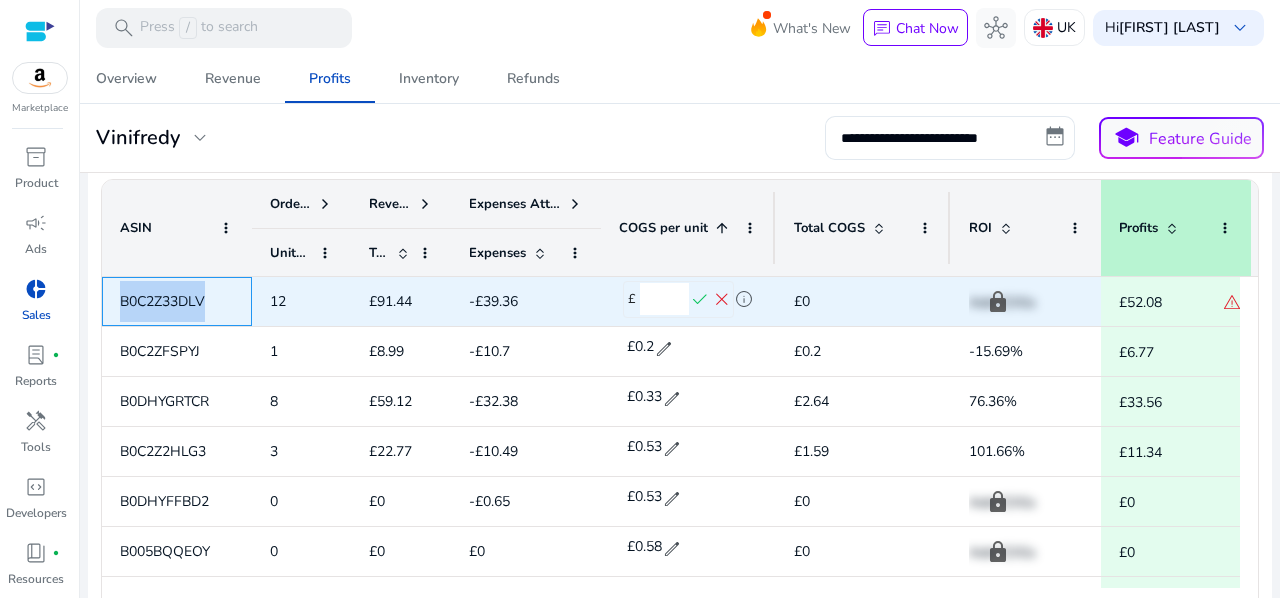 copy on "B0C2Z33DLV" 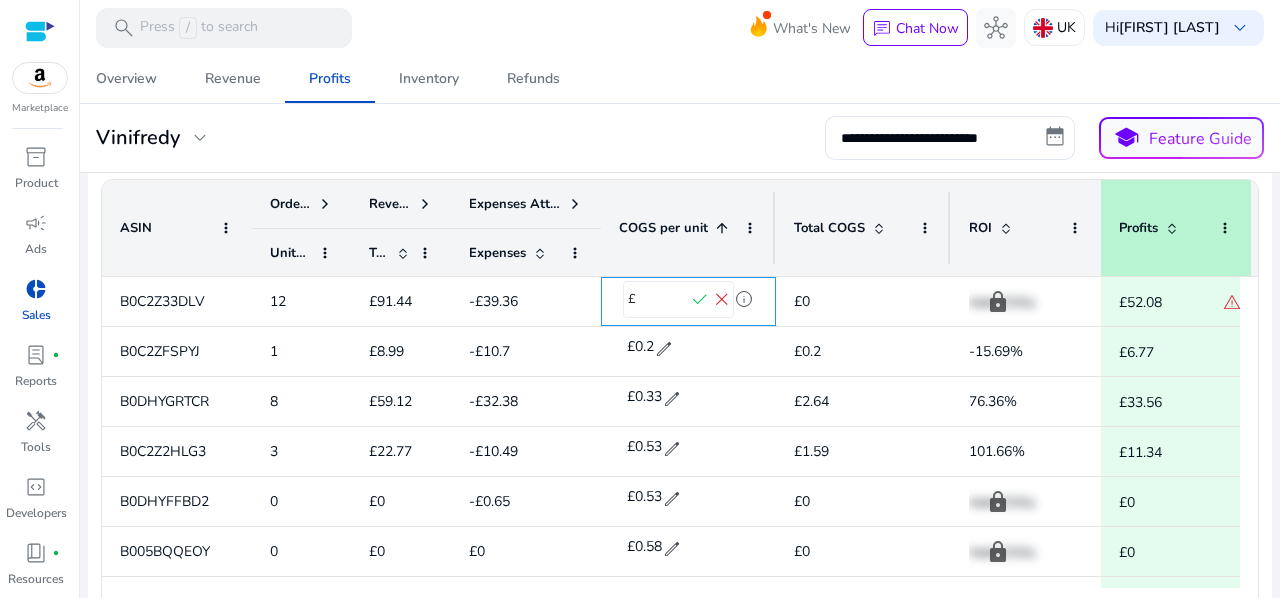 drag, startPoint x: 675, startPoint y: 303, endPoint x: 602, endPoint y: 264, distance: 82.764725 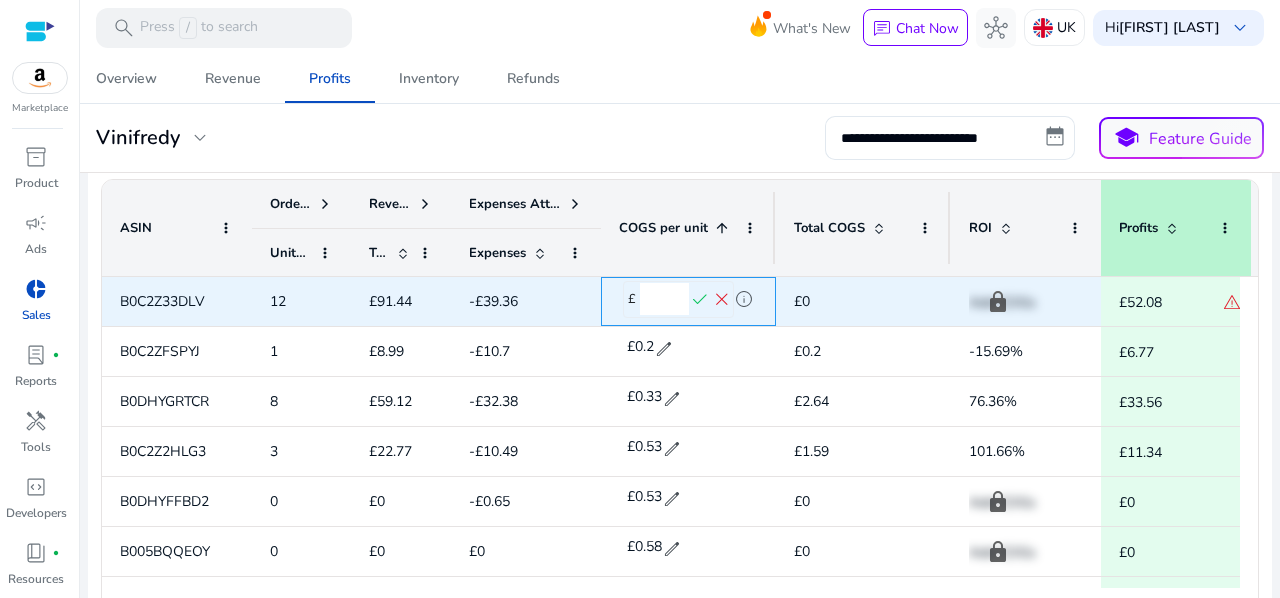 type on "****" 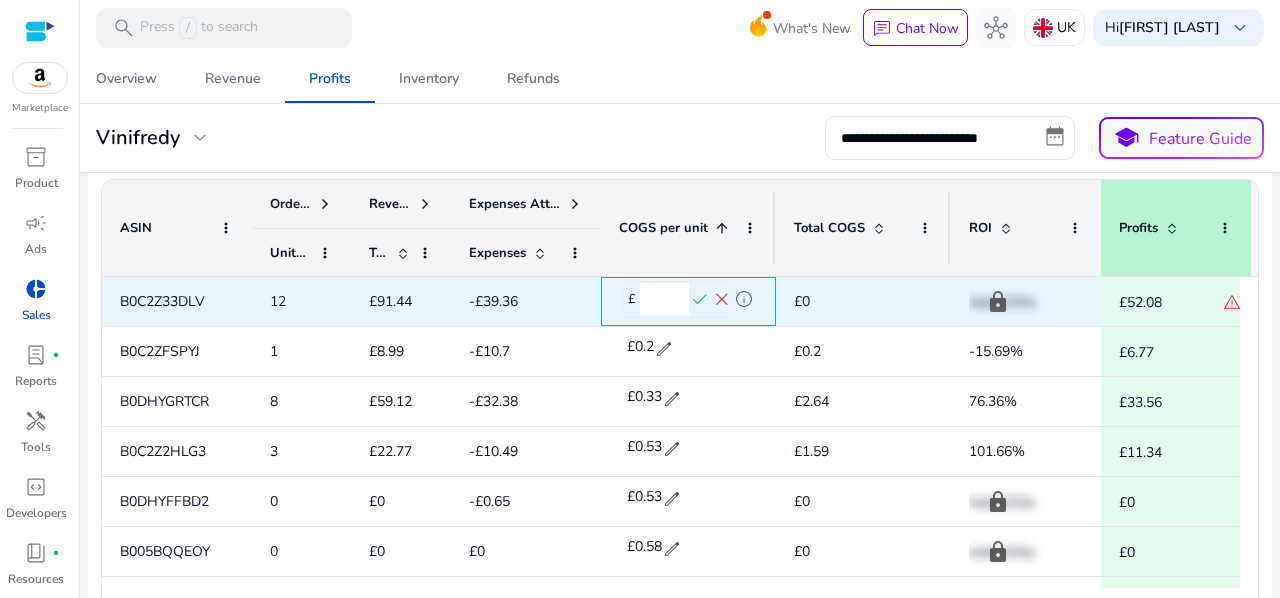 click on "check" 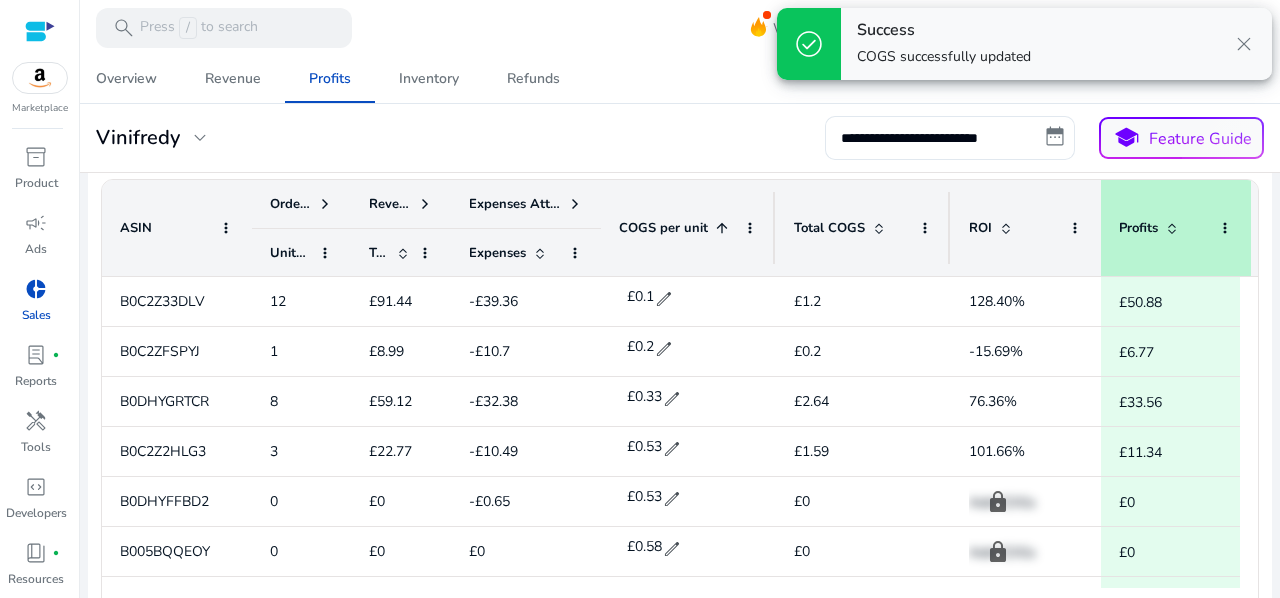 click on "COGS per unit" 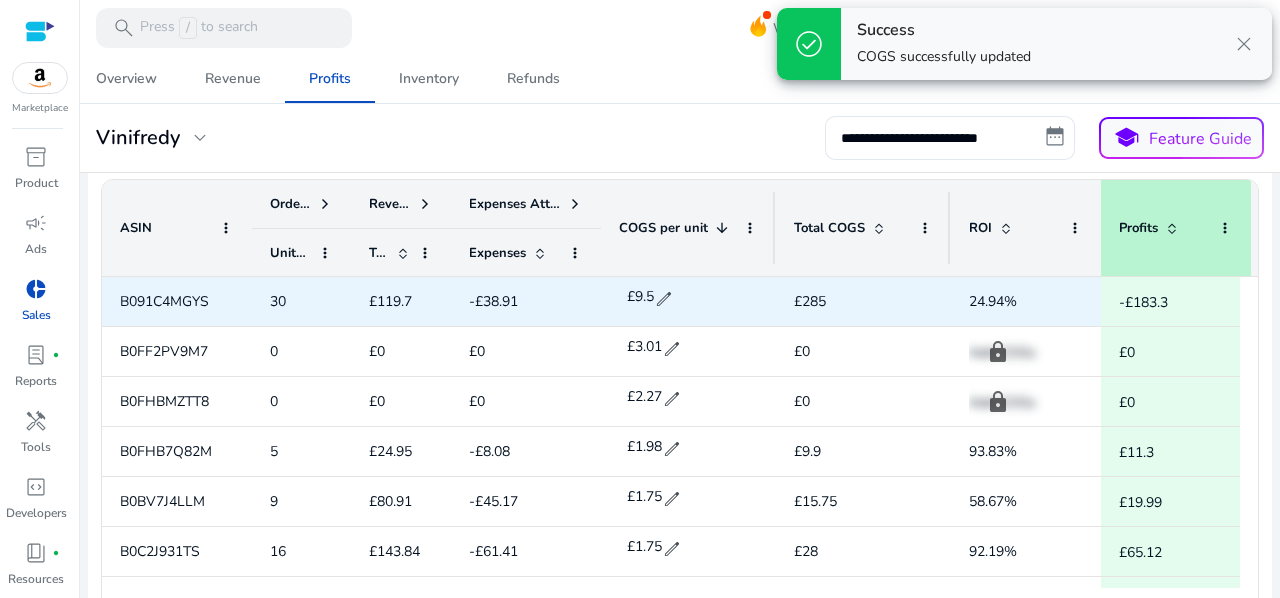 scroll, scrollTop: 71, scrollLeft: 0, axis: vertical 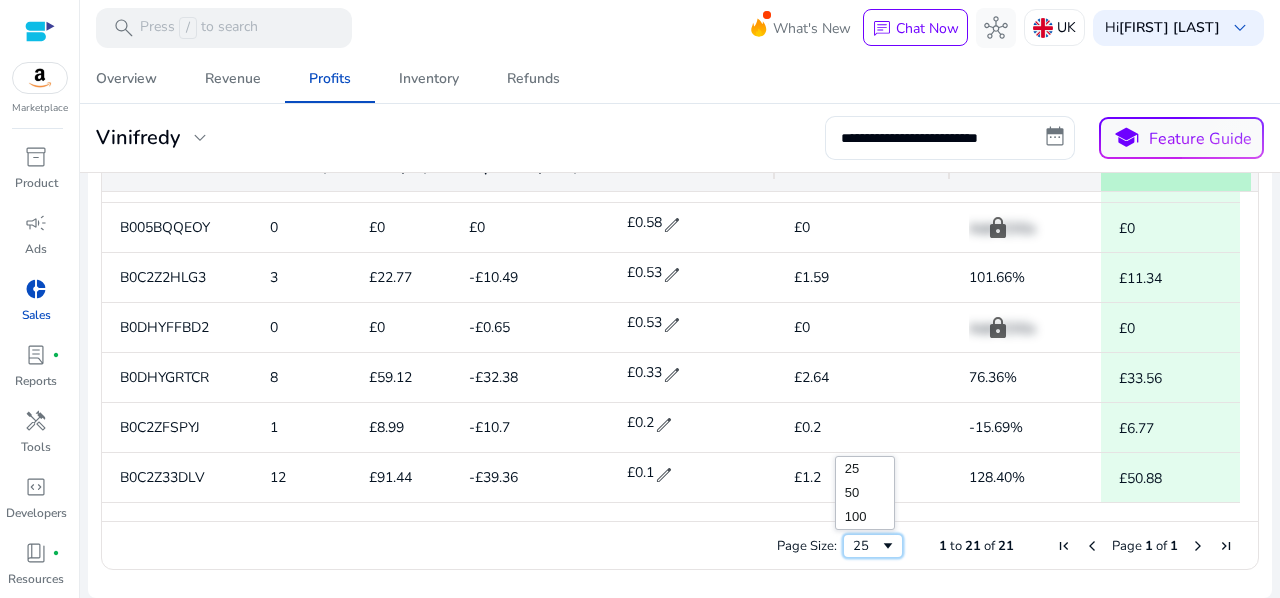 click at bounding box center [888, 546] 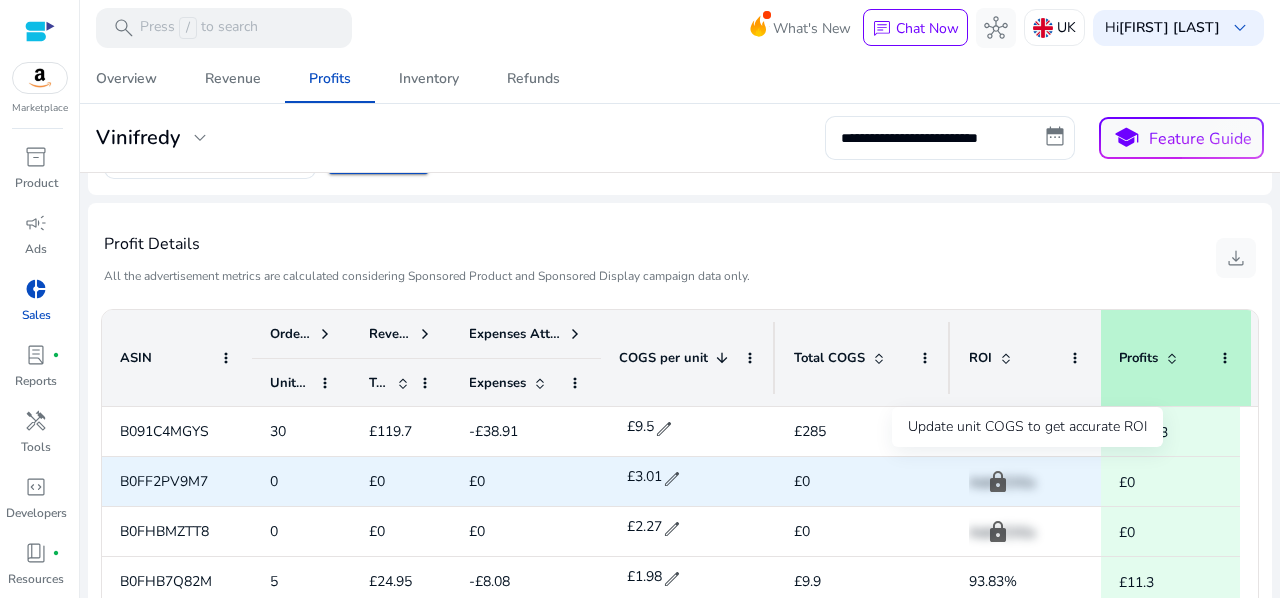 click on "Add COGs" 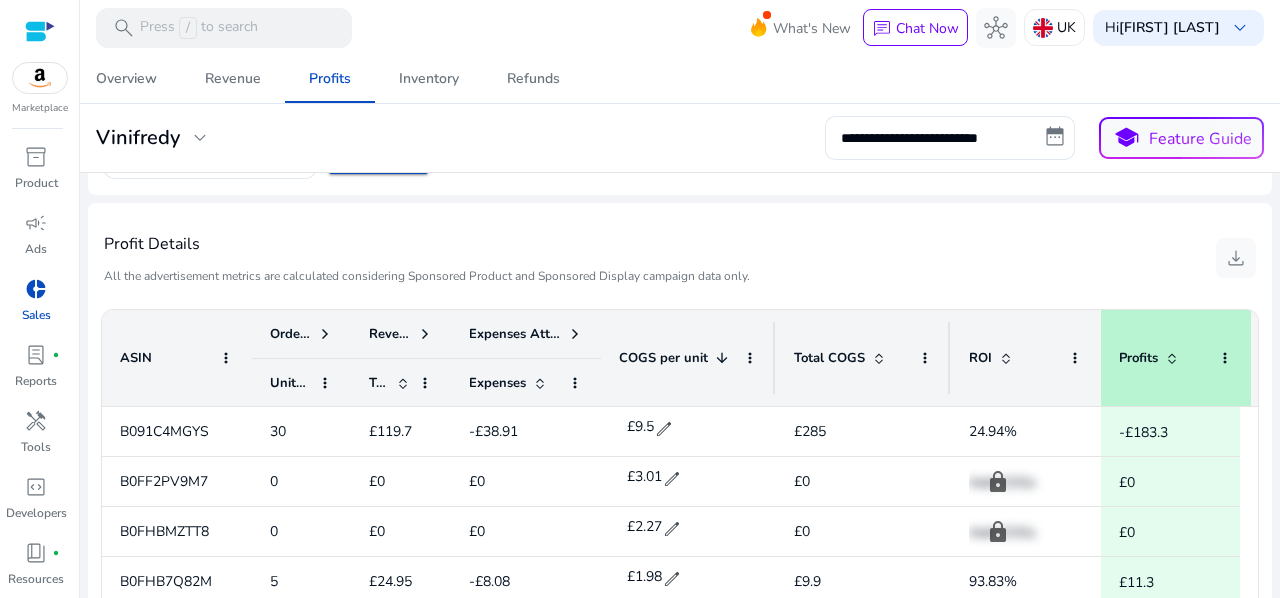click 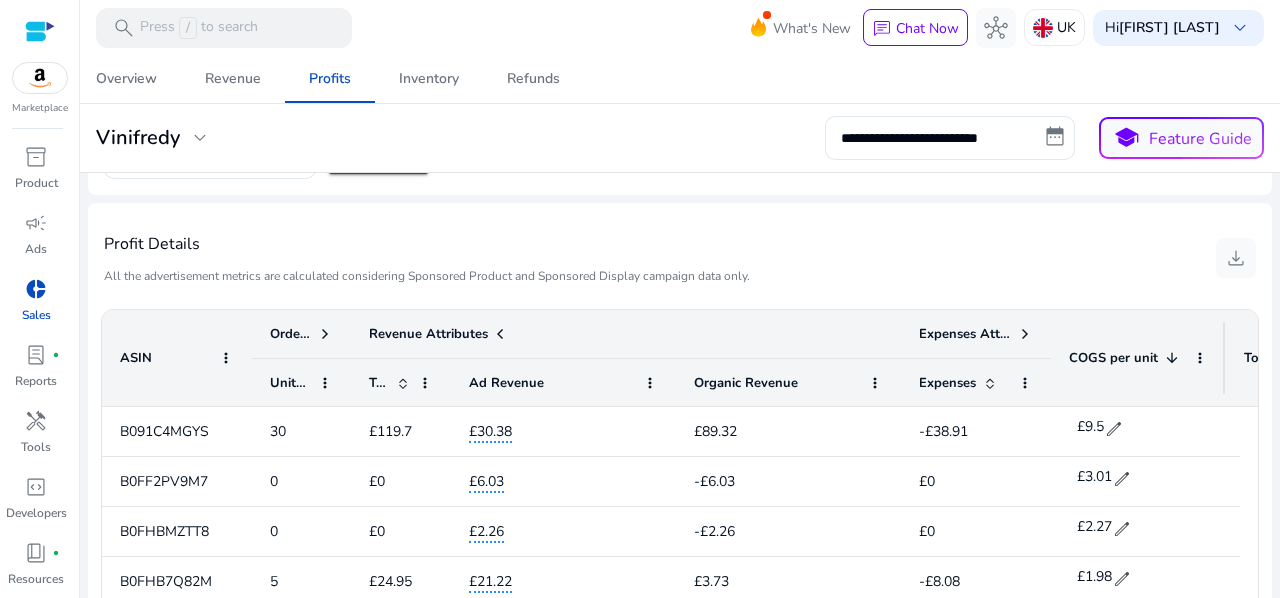 click 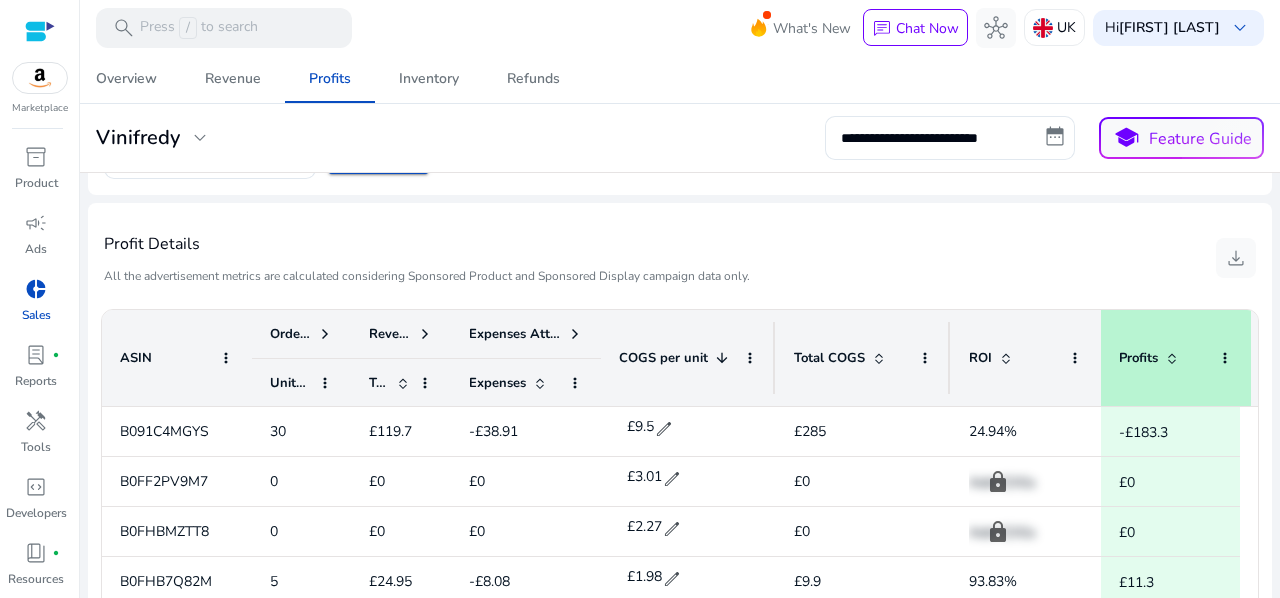click 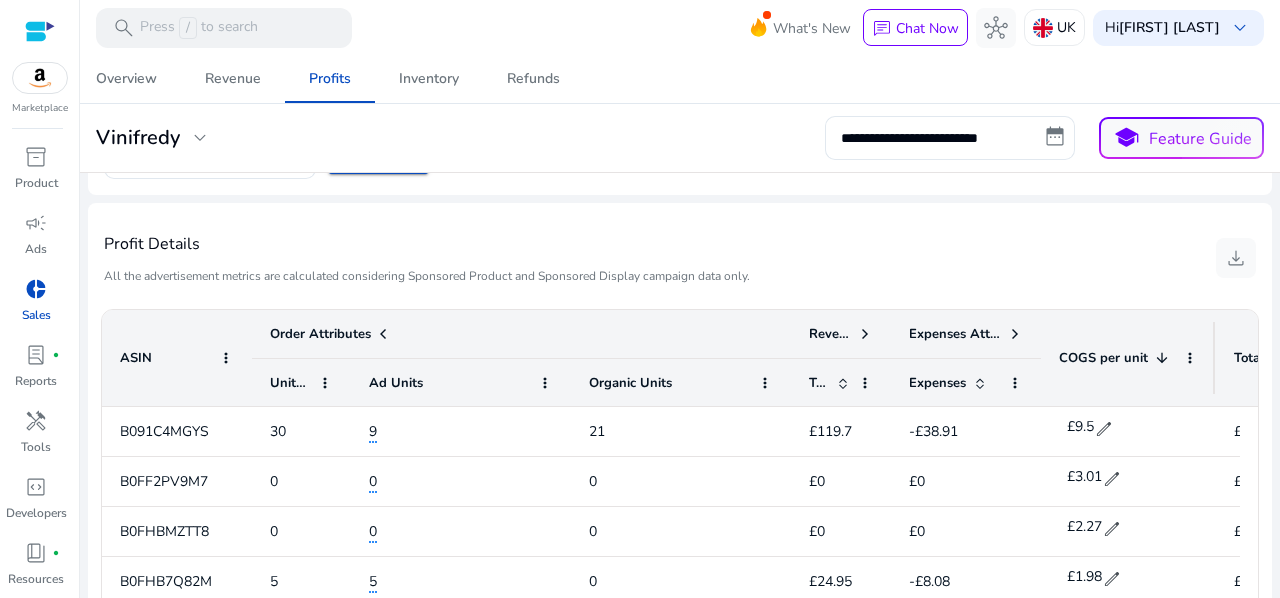 click 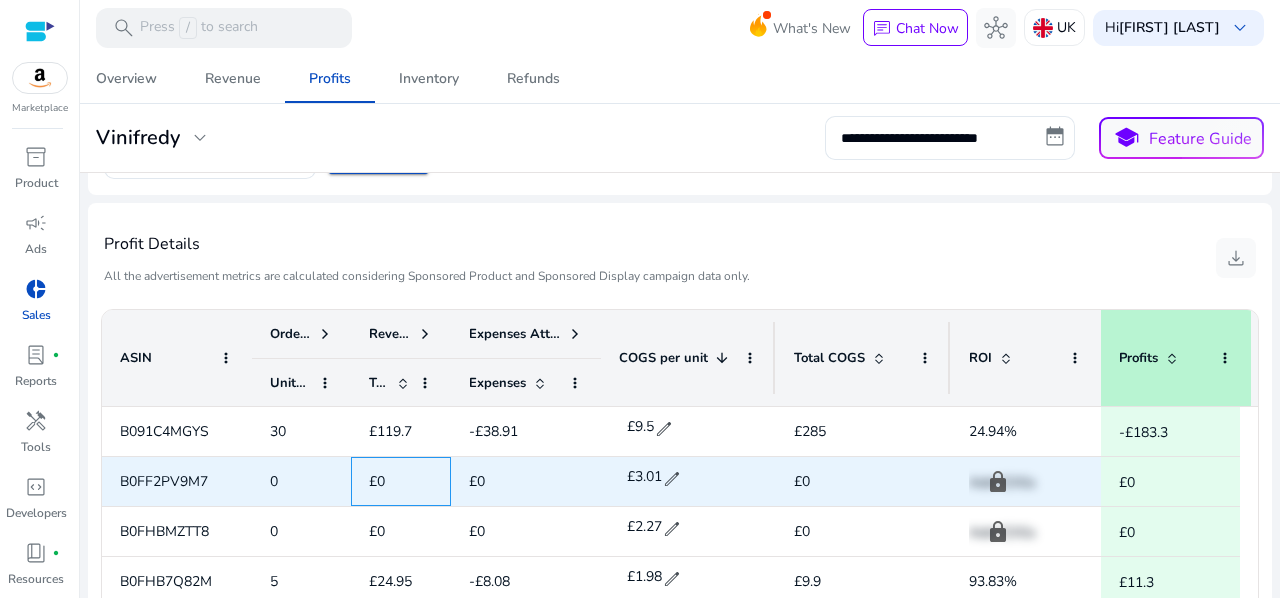 click on "£0" 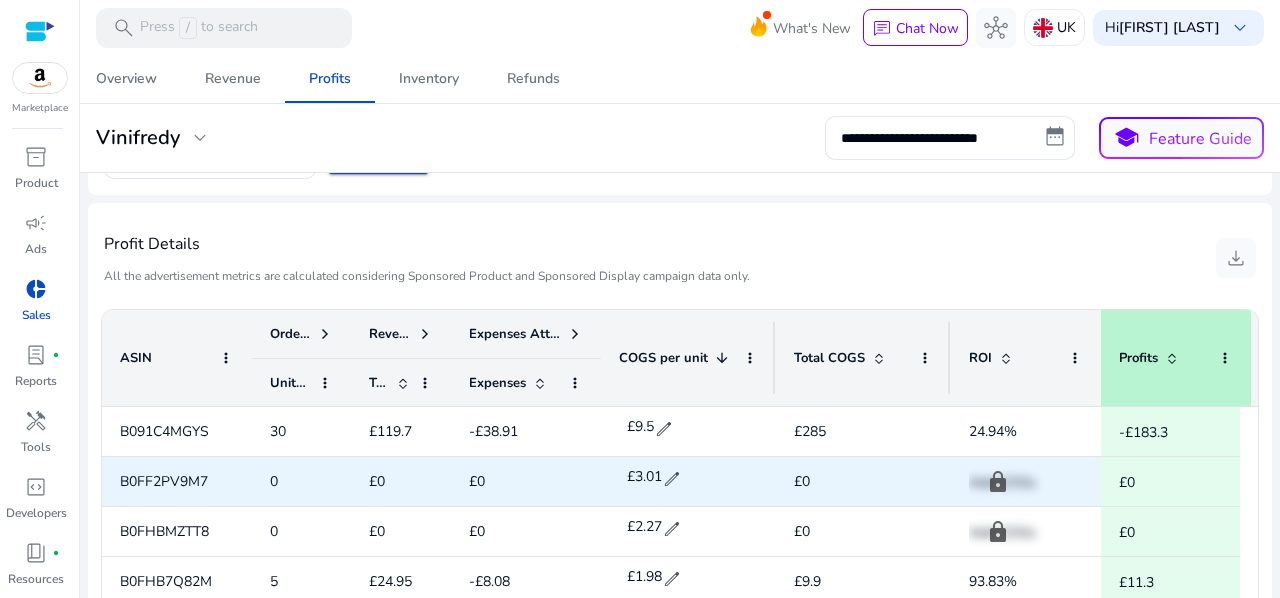 click on "0" 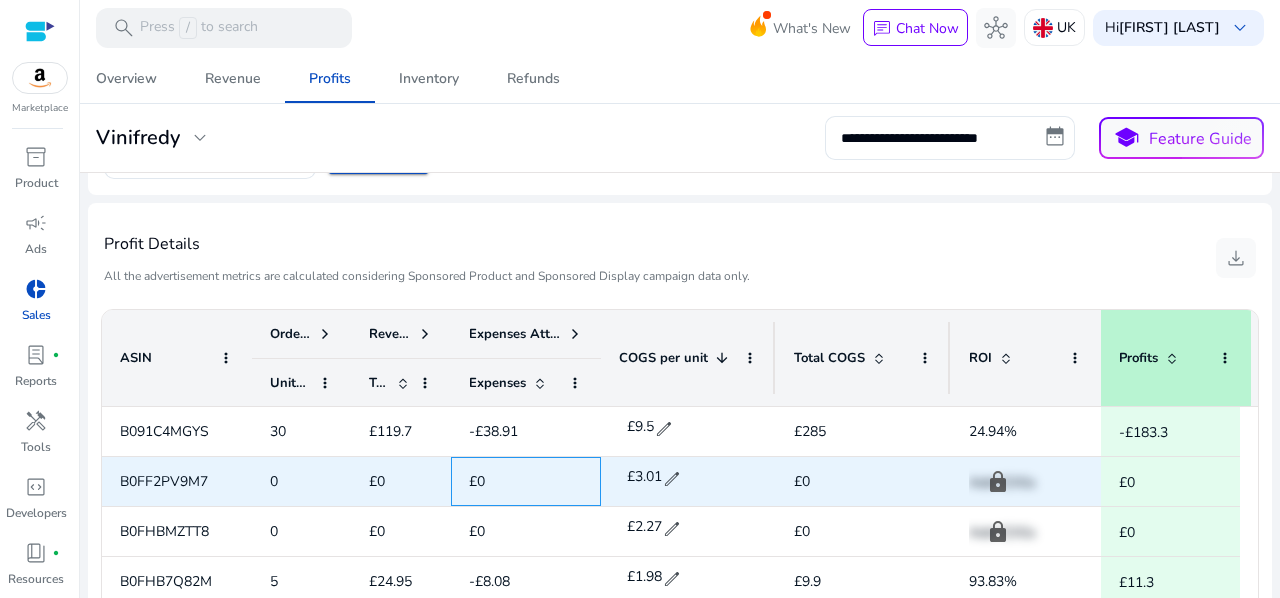 click on "£0" 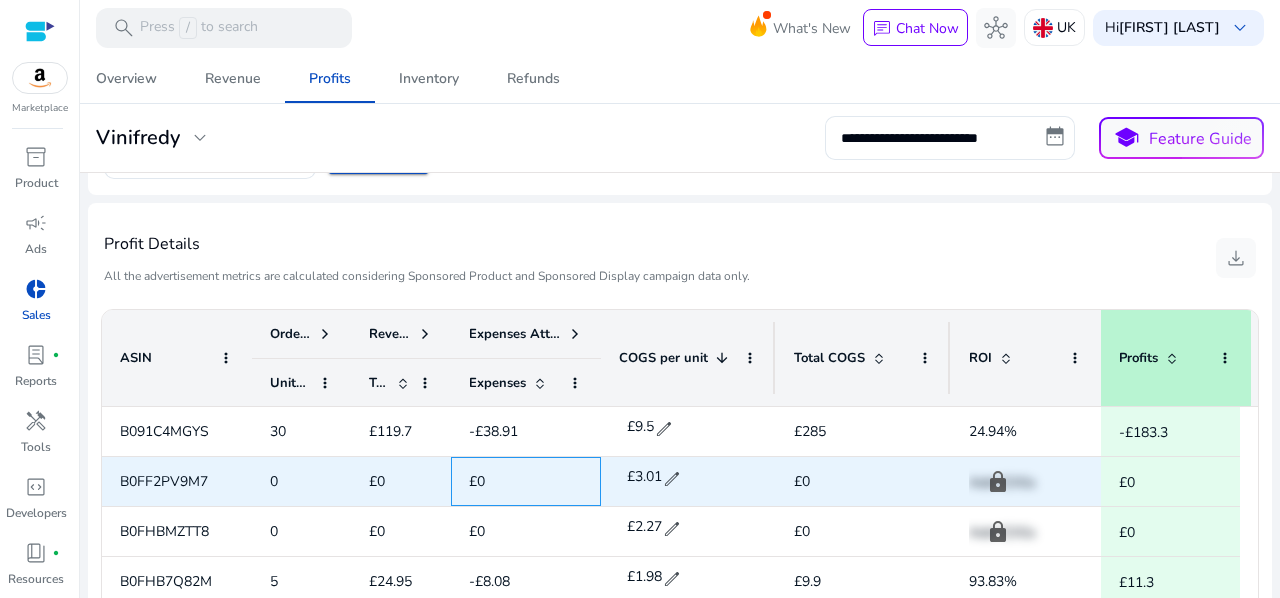 click on "£0" 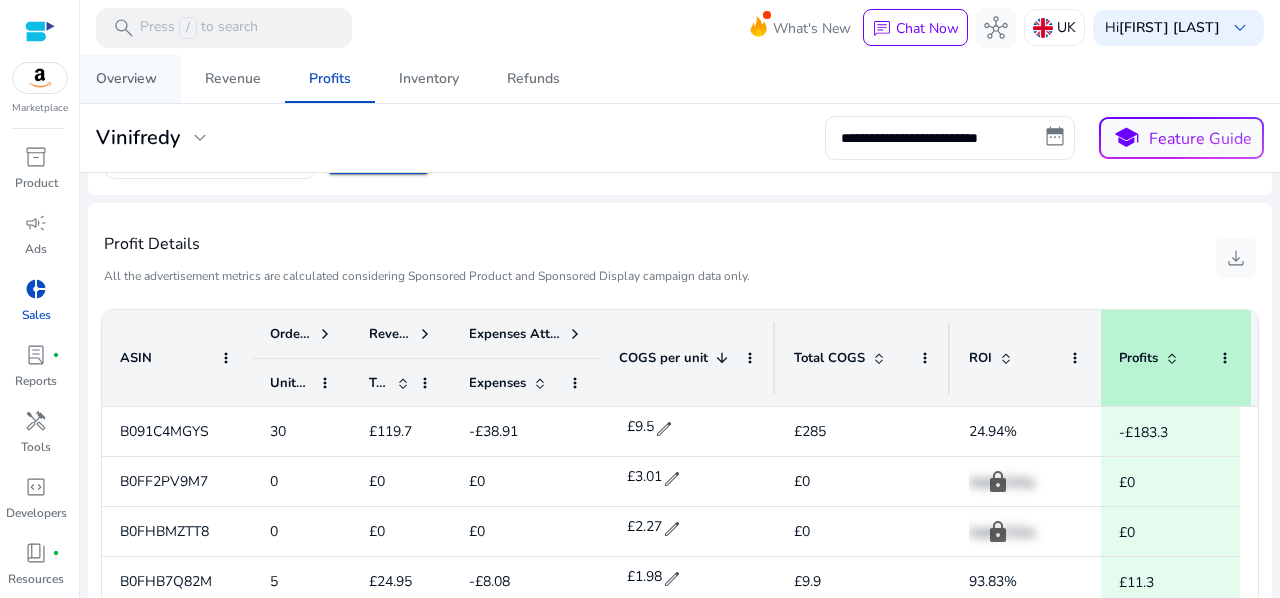 click on "Overview" at bounding box center (126, 79) 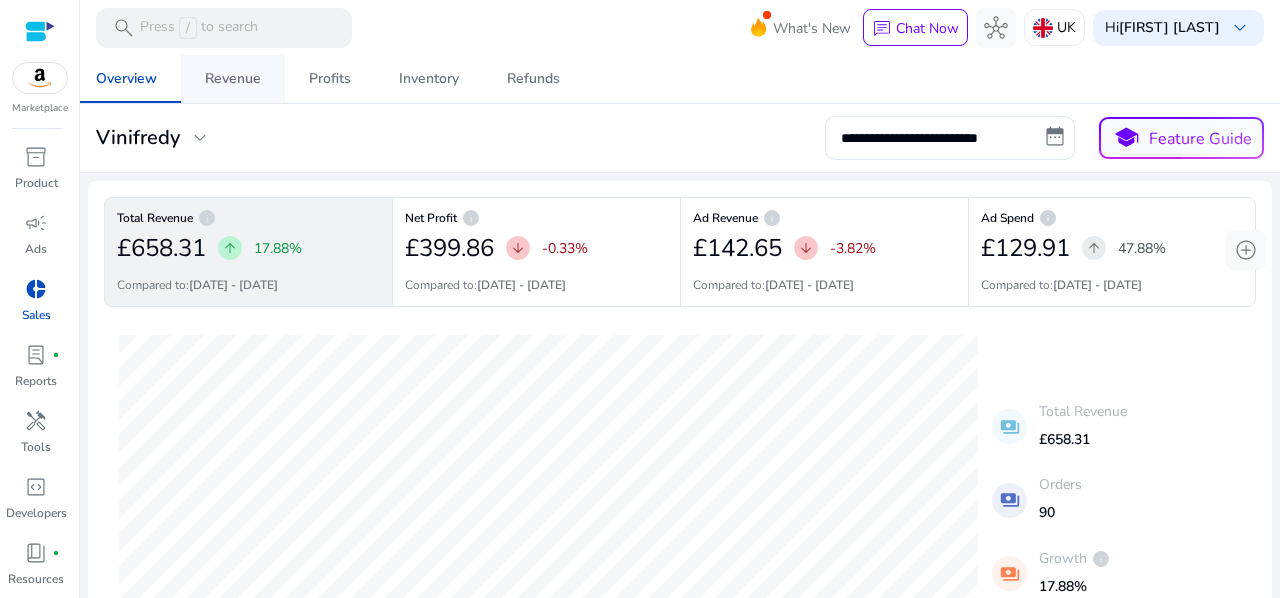 click on "Revenue" at bounding box center [233, 79] 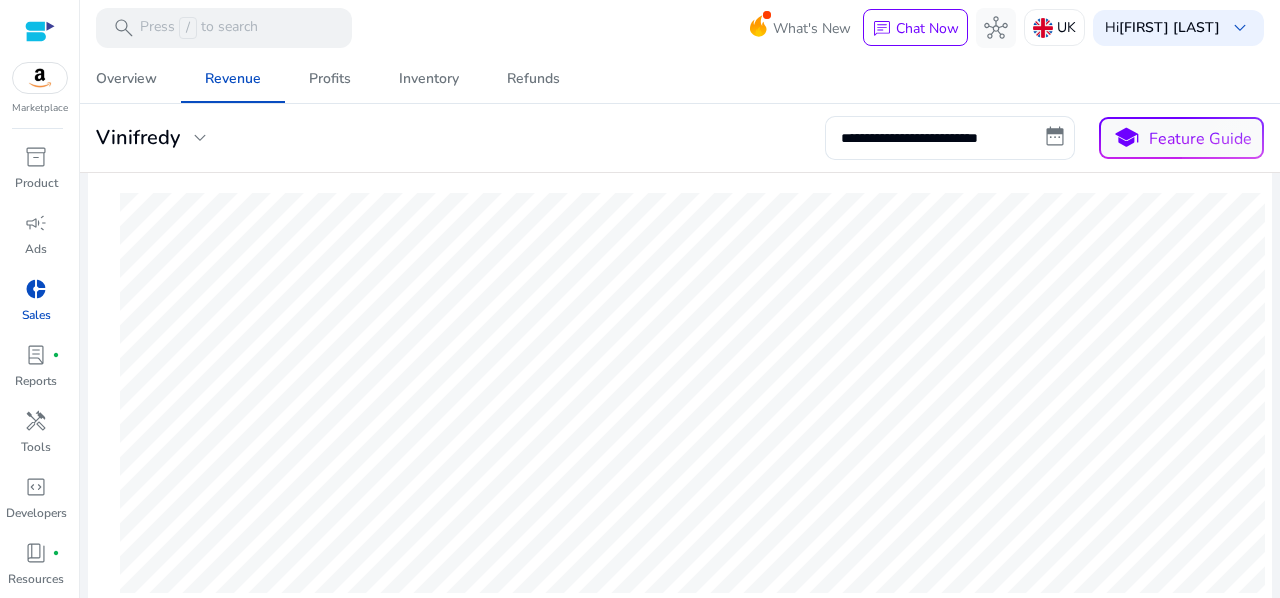 scroll, scrollTop: 0, scrollLeft: 0, axis: both 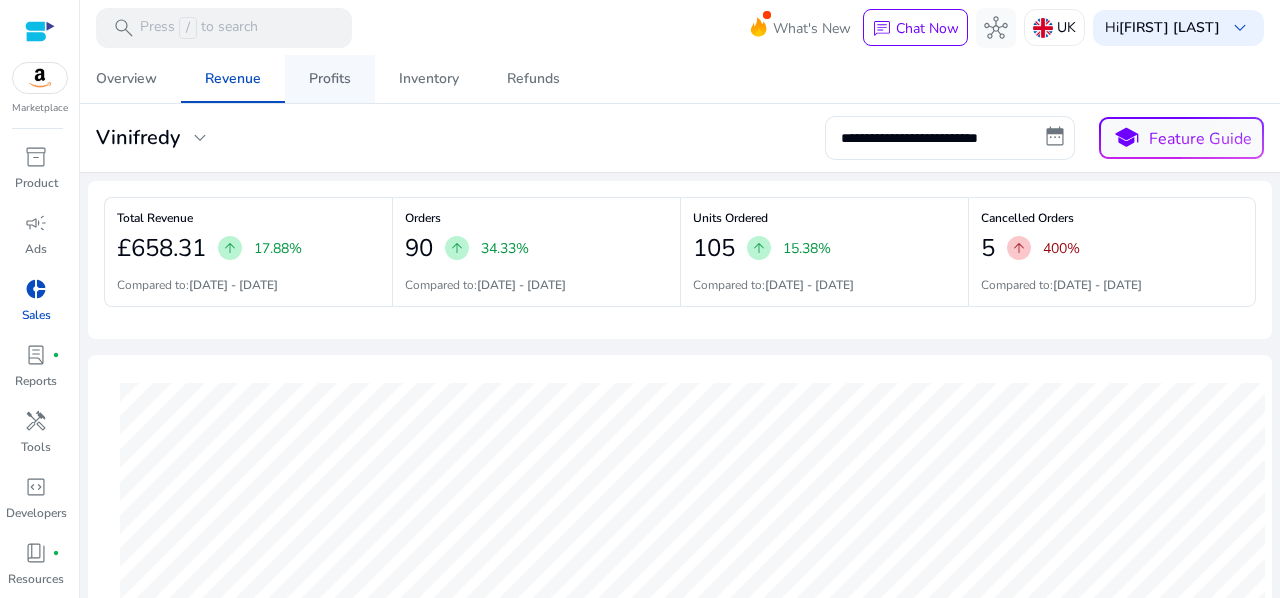 click on "Profits" at bounding box center (330, 79) 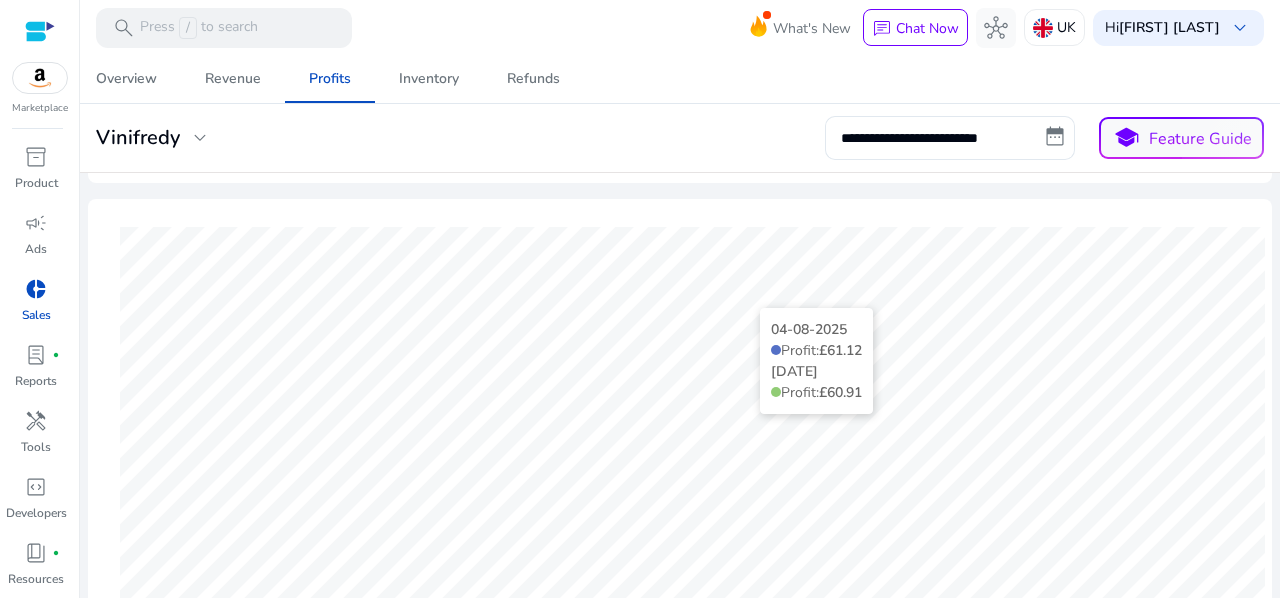 scroll, scrollTop: 0, scrollLeft: 0, axis: both 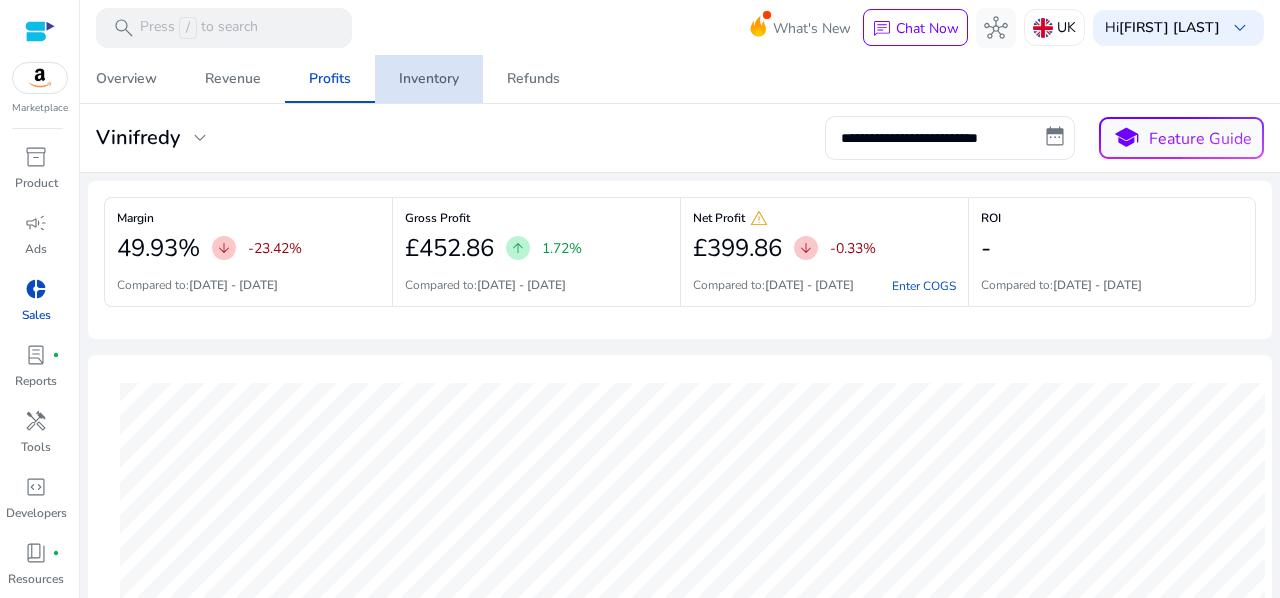 click on "Inventory" at bounding box center [429, 79] 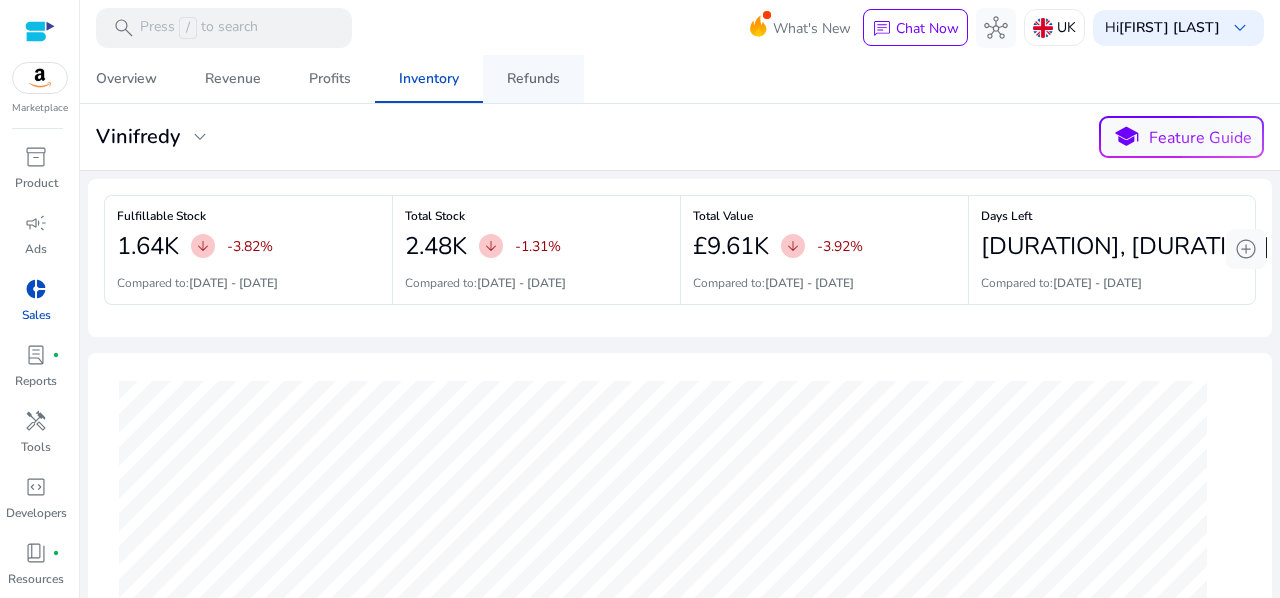 click on "Refunds" at bounding box center [533, 79] 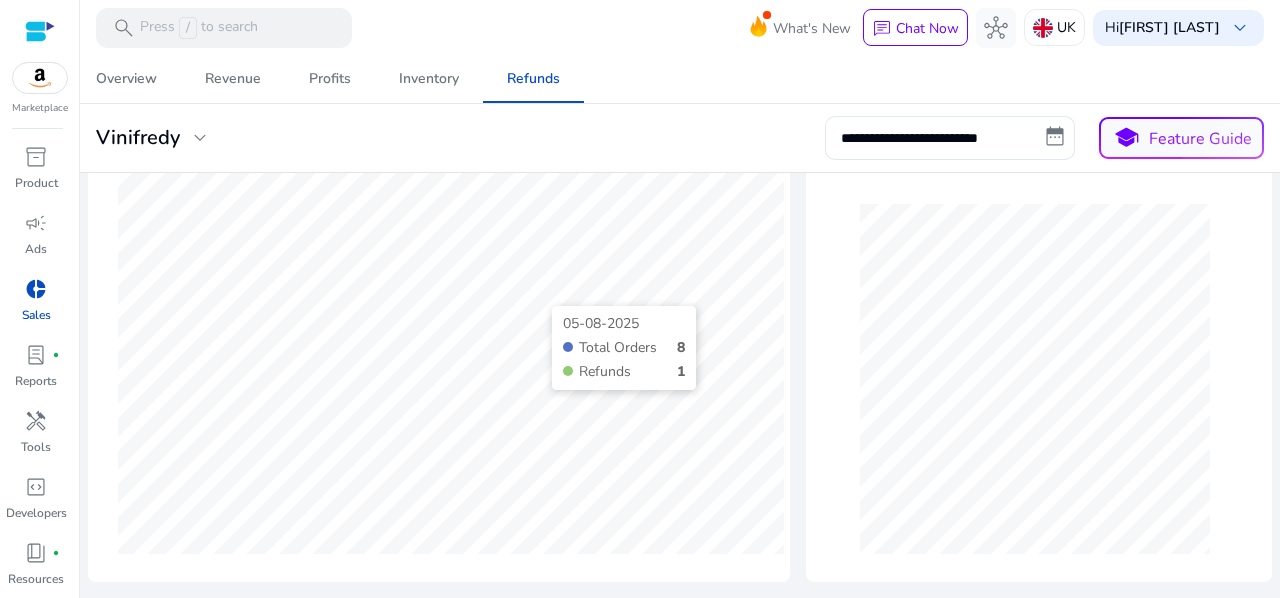 scroll, scrollTop: 0, scrollLeft: 0, axis: both 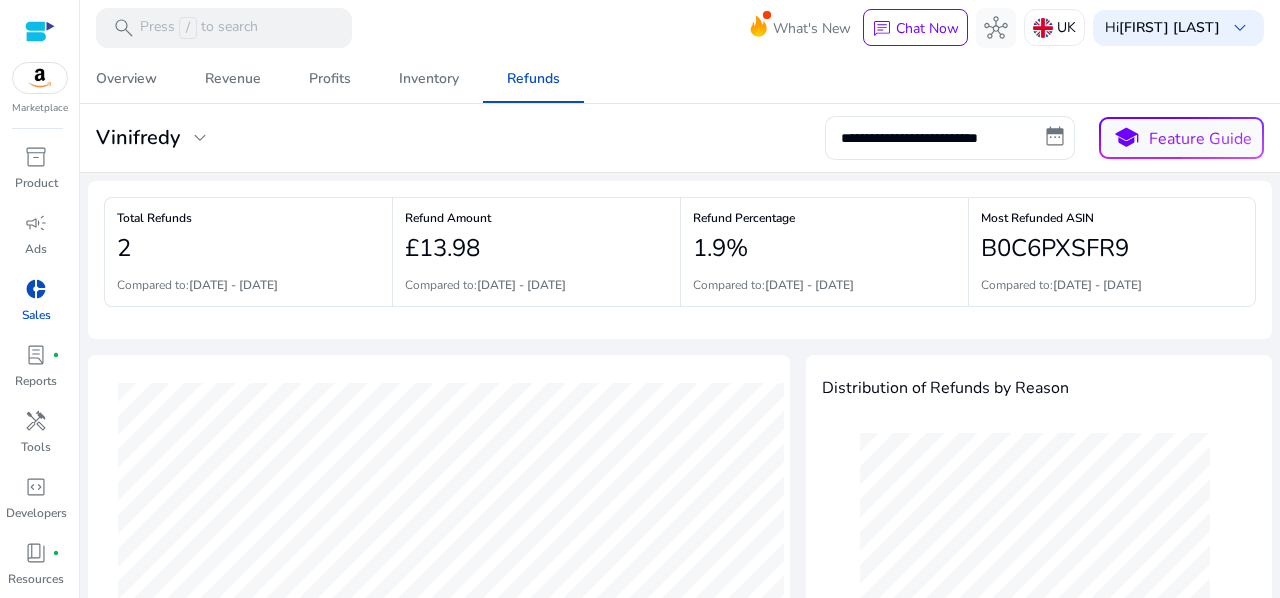 drag, startPoint x: 1127, startPoint y: 248, endPoint x: 973, endPoint y: 241, distance: 154.15901 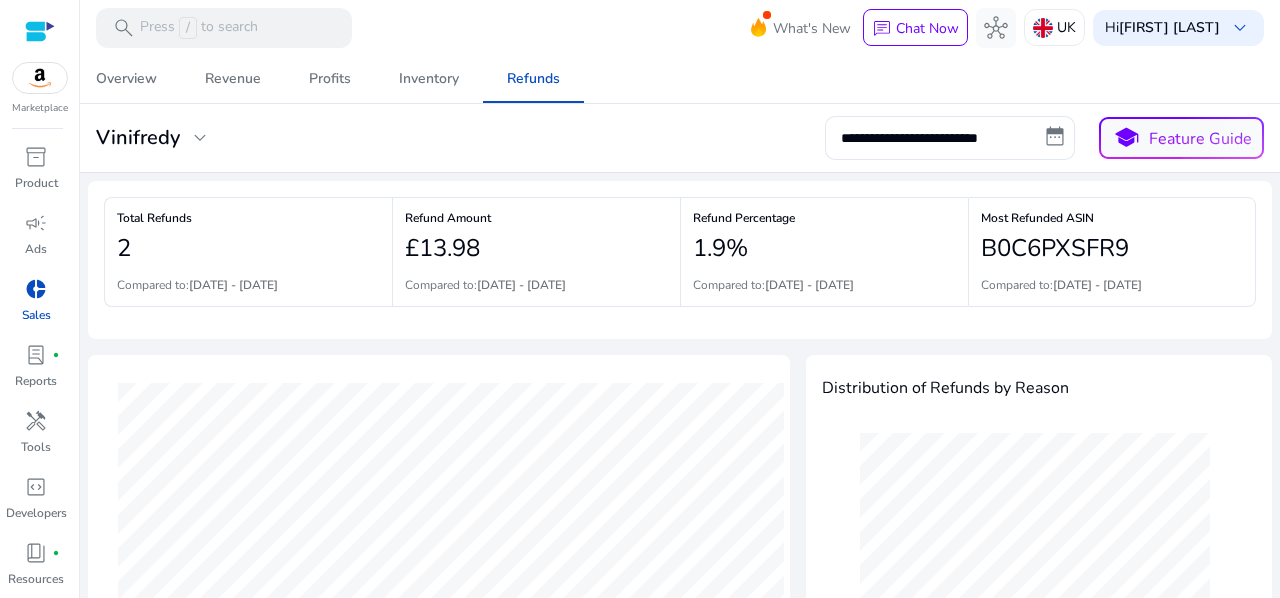 copy on "B0C6PXSFR9" 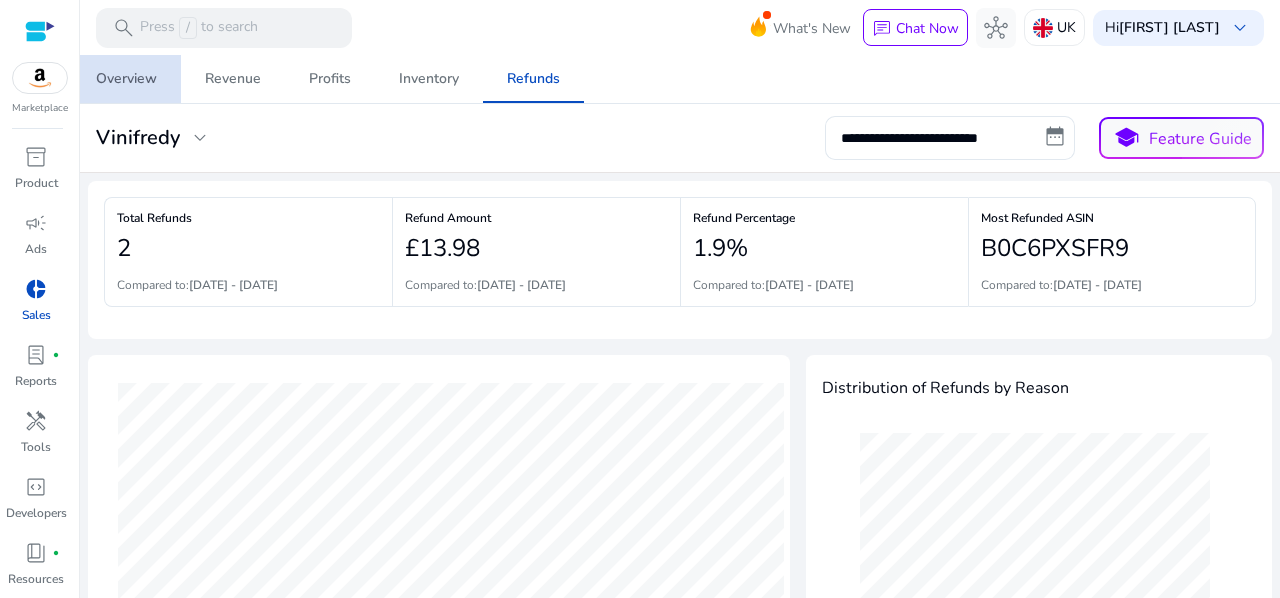 click on "Overview" at bounding box center [126, 79] 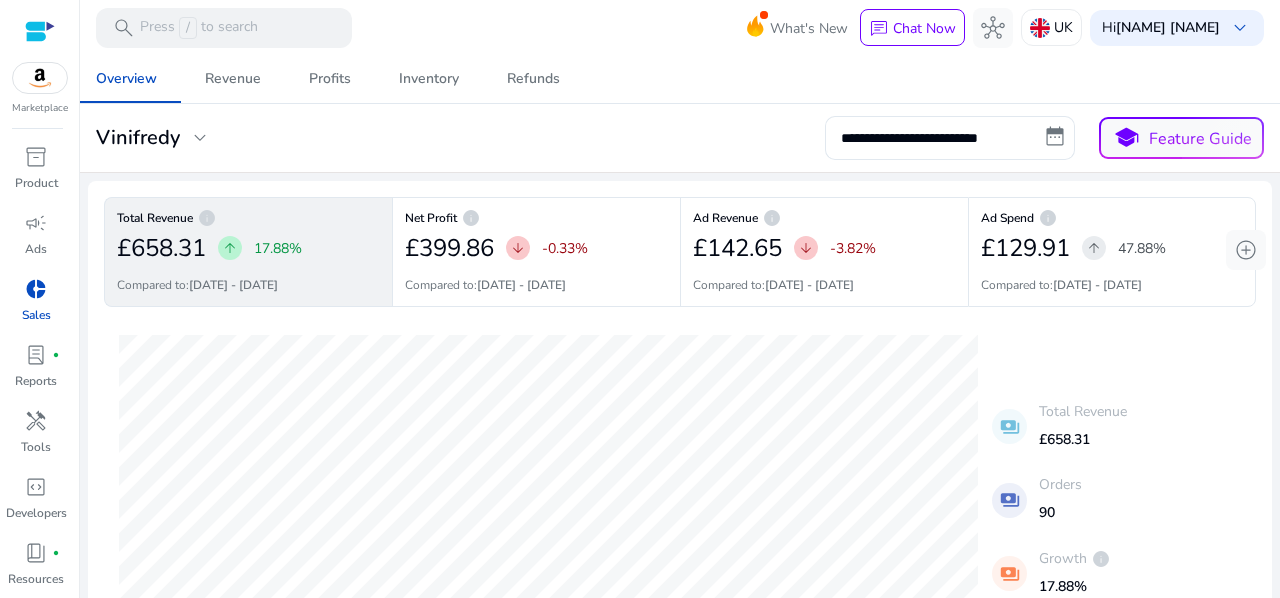 scroll, scrollTop: 0, scrollLeft: 0, axis: both 